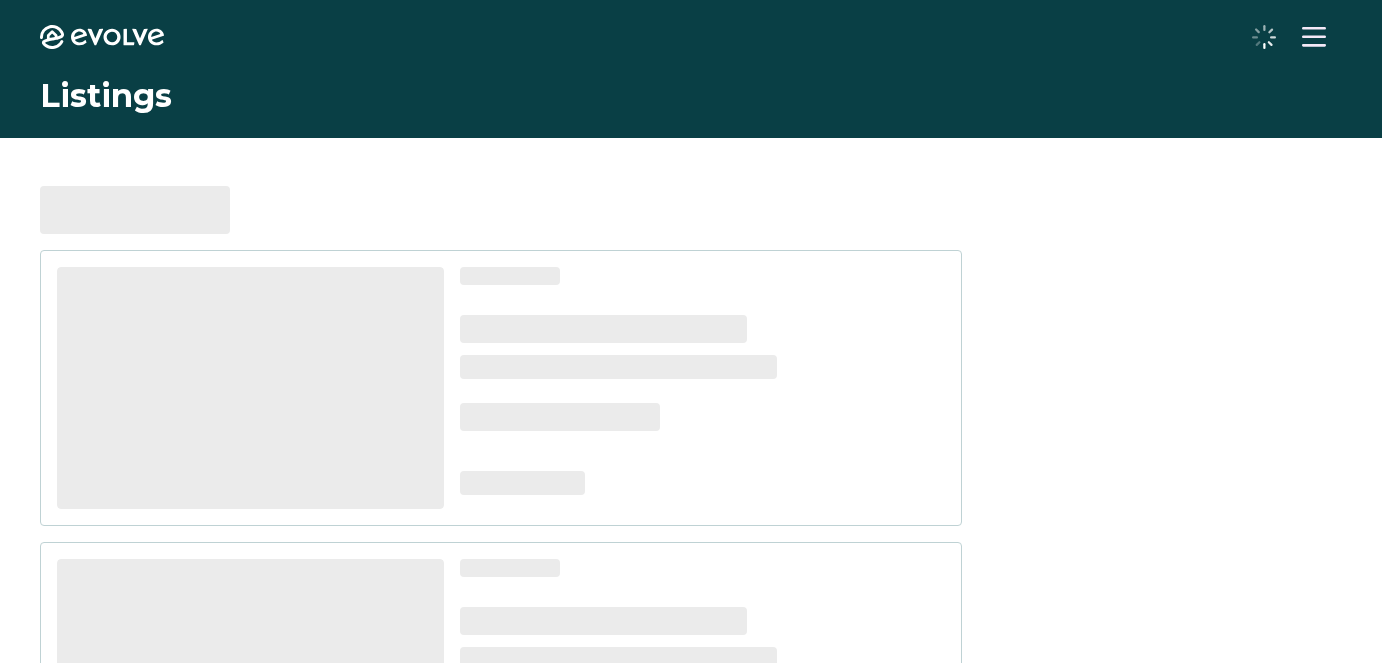 scroll, scrollTop: 0, scrollLeft: 0, axis: both 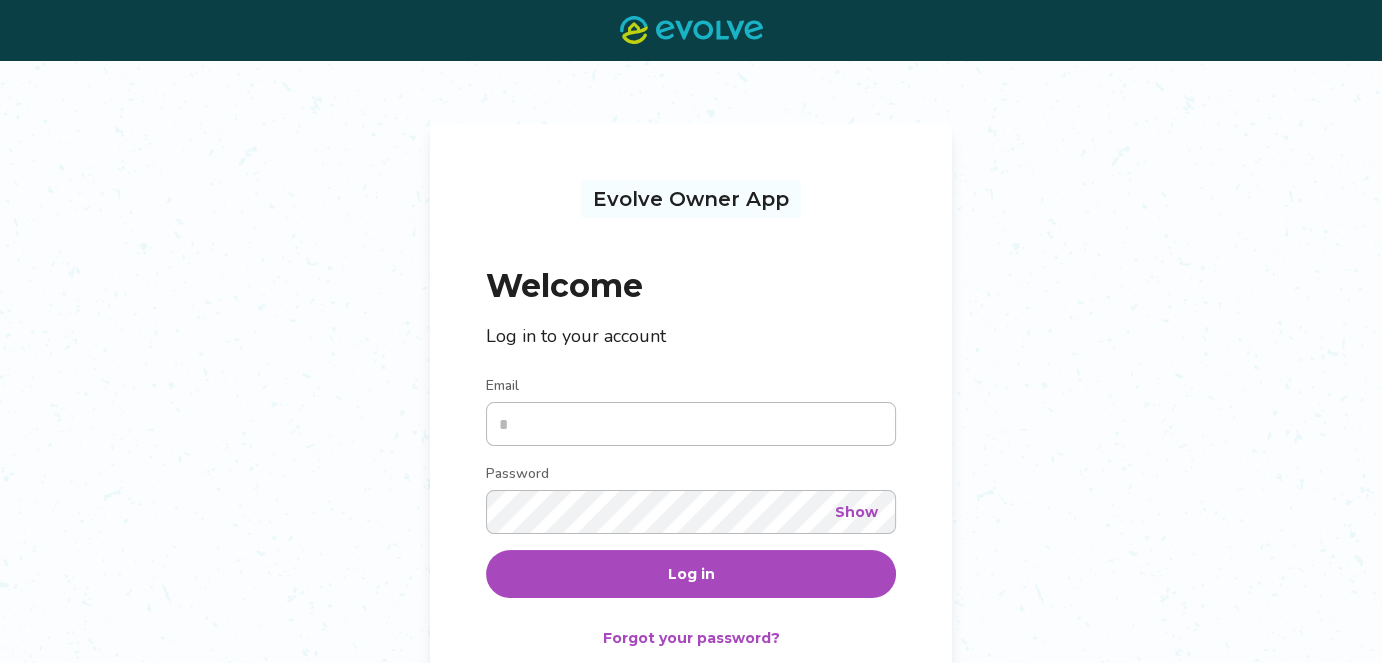 type on "**********" 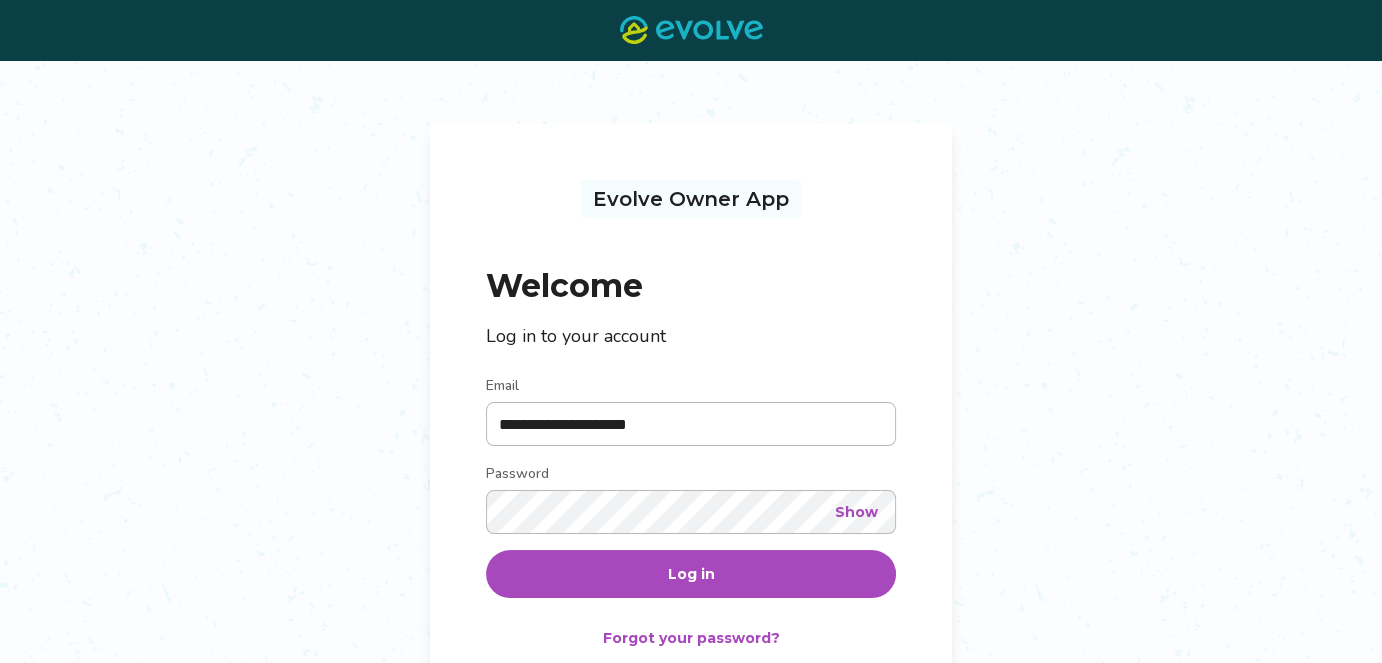 click on "Log in" at bounding box center (691, 574) 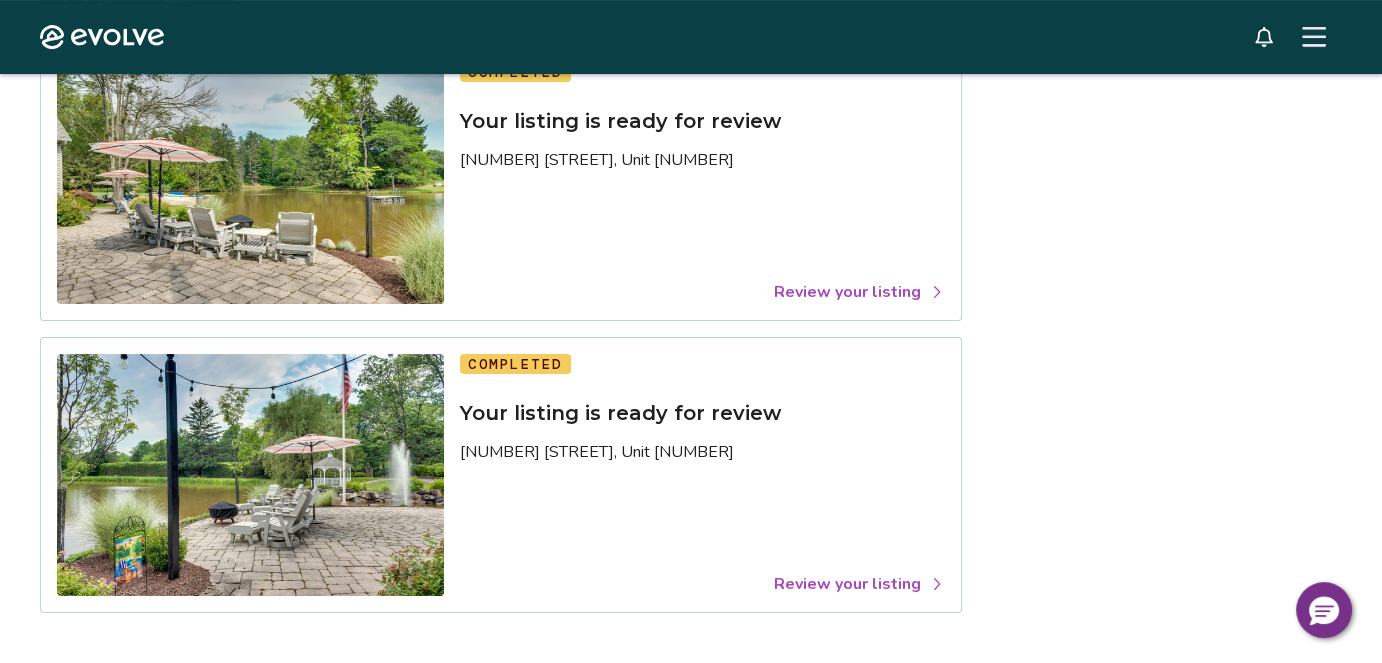 scroll, scrollTop: 200, scrollLeft: 0, axis: vertical 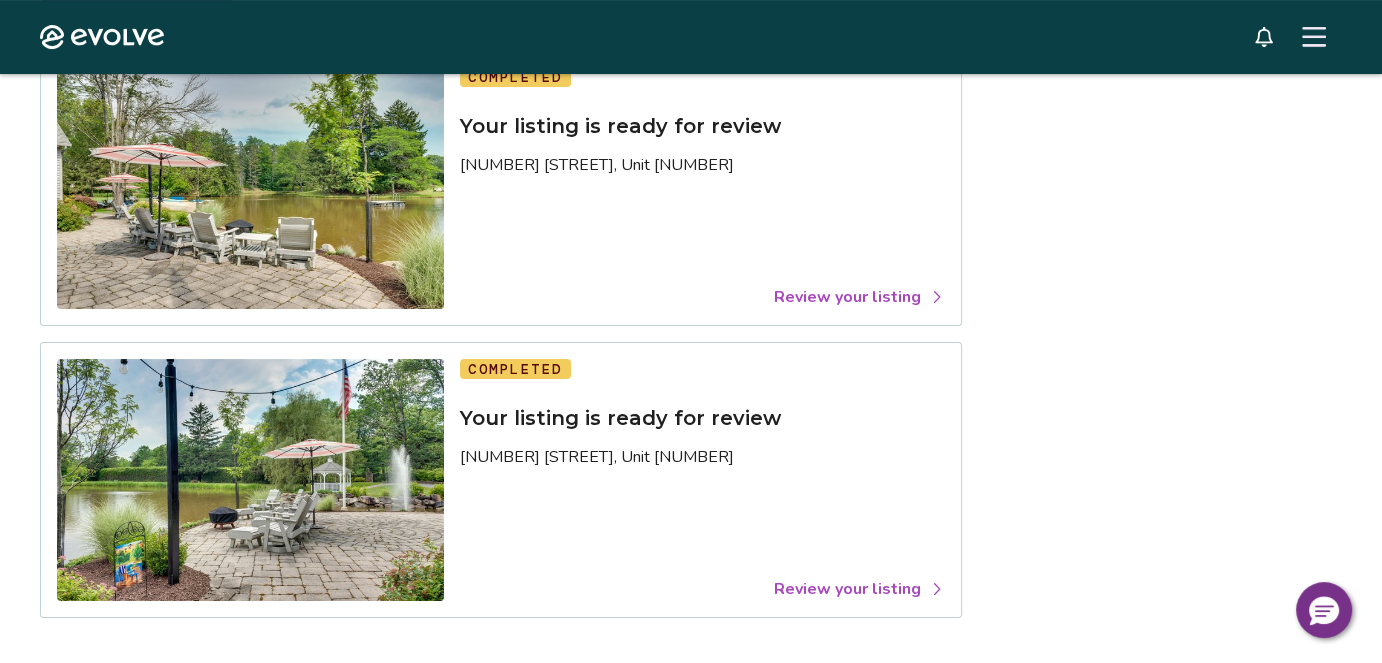 click on "Review your listing" at bounding box center (859, 297) 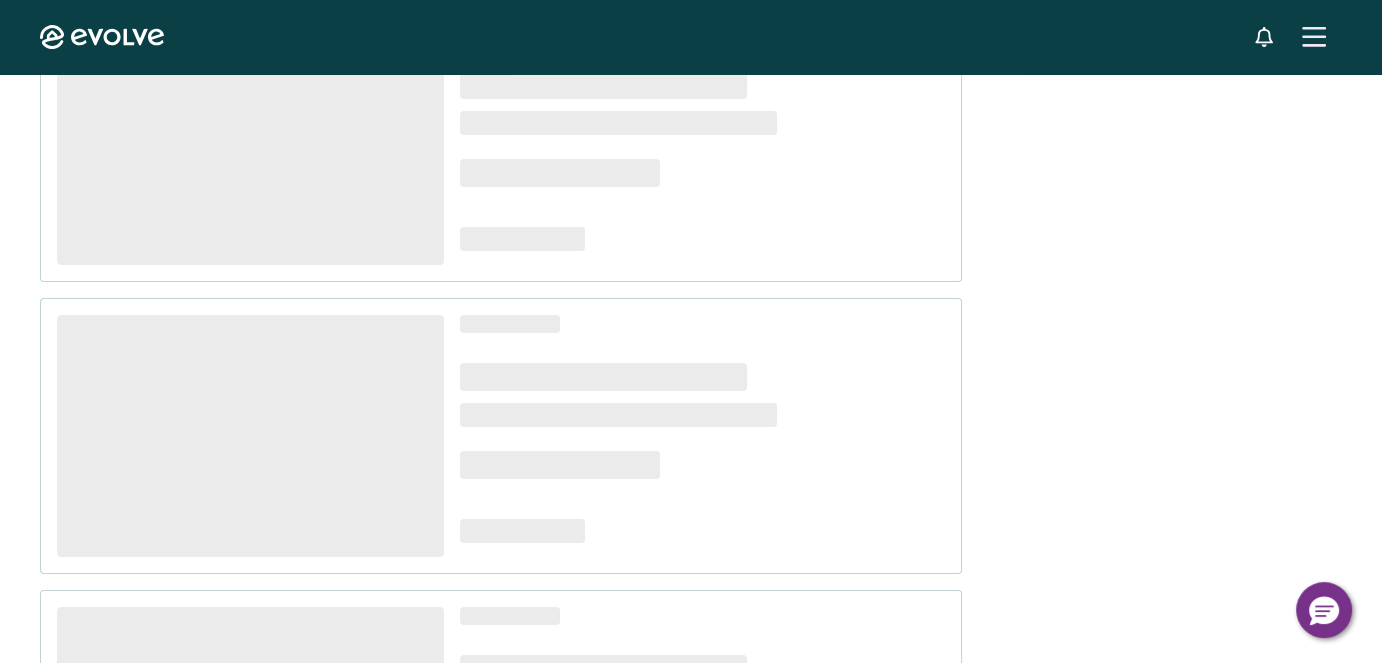 scroll, scrollTop: 0, scrollLeft: 0, axis: both 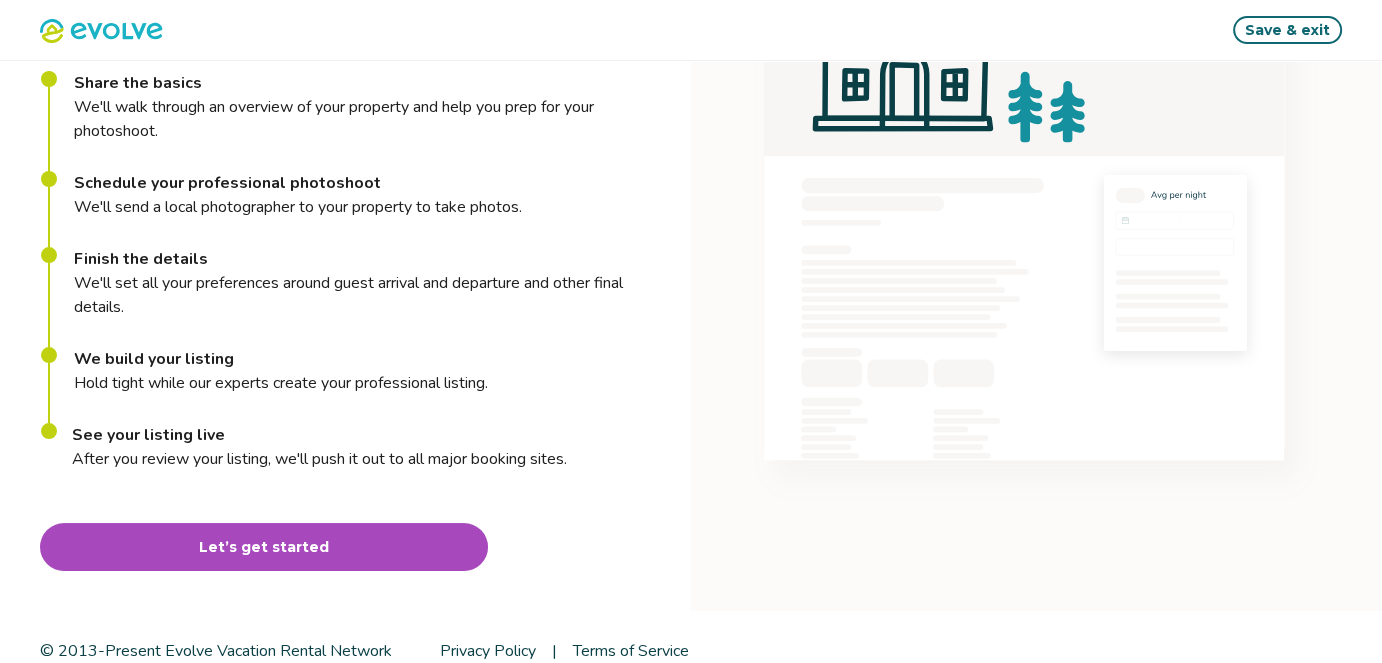 click on "Let’s get started" at bounding box center [264, 547] 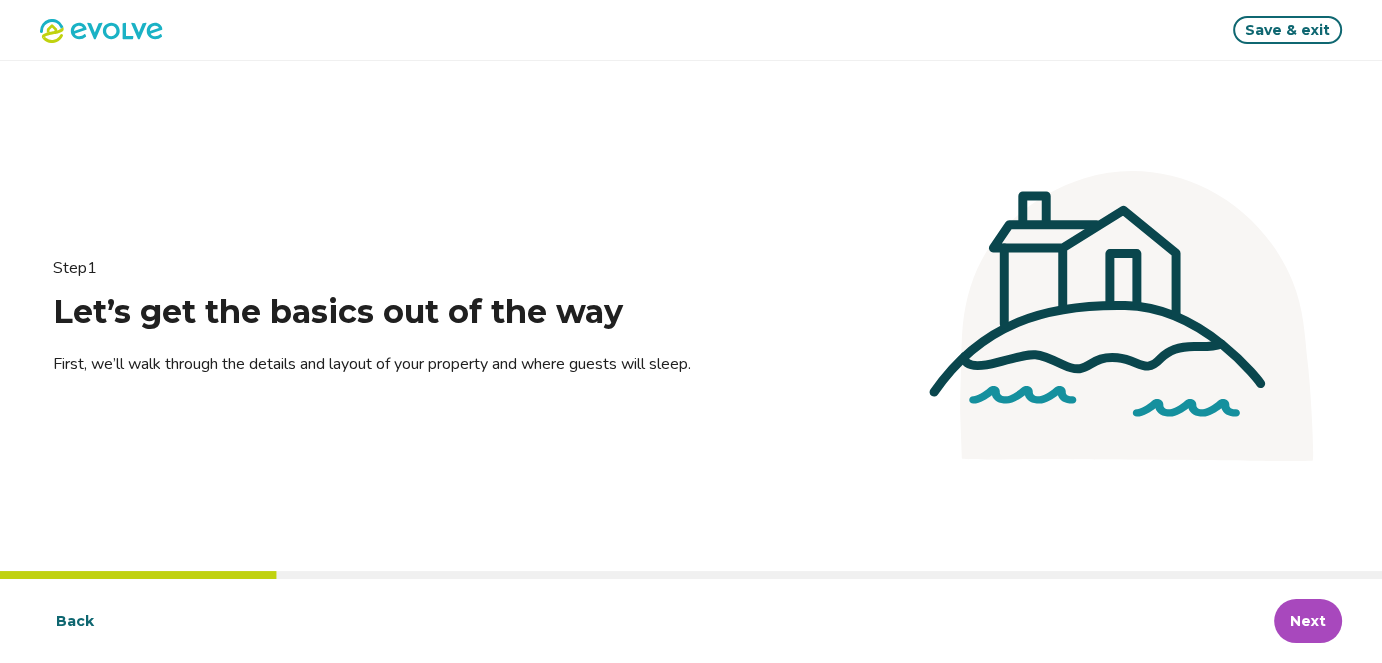 scroll, scrollTop: 0, scrollLeft: 0, axis: both 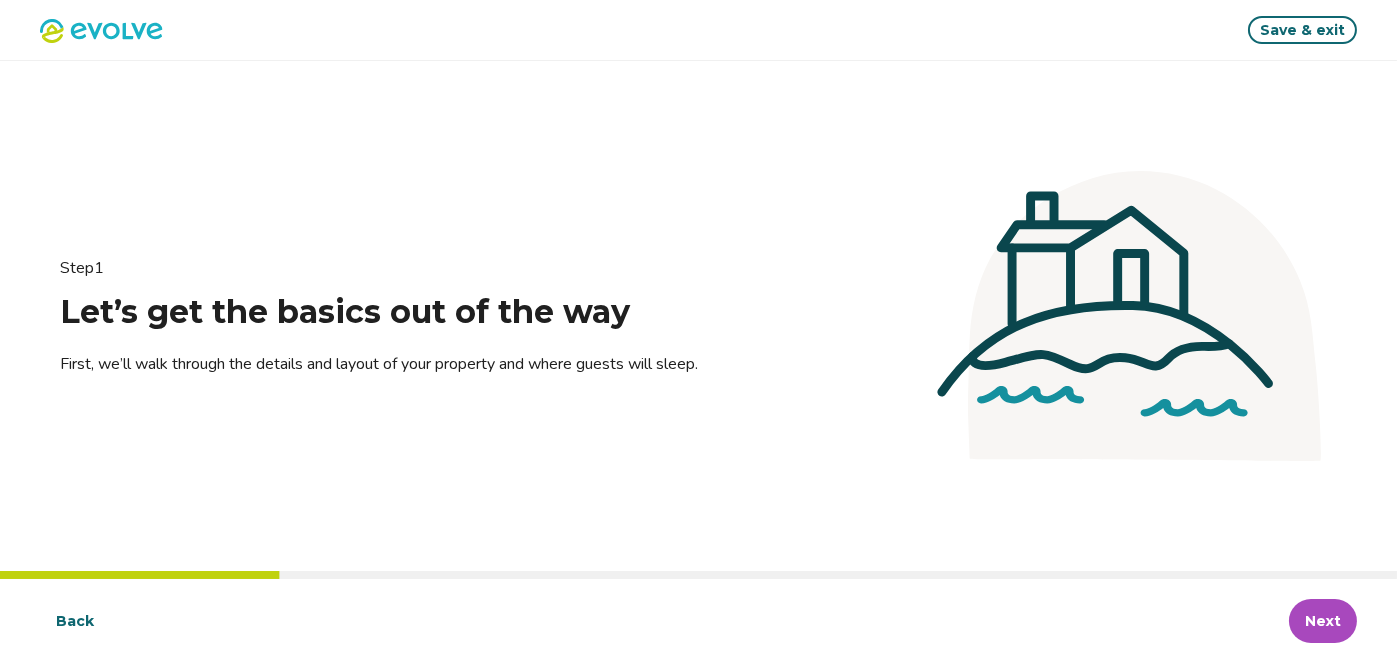 click on "Next" at bounding box center [1323, 621] 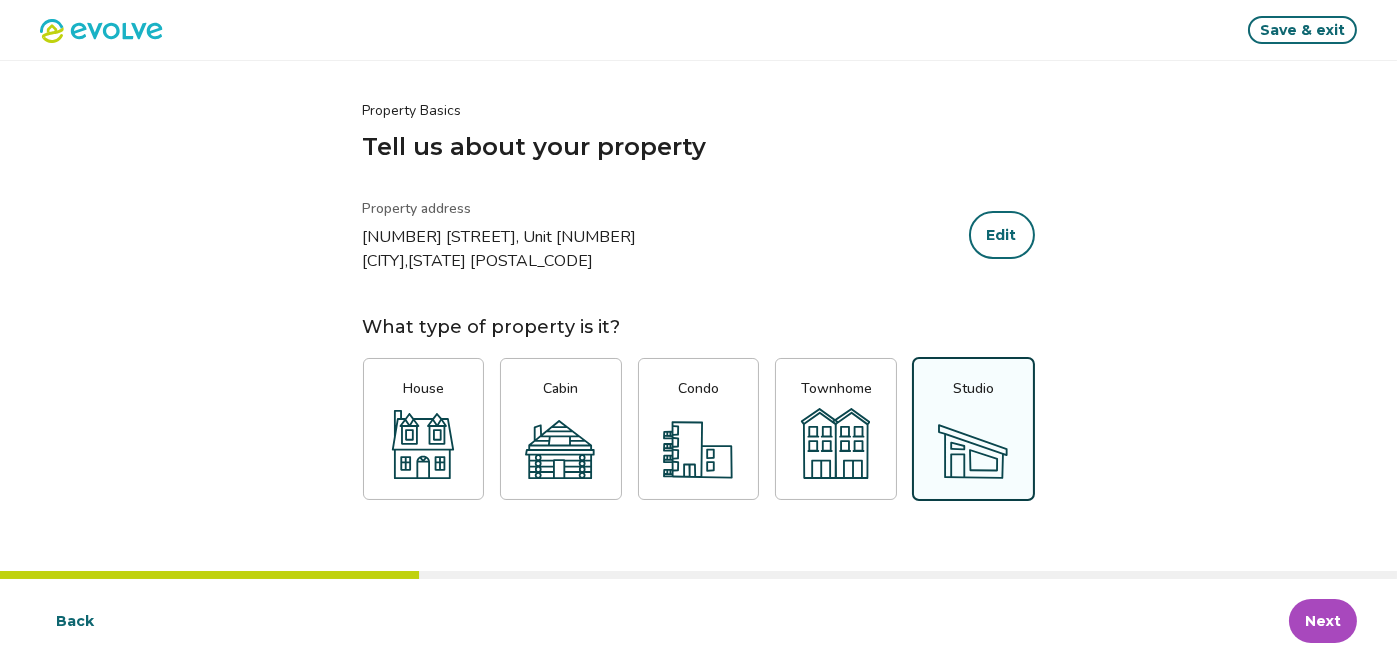 click on "Next" at bounding box center (1323, 621) 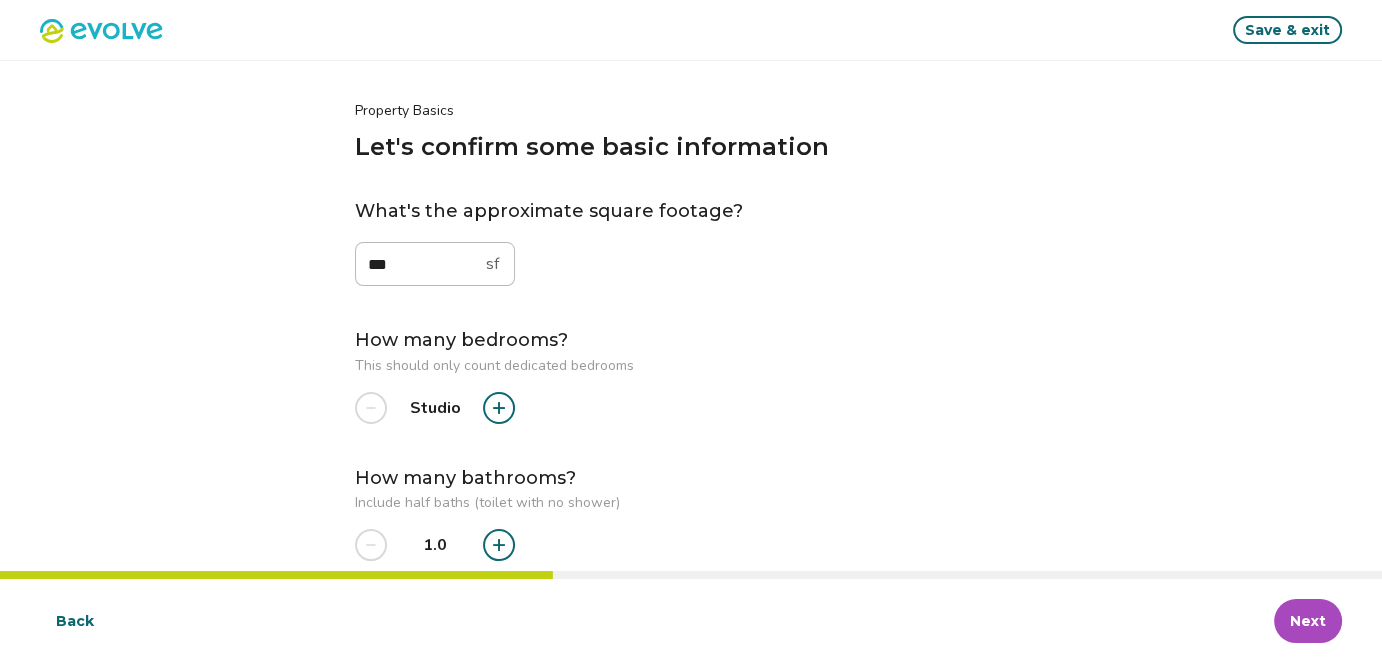 click on "Next" at bounding box center (1308, 621) 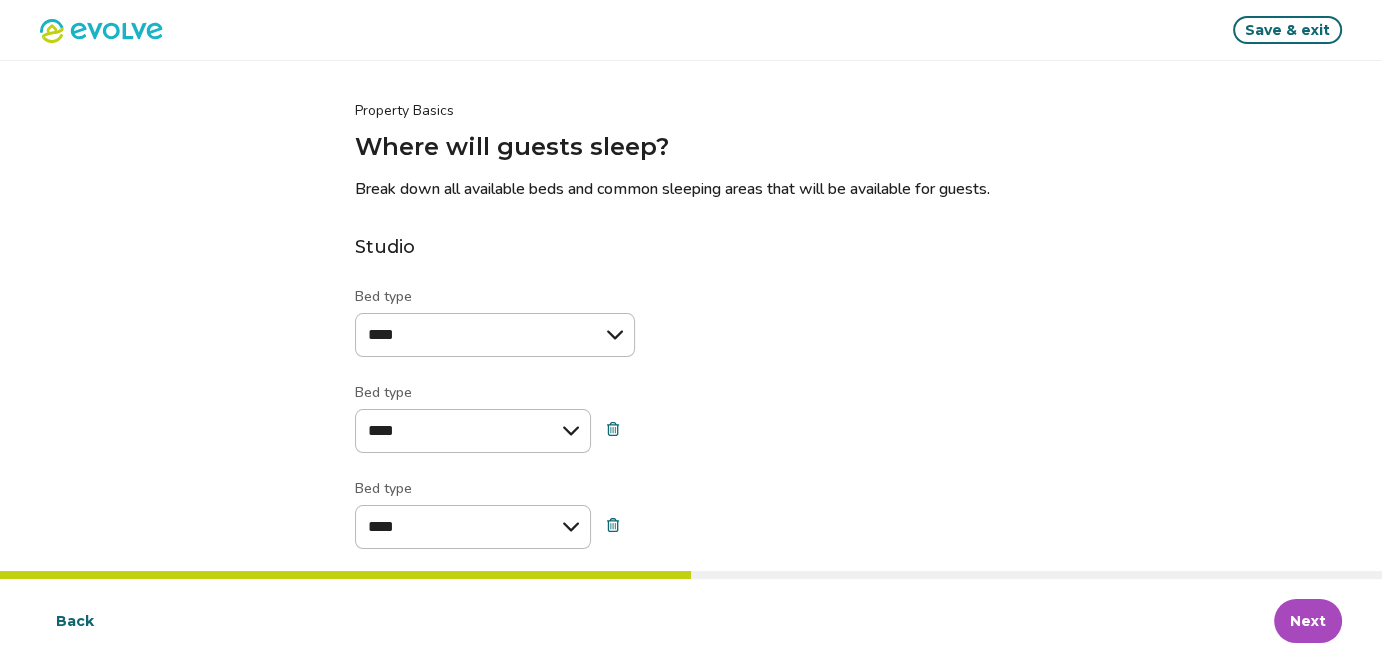 click on "Next" at bounding box center (1308, 621) 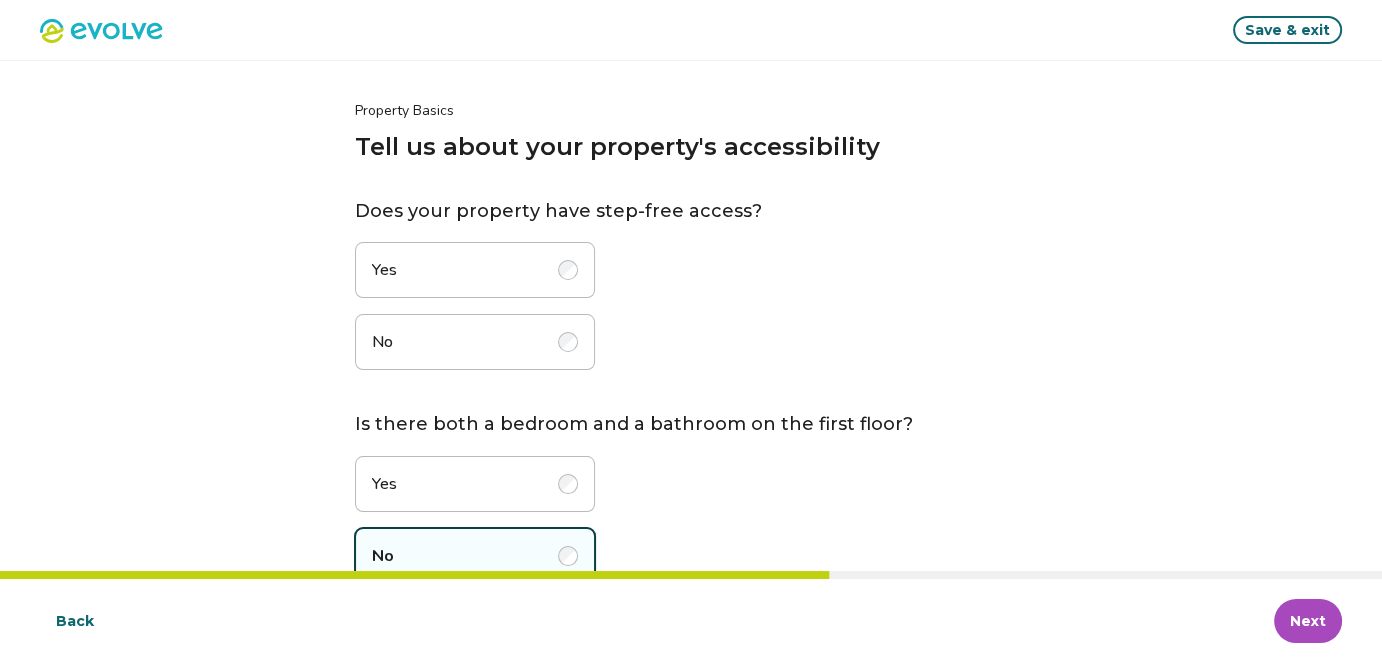 click on "Next" at bounding box center (1308, 621) 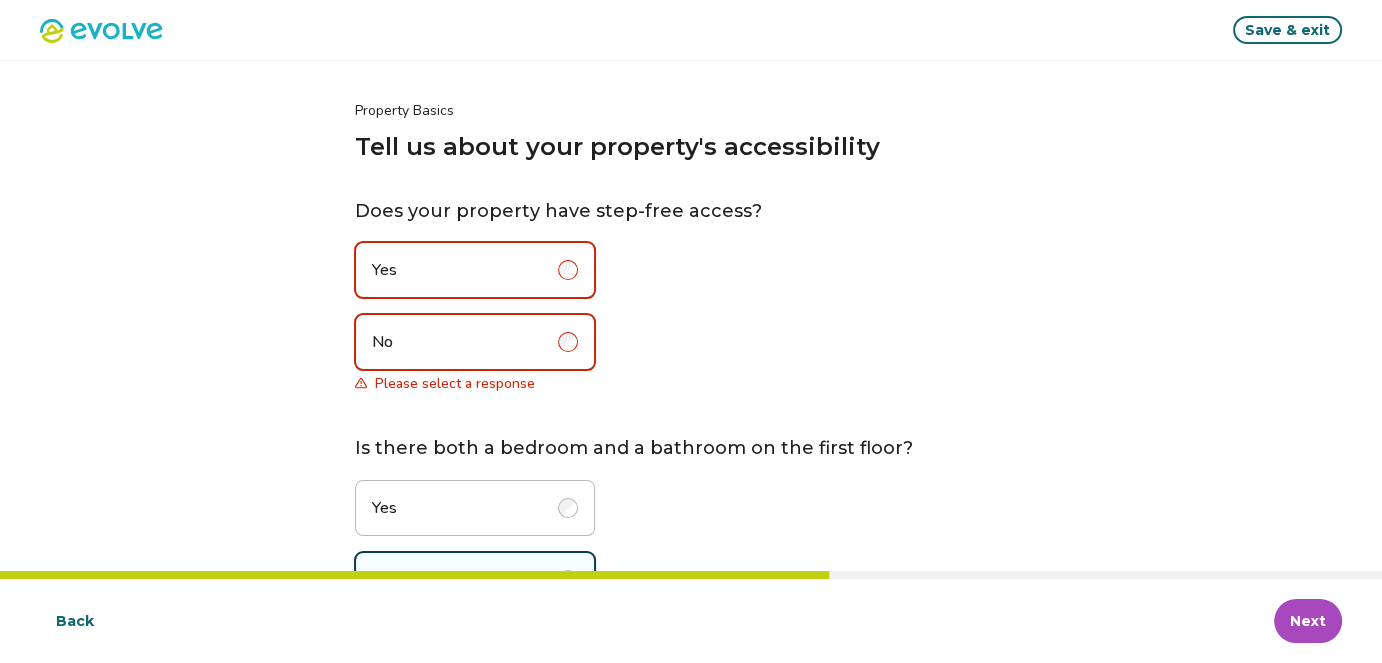 click at bounding box center (568, 342) 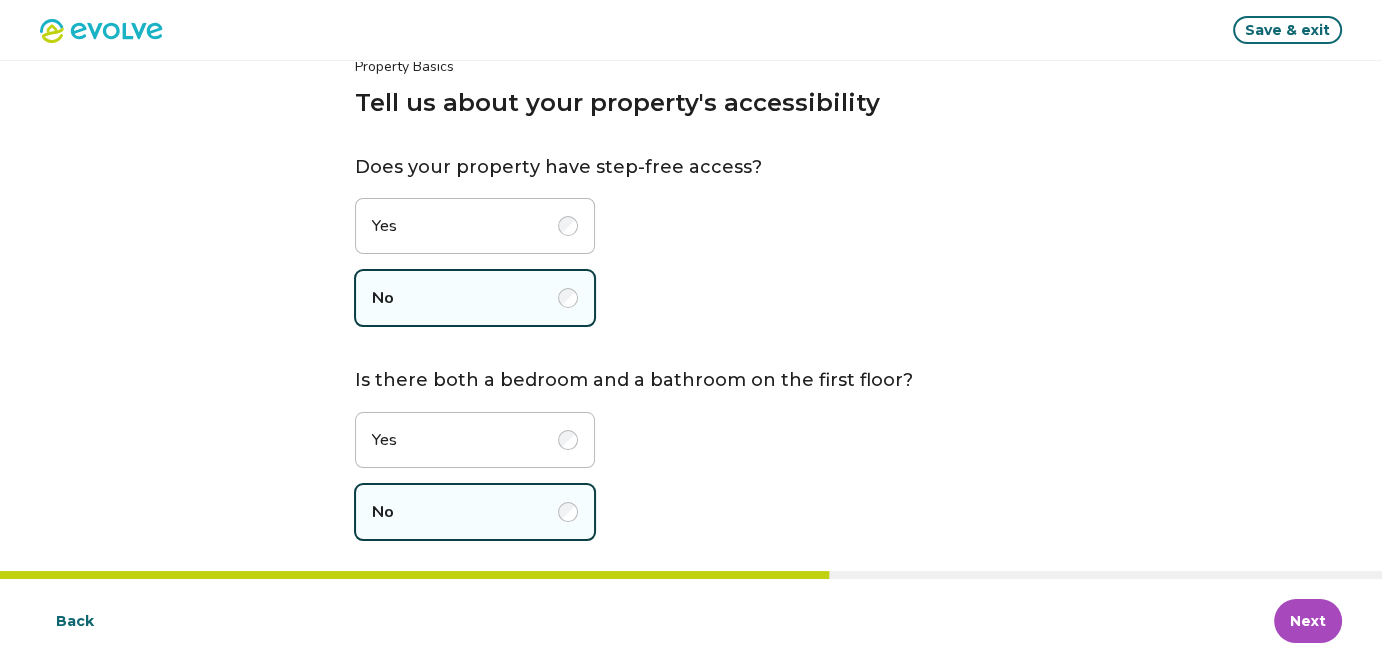 scroll, scrollTop: 50, scrollLeft: 0, axis: vertical 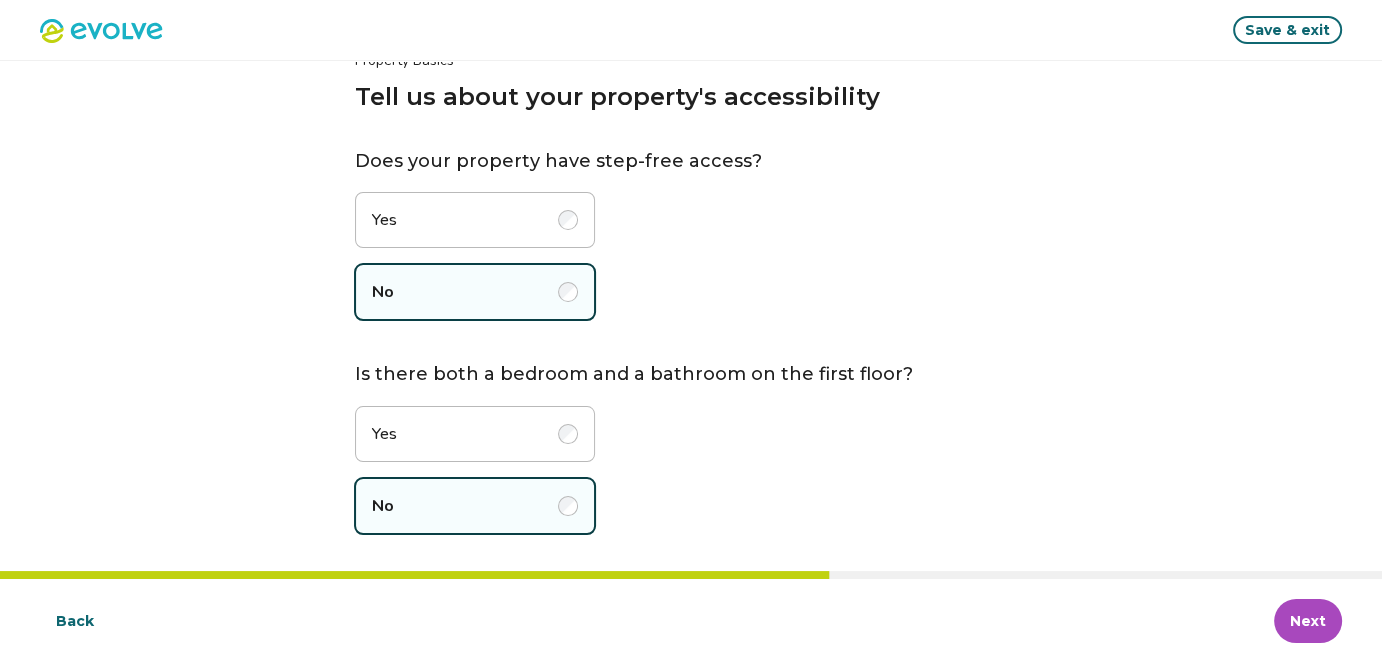 click at bounding box center (568, 434) 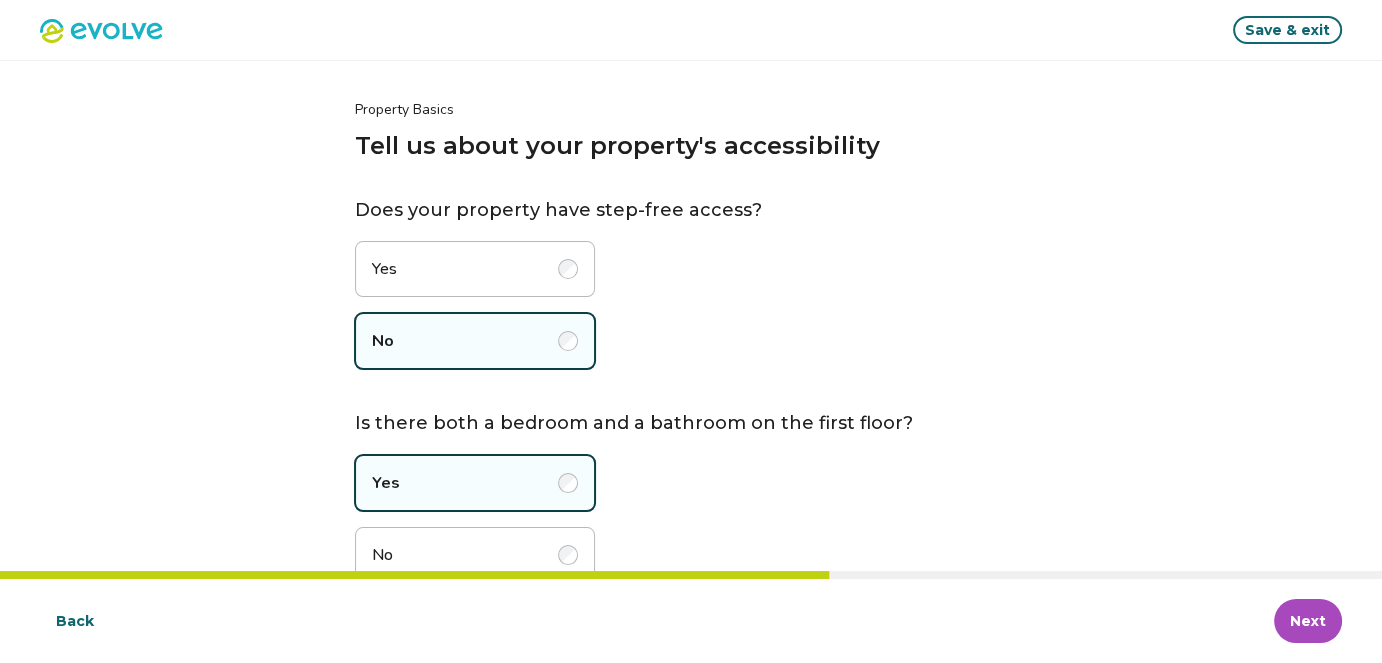 scroll, scrollTop: 0, scrollLeft: 0, axis: both 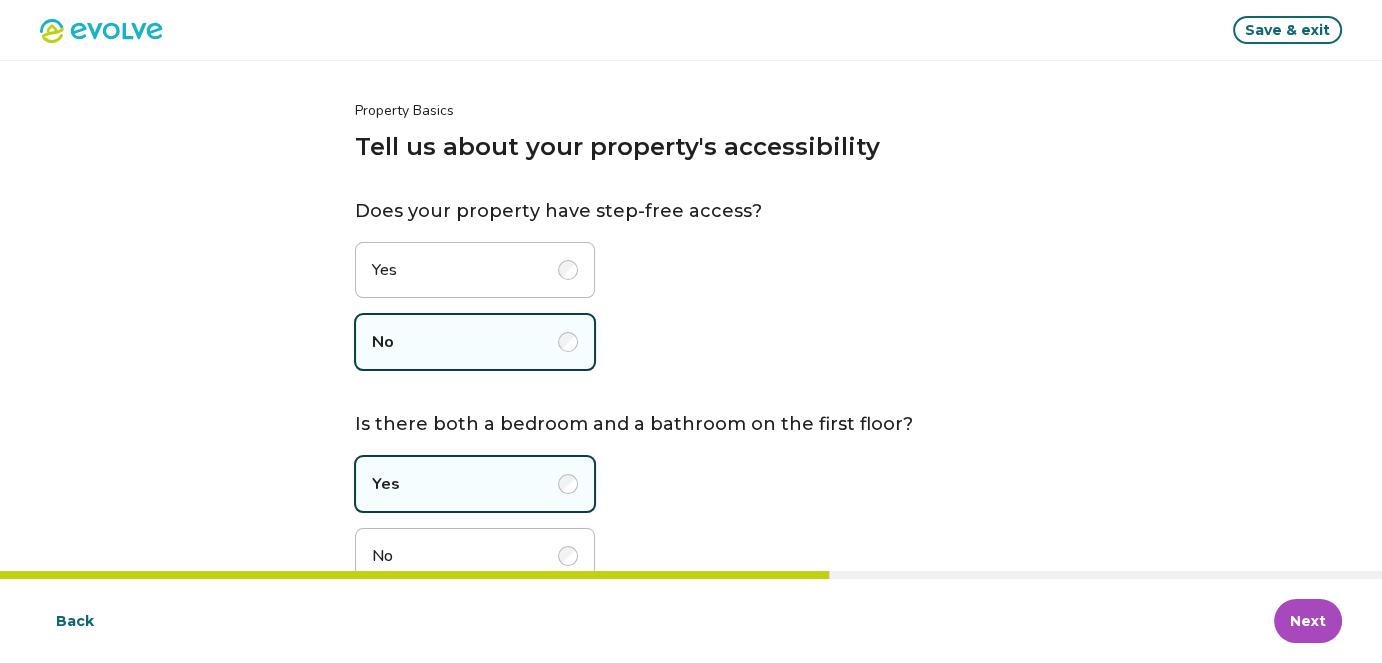 click on "Next" at bounding box center (1308, 621) 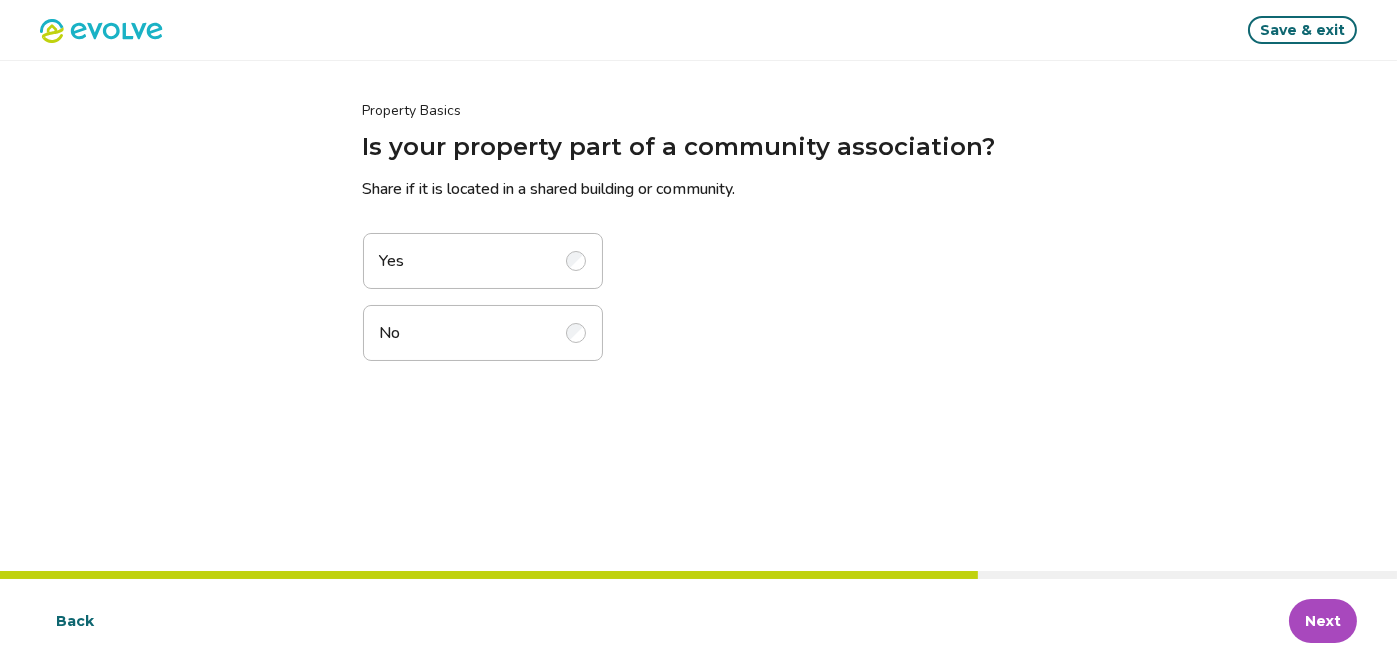 click at bounding box center (576, 333) 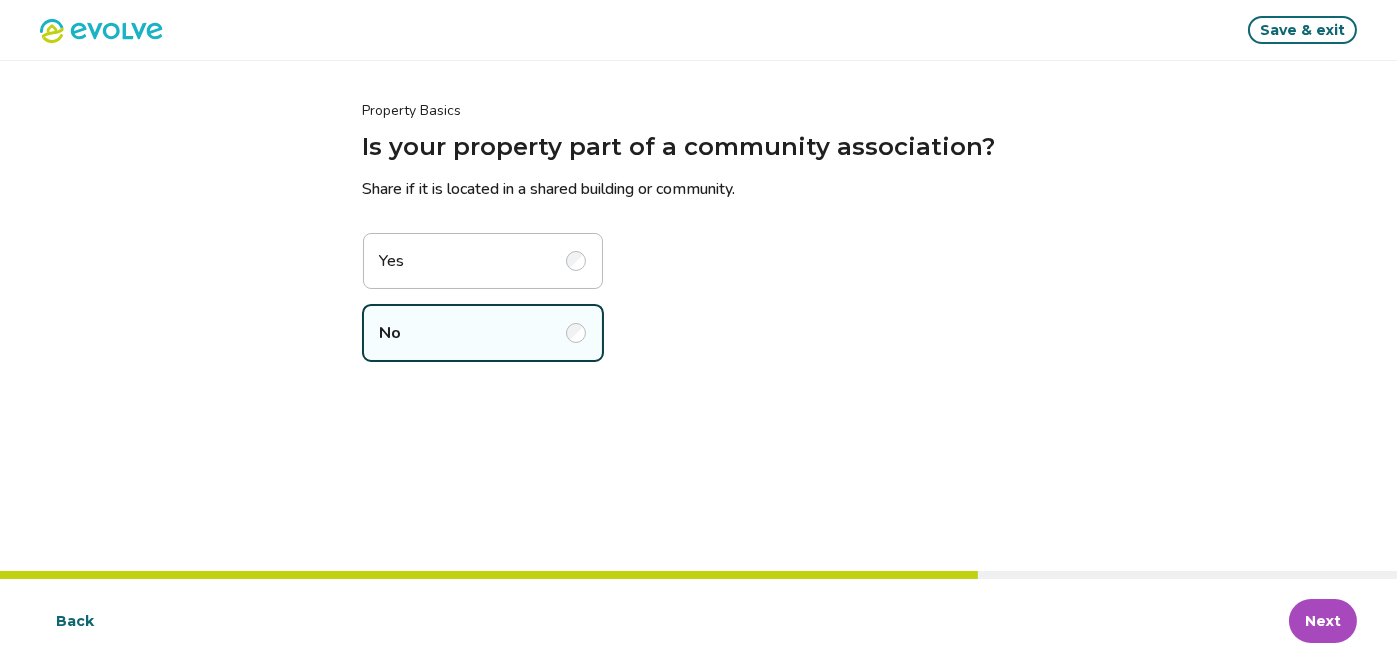 click on "Next" at bounding box center (1323, 621) 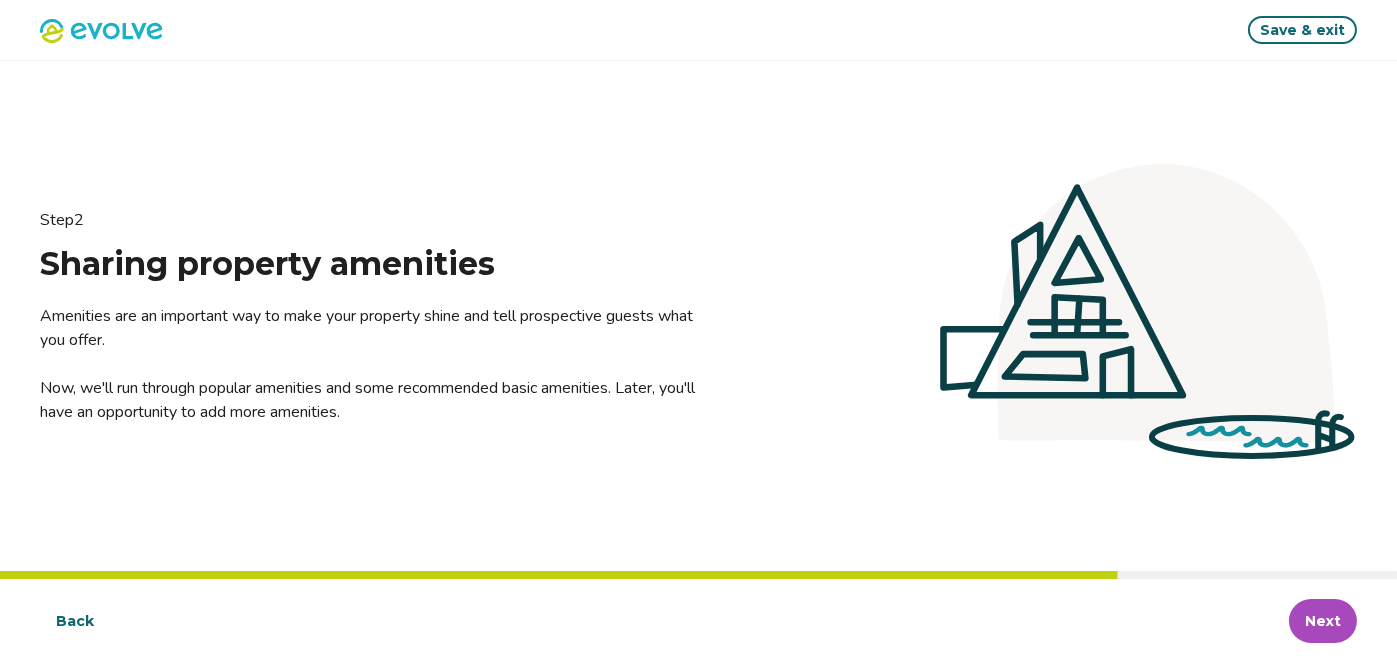 click on "Next" at bounding box center (1323, 621) 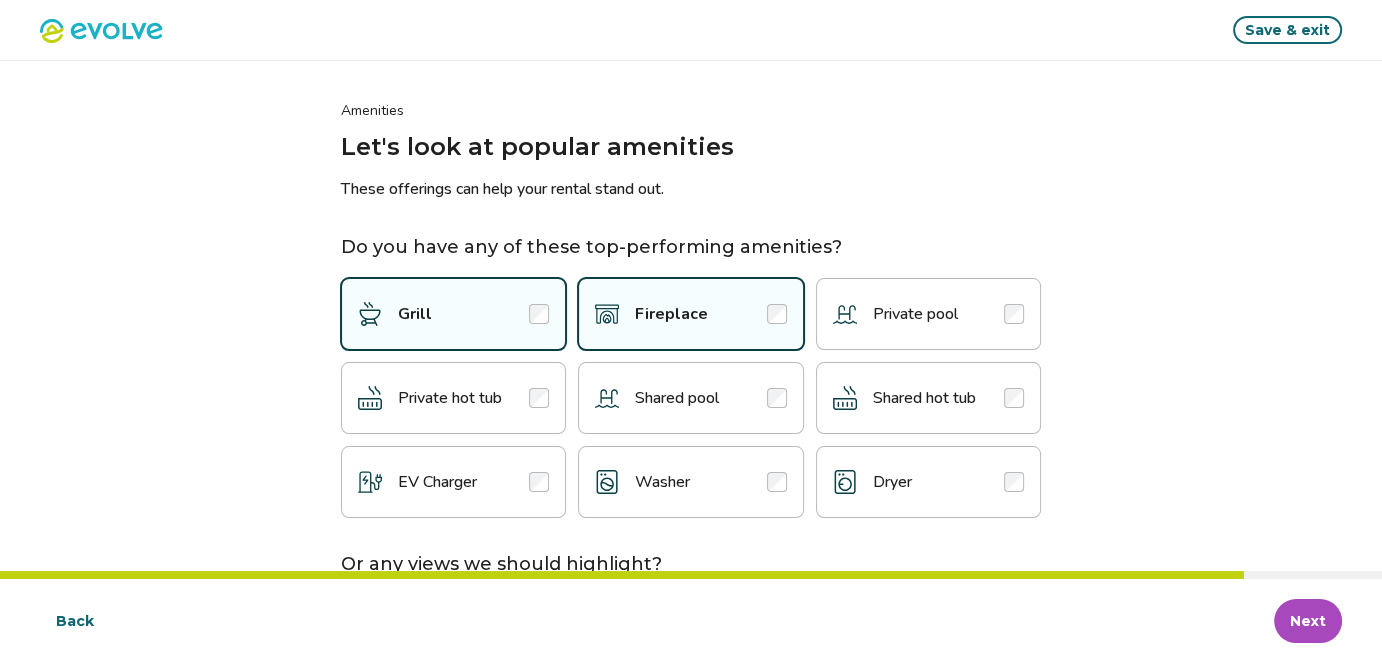 click at bounding box center [539, 482] 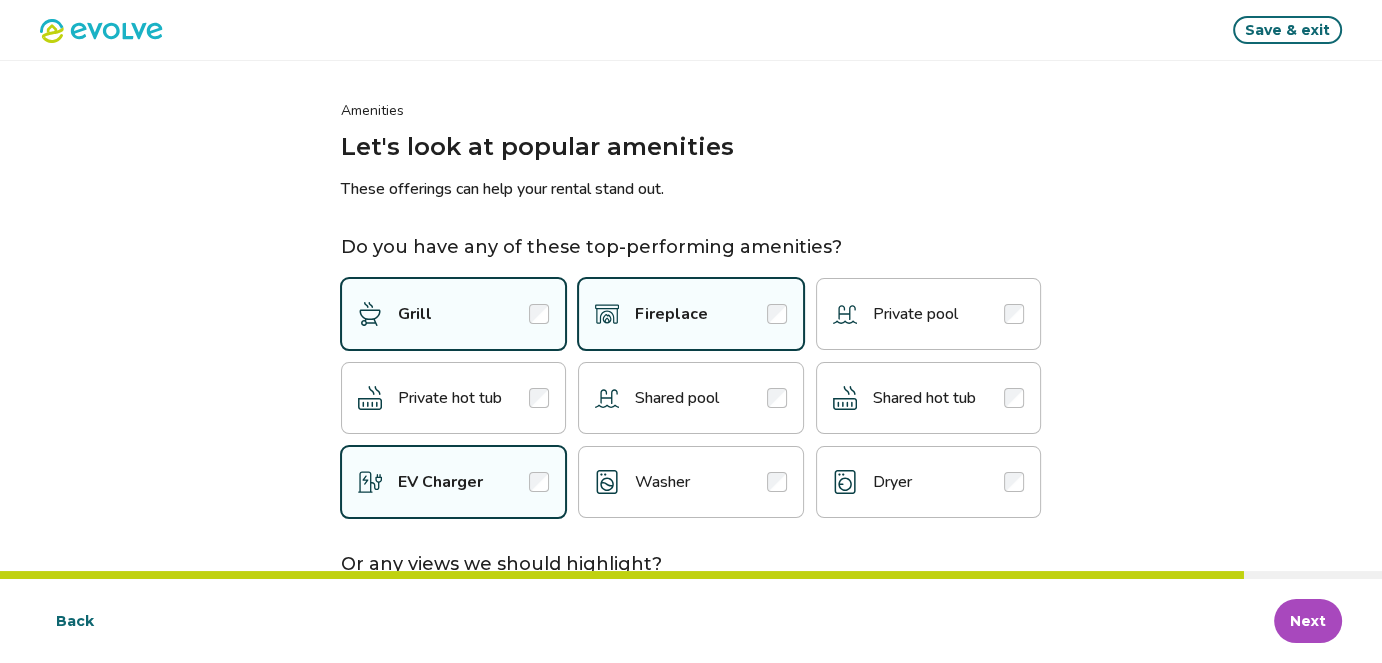 click at bounding box center [777, 398] 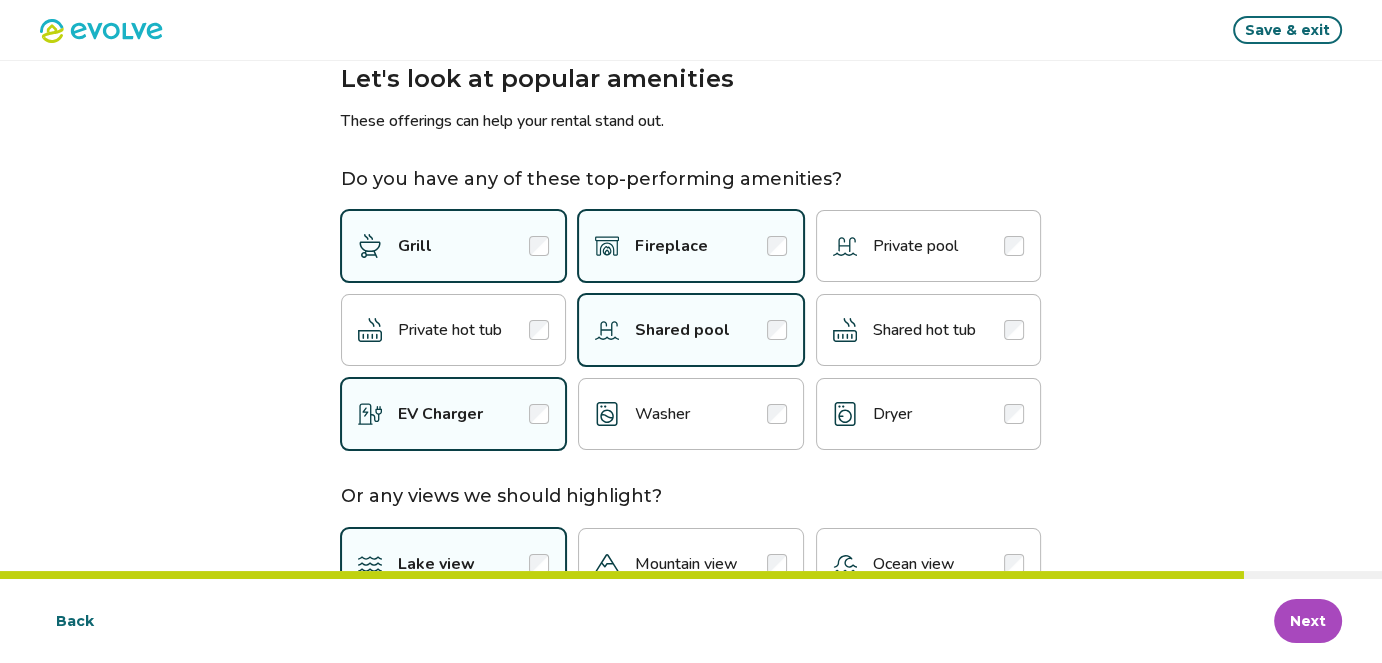 scroll, scrollTop: 218, scrollLeft: 0, axis: vertical 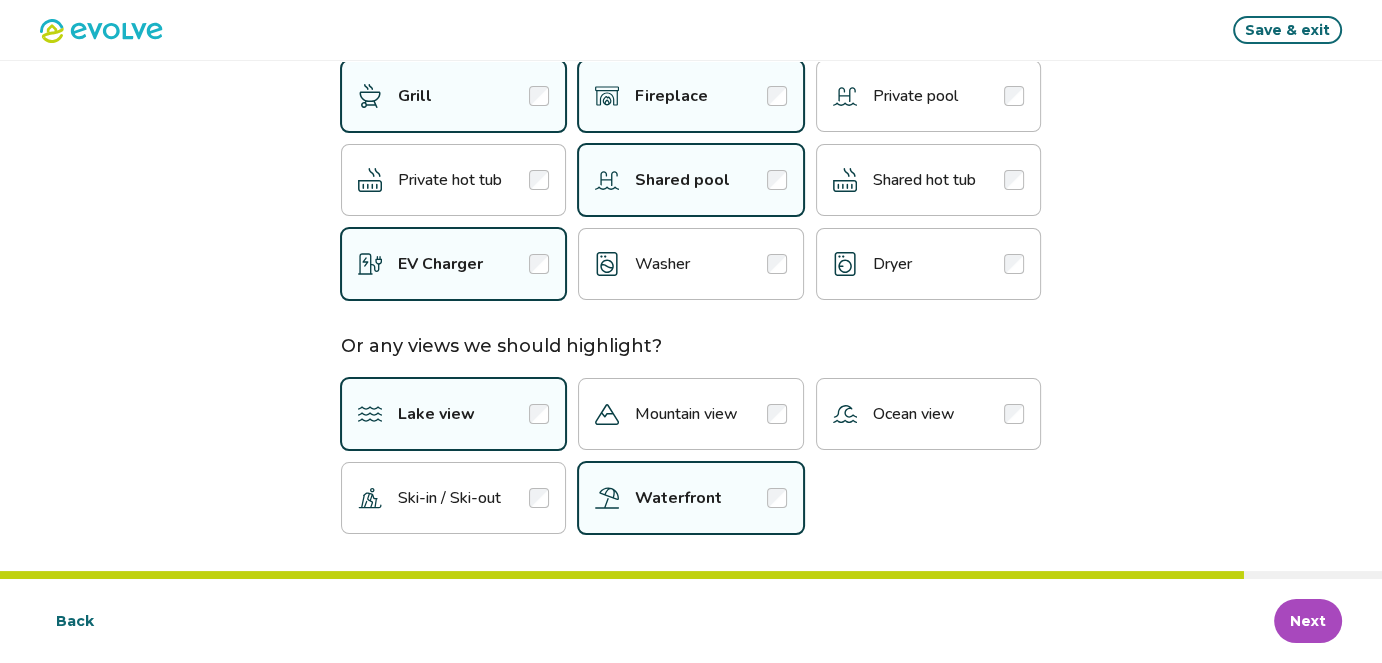 click at bounding box center [777, 414] 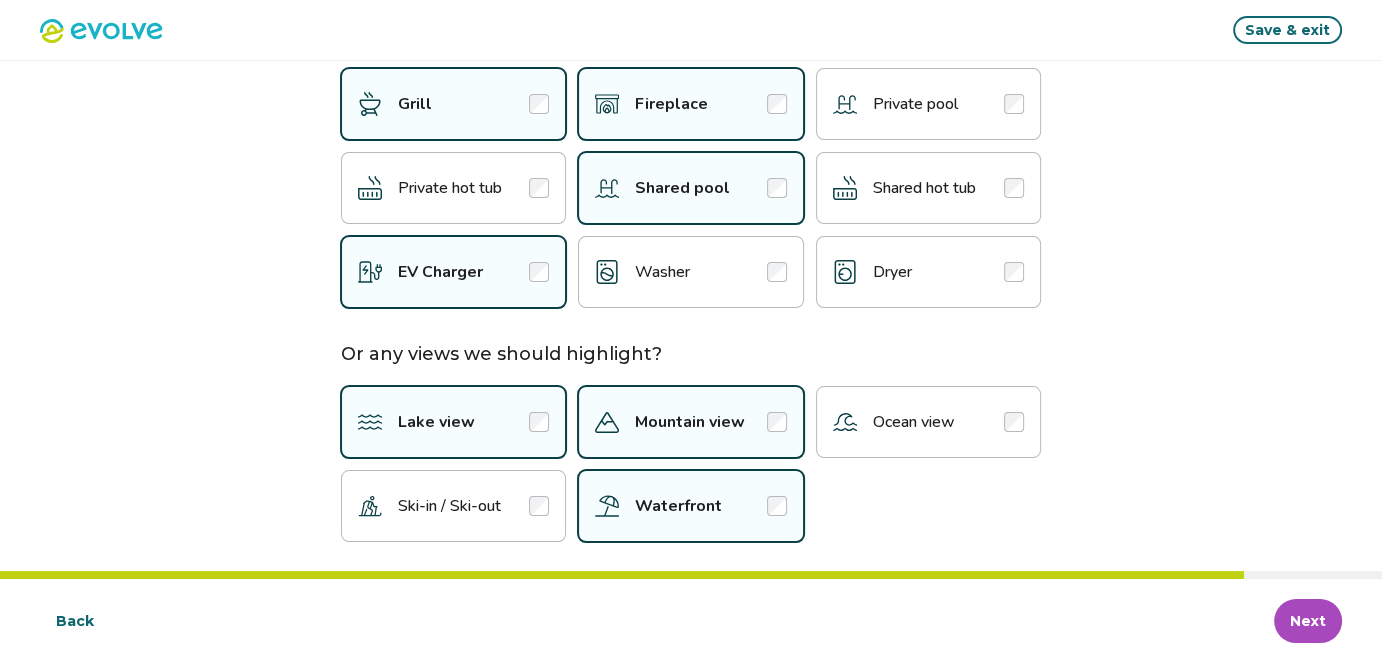 scroll, scrollTop: 218, scrollLeft: 0, axis: vertical 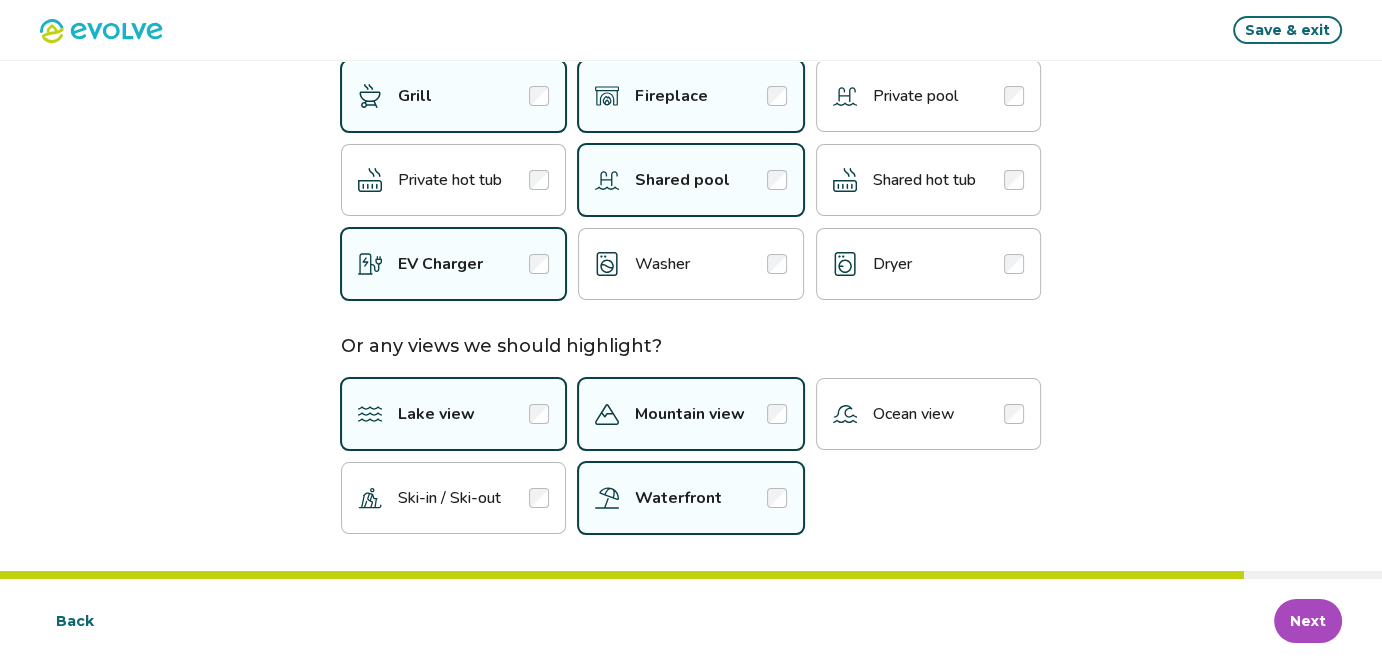 click on "Next" at bounding box center [1308, 621] 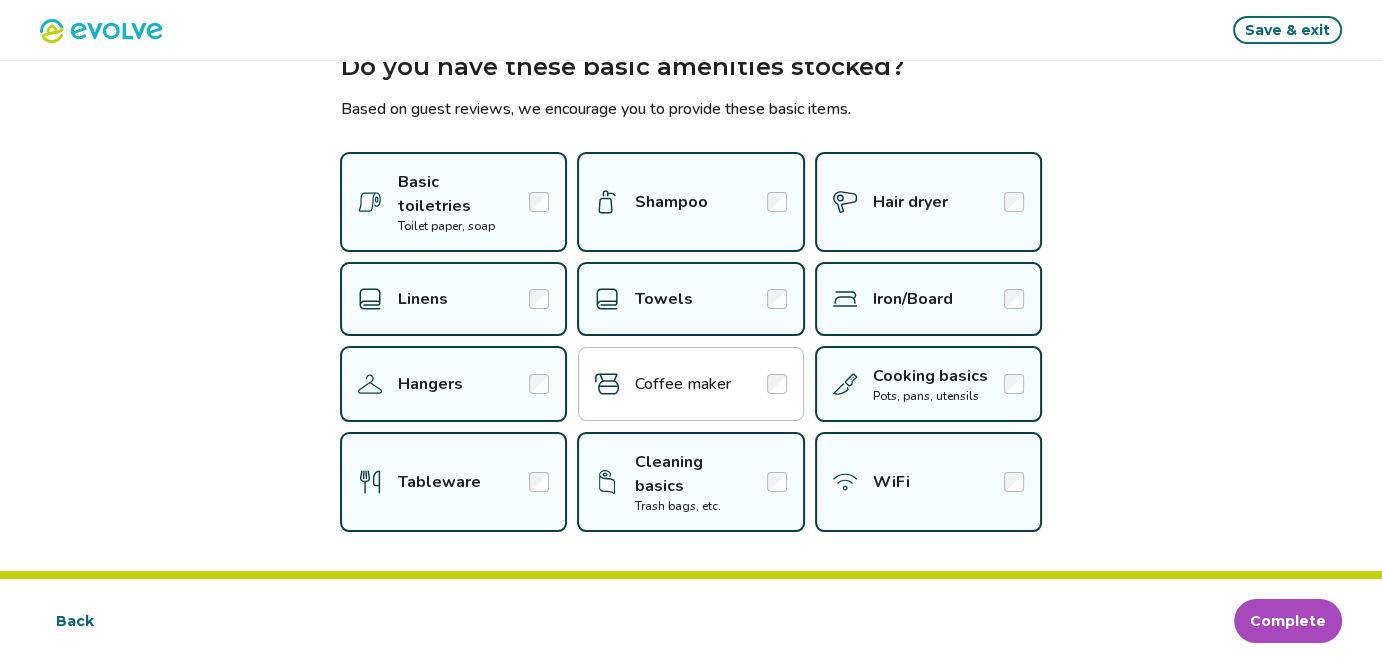 scroll, scrollTop: 29, scrollLeft: 0, axis: vertical 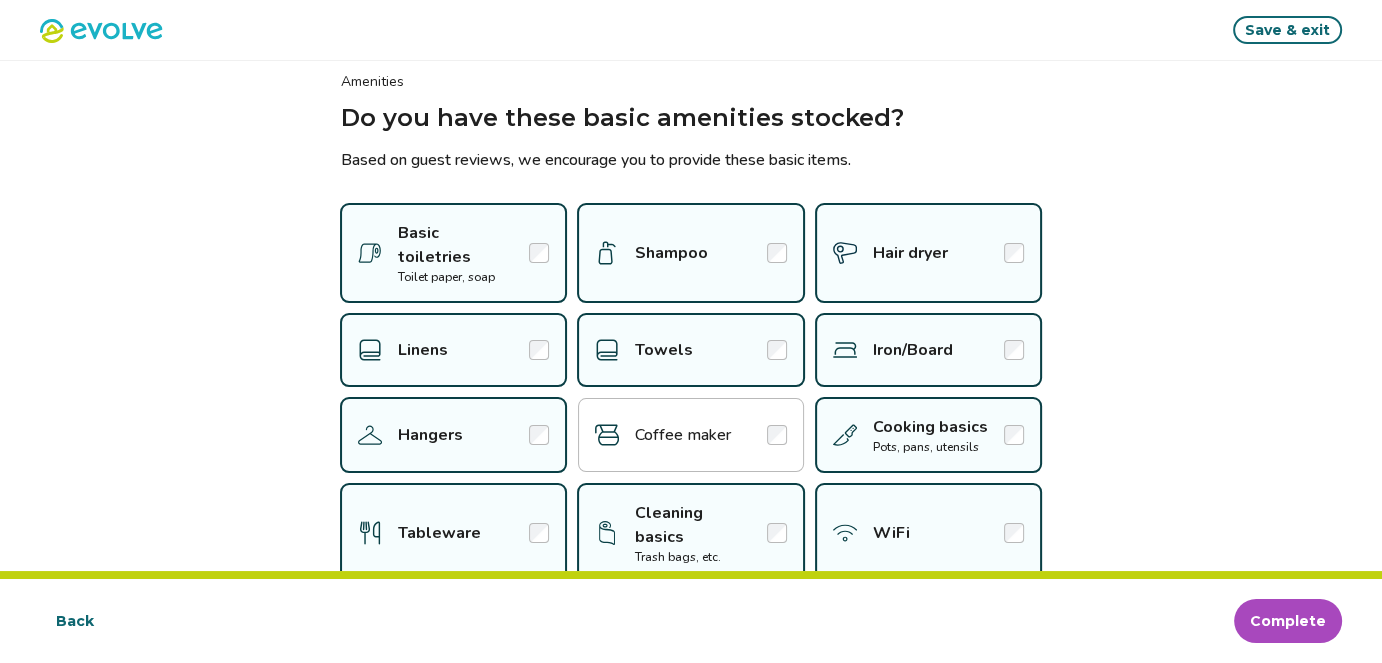 click at bounding box center [1014, 253] 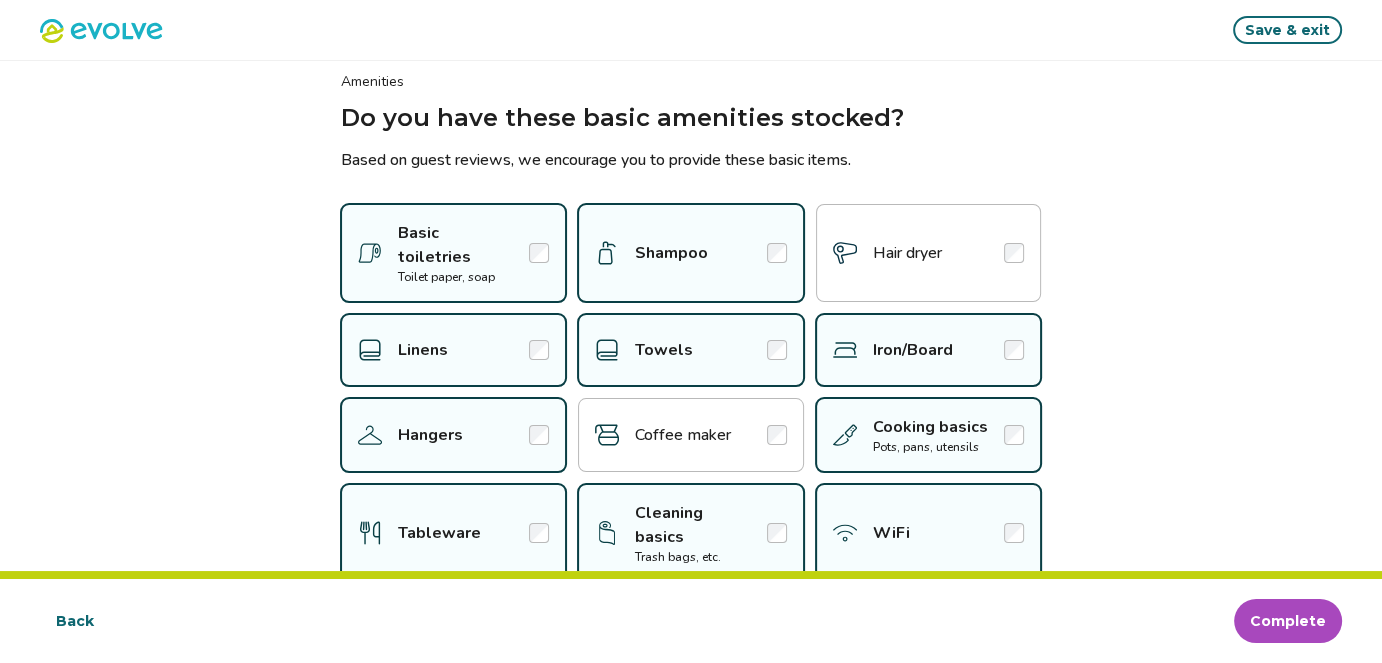click at bounding box center [1014, 350] 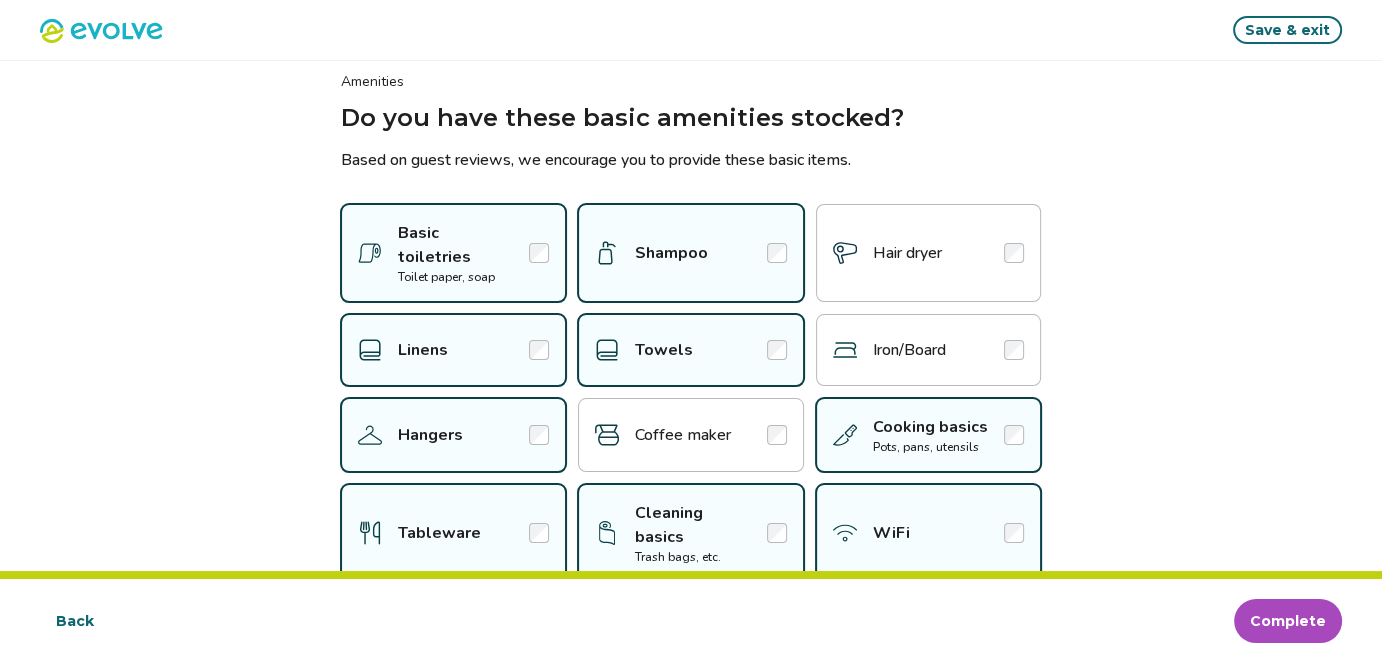 click on "Complete" at bounding box center [1288, 621] 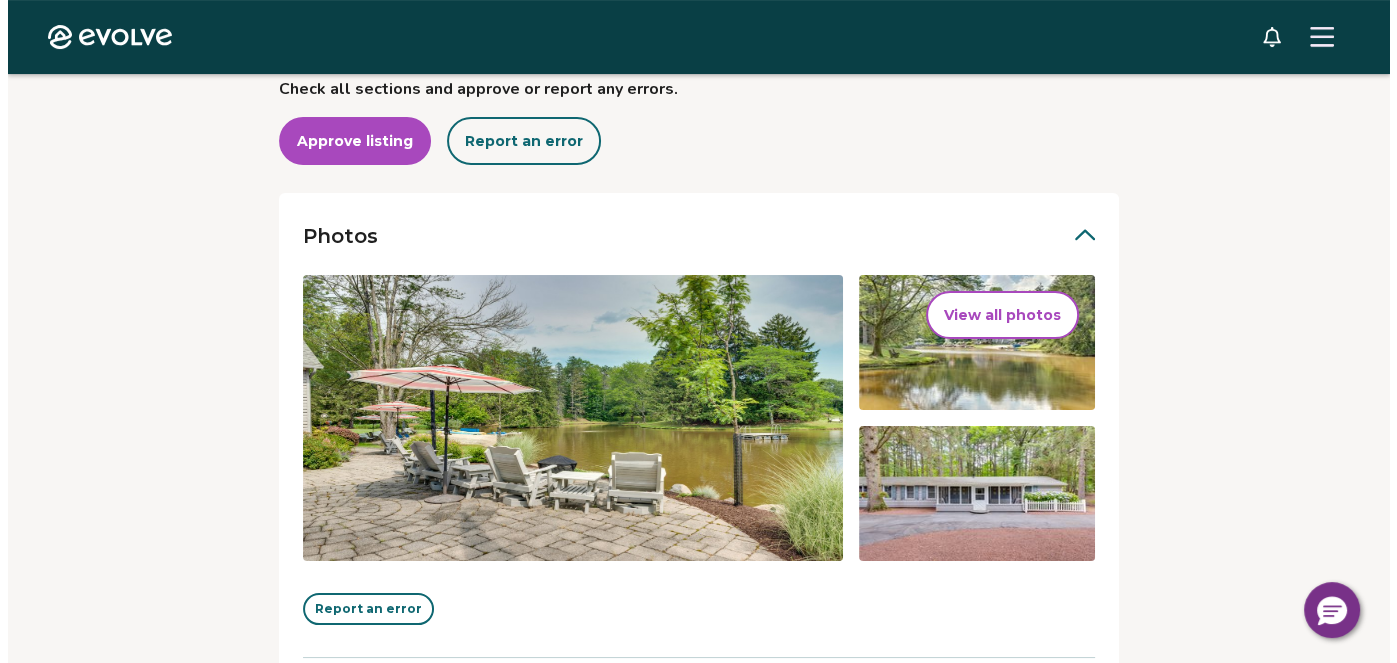 scroll, scrollTop: 349, scrollLeft: 0, axis: vertical 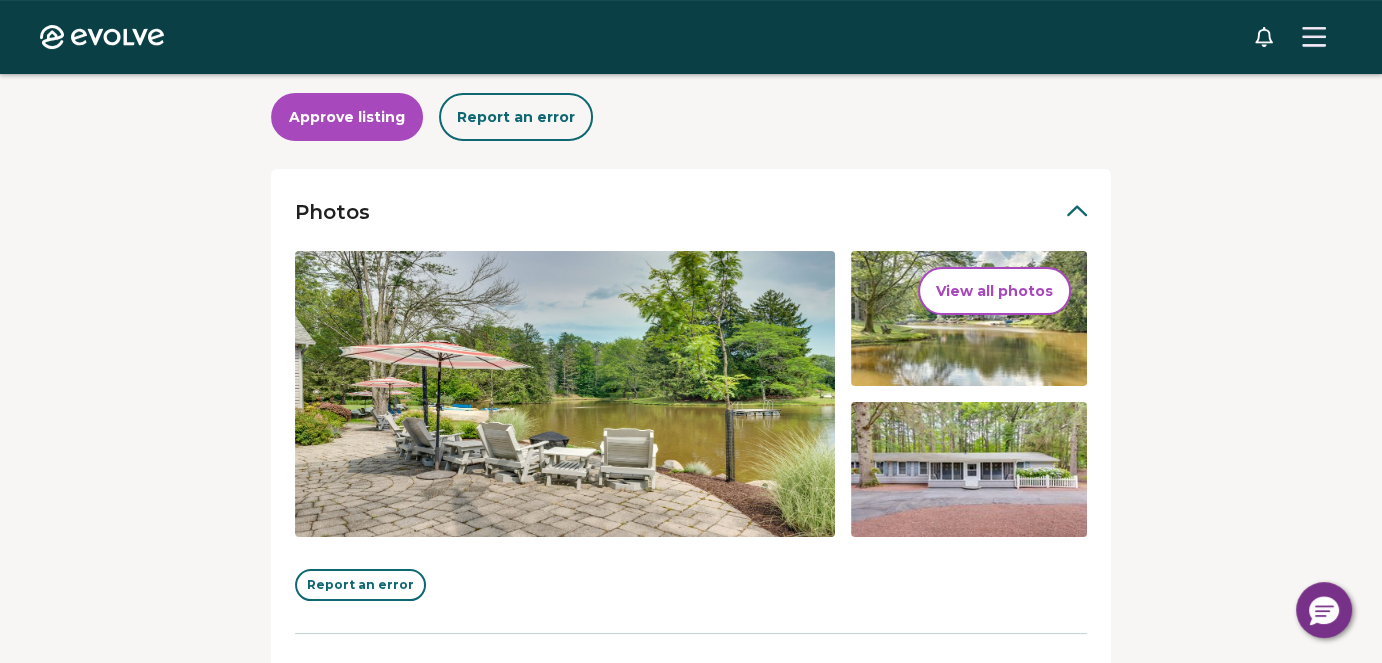 click on "View all photos" at bounding box center (994, 291) 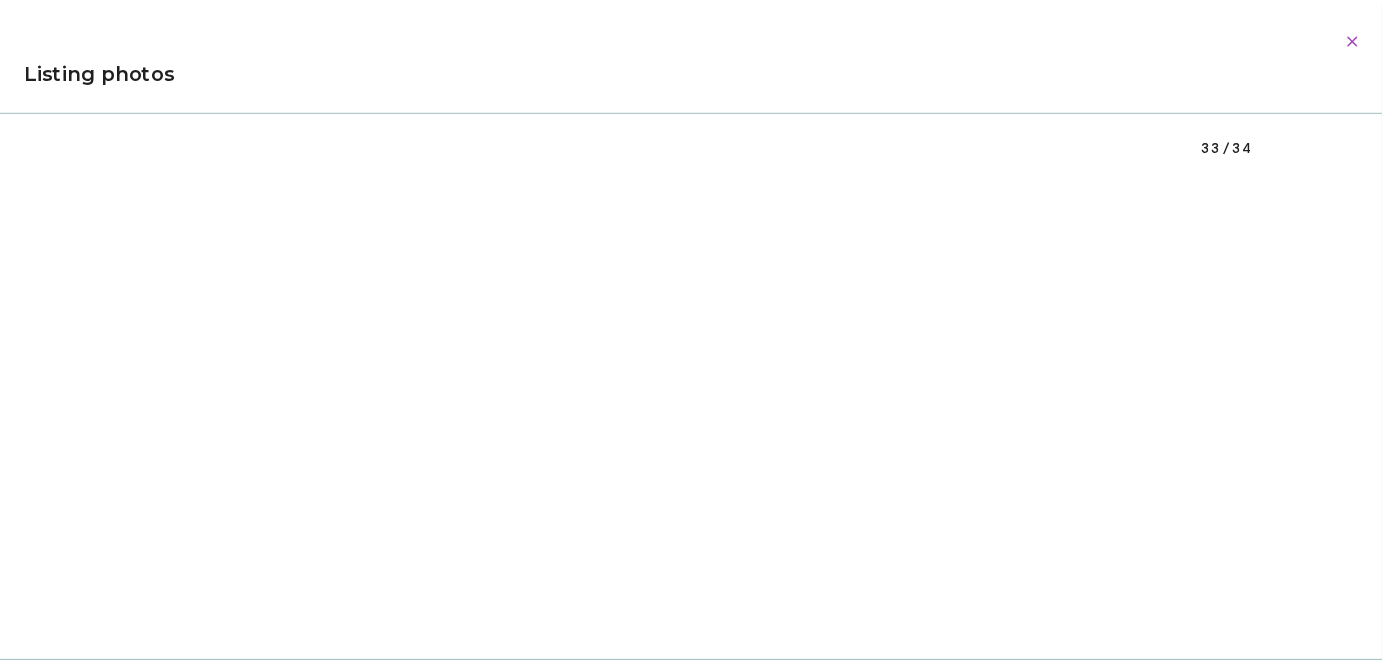 scroll, scrollTop: 23269, scrollLeft: 0, axis: vertical 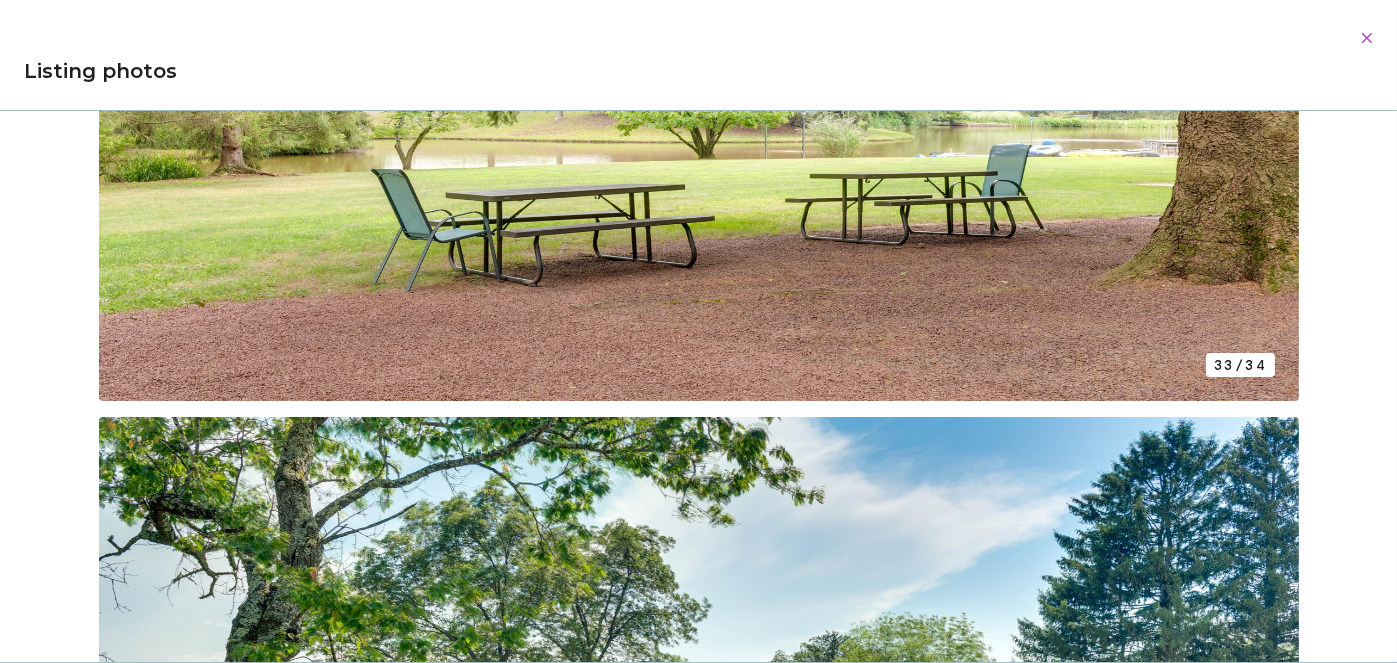 click 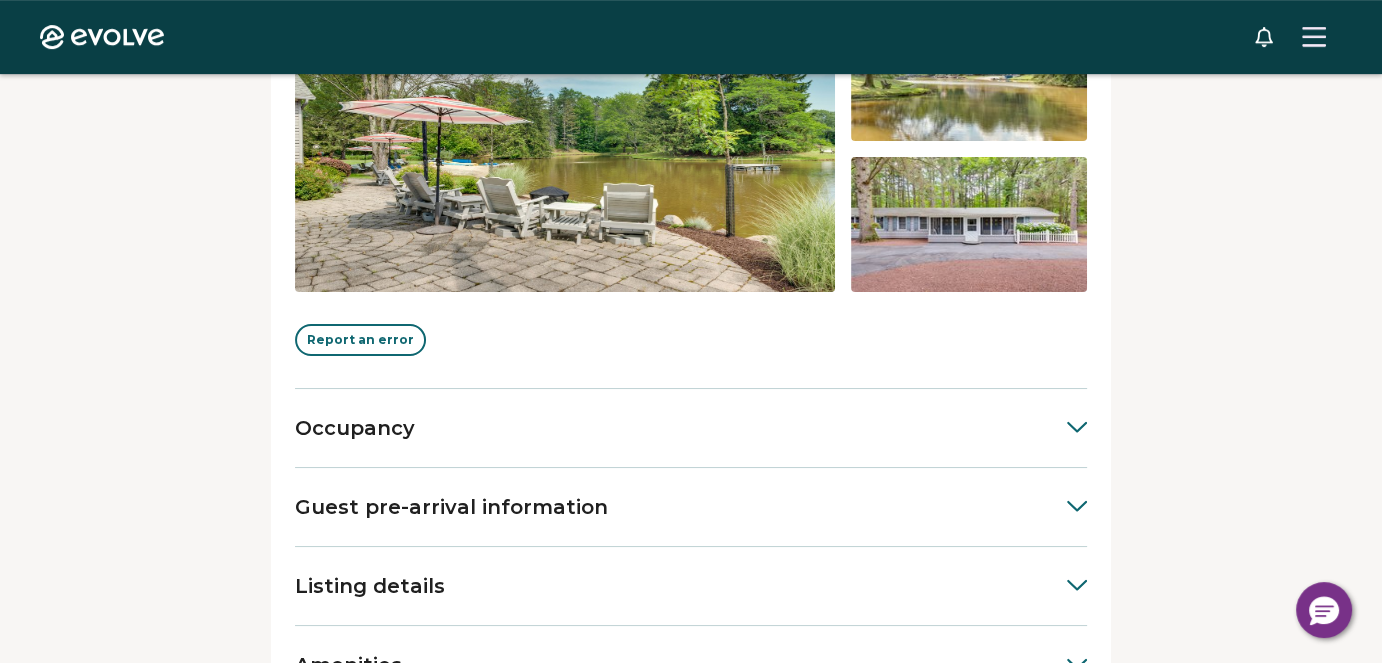 scroll, scrollTop: 600, scrollLeft: 0, axis: vertical 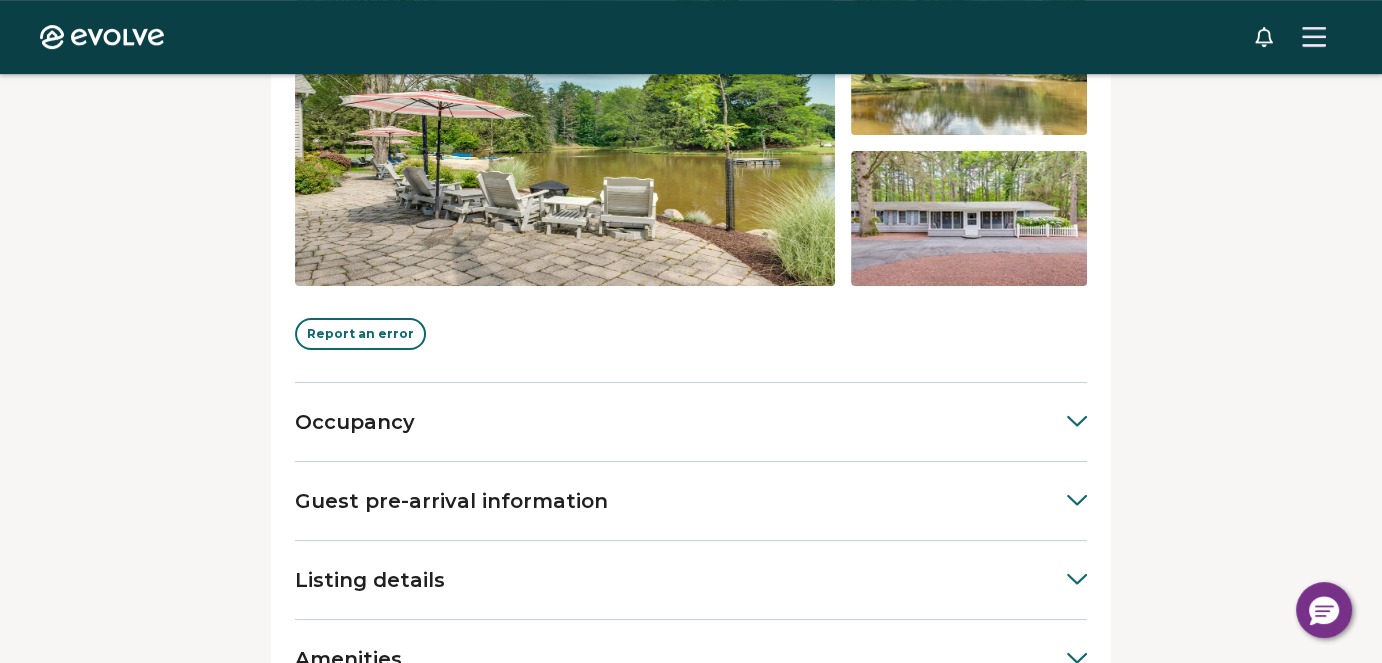 click 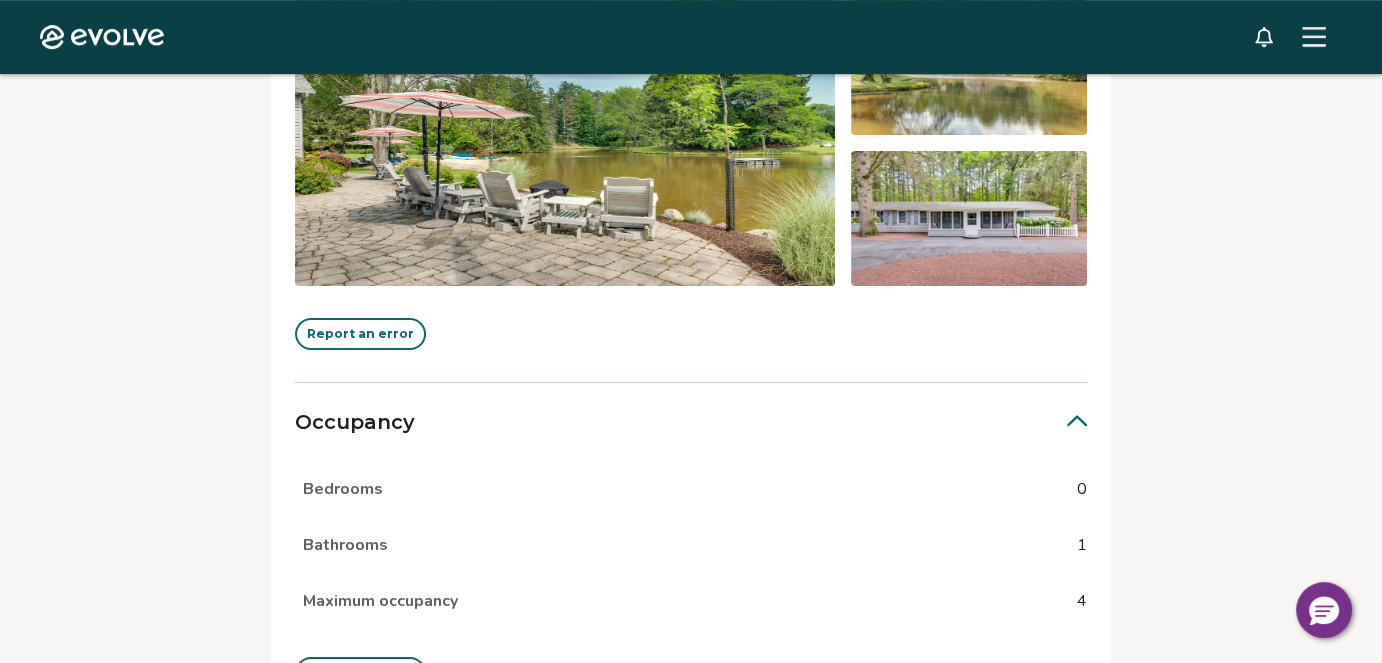 click on "0" at bounding box center (1082, 489) 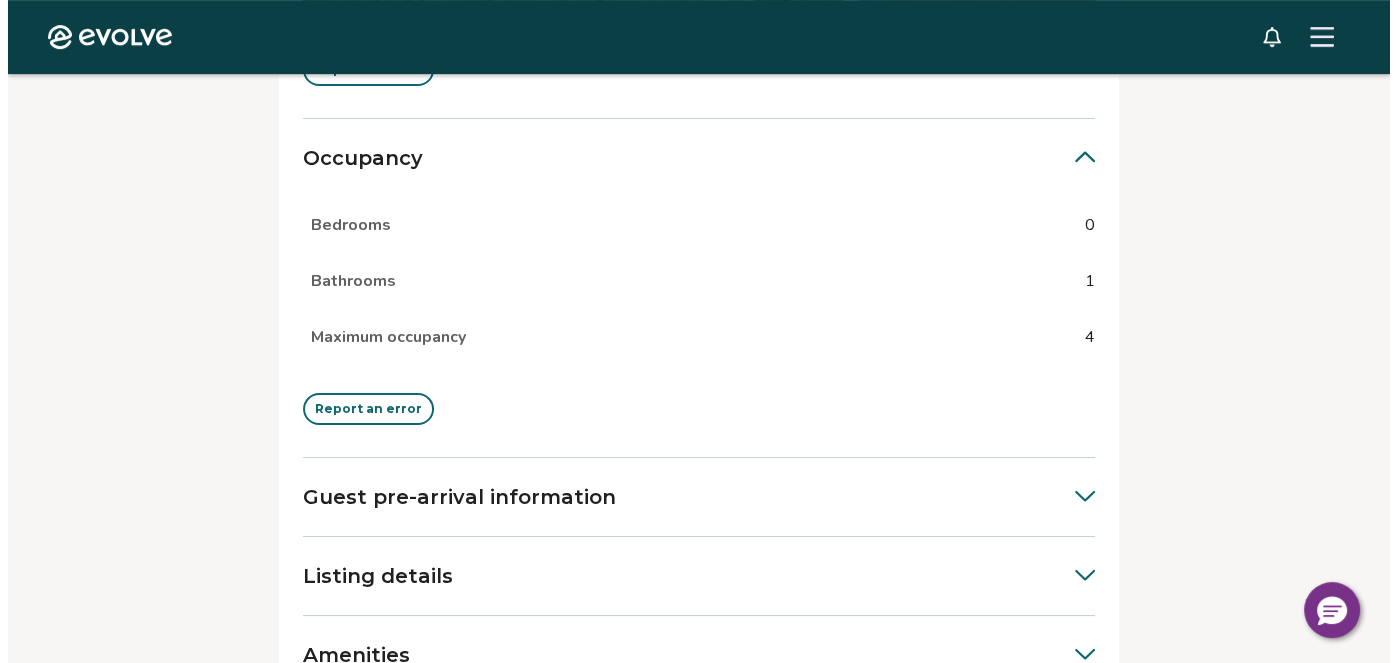 scroll, scrollTop: 874, scrollLeft: 0, axis: vertical 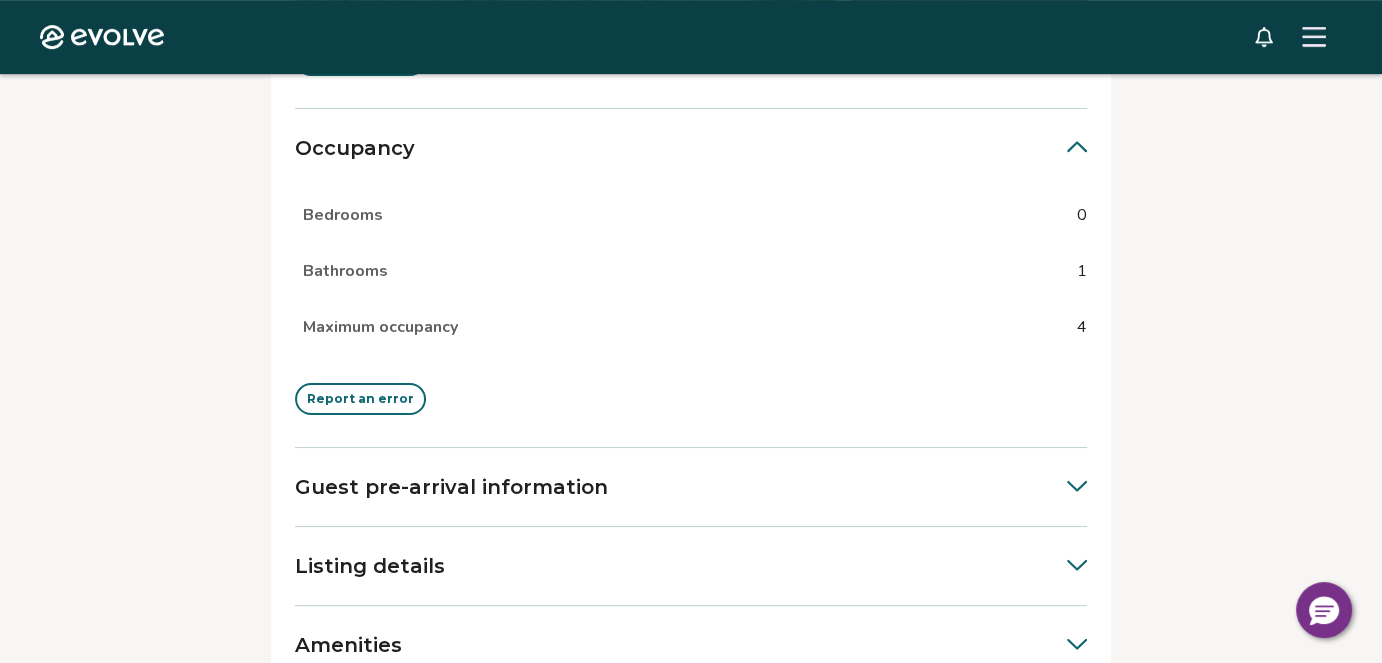 click on "Report an error" at bounding box center (360, 399) 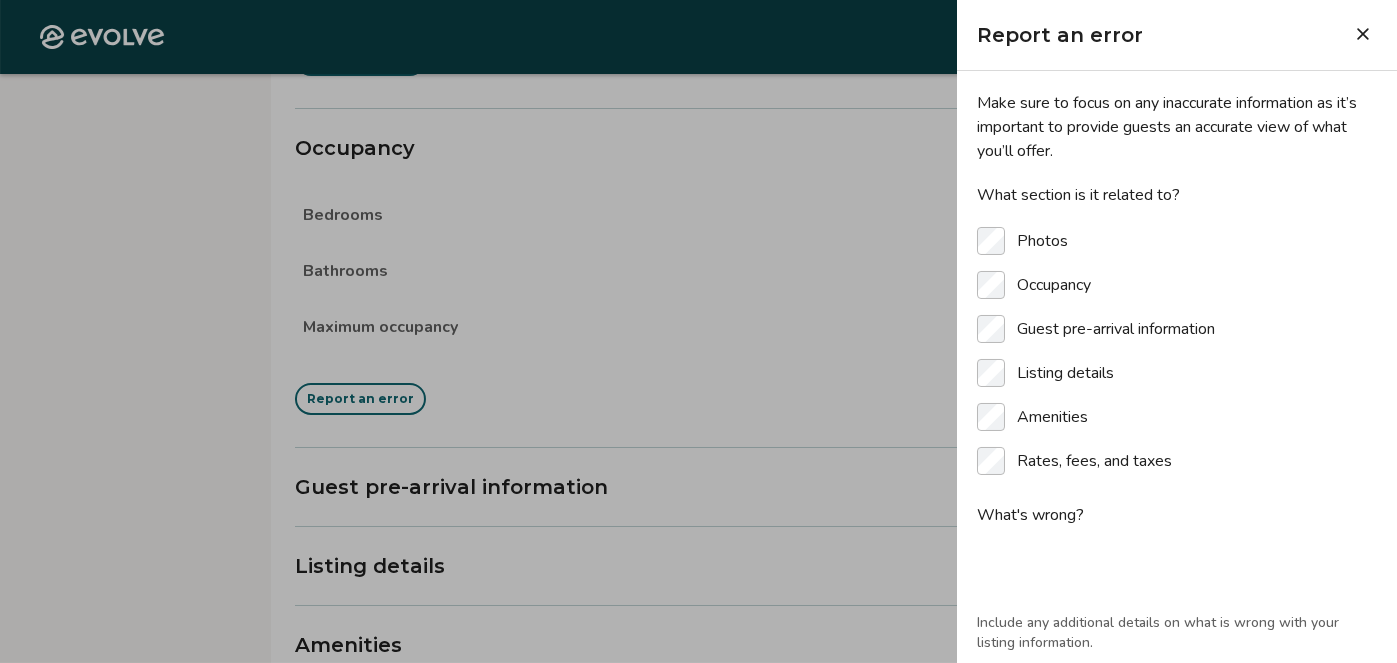 type on "*" 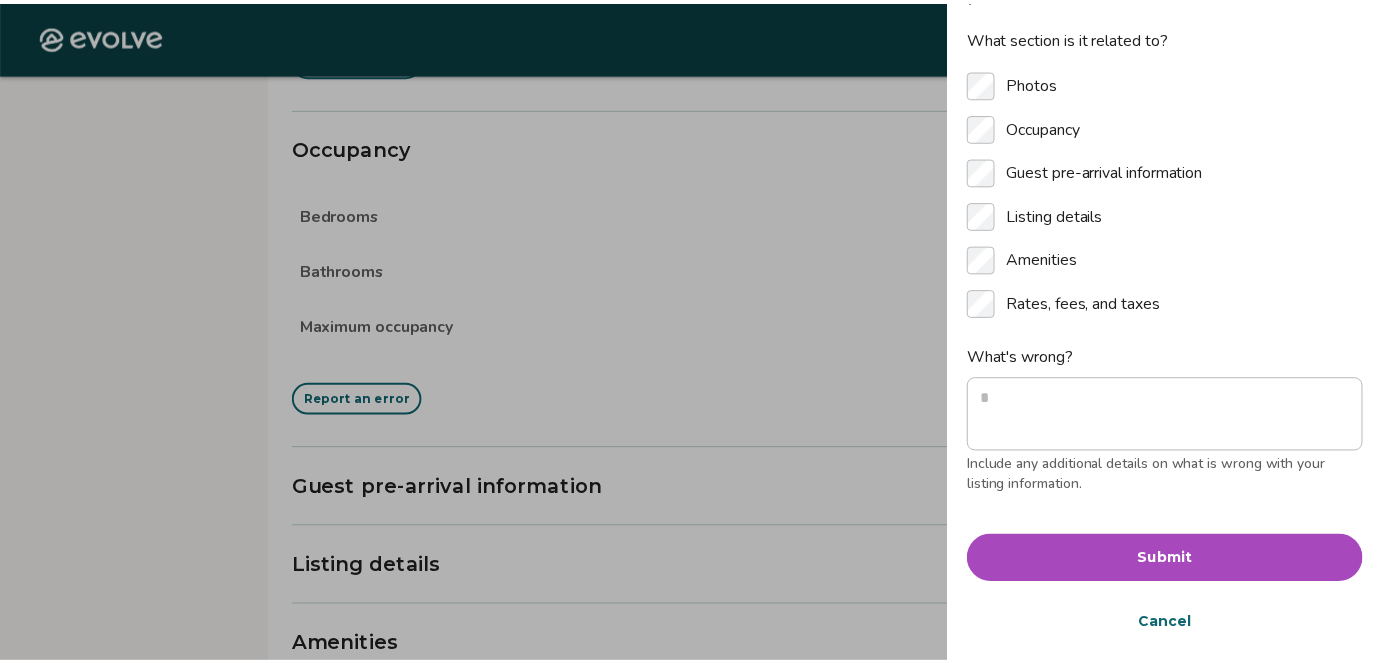 scroll, scrollTop: 159, scrollLeft: 0, axis: vertical 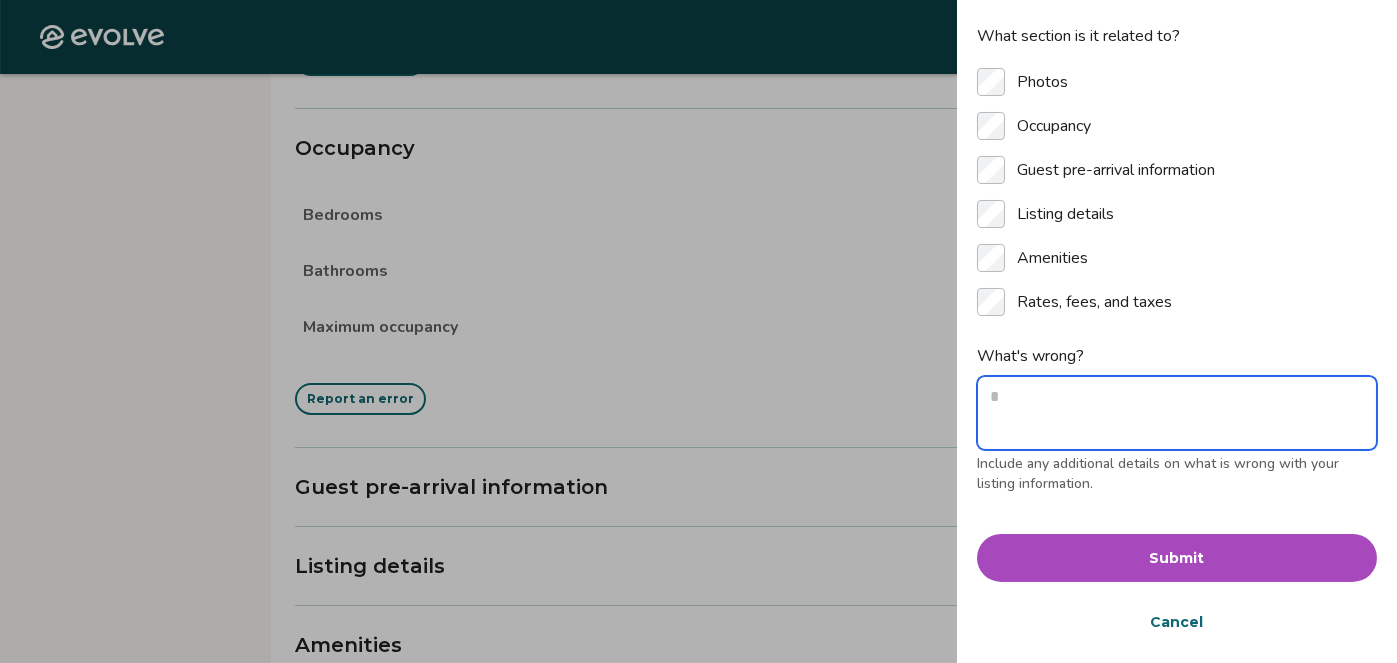 click on "What's wrong?" at bounding box center (1177, 413) 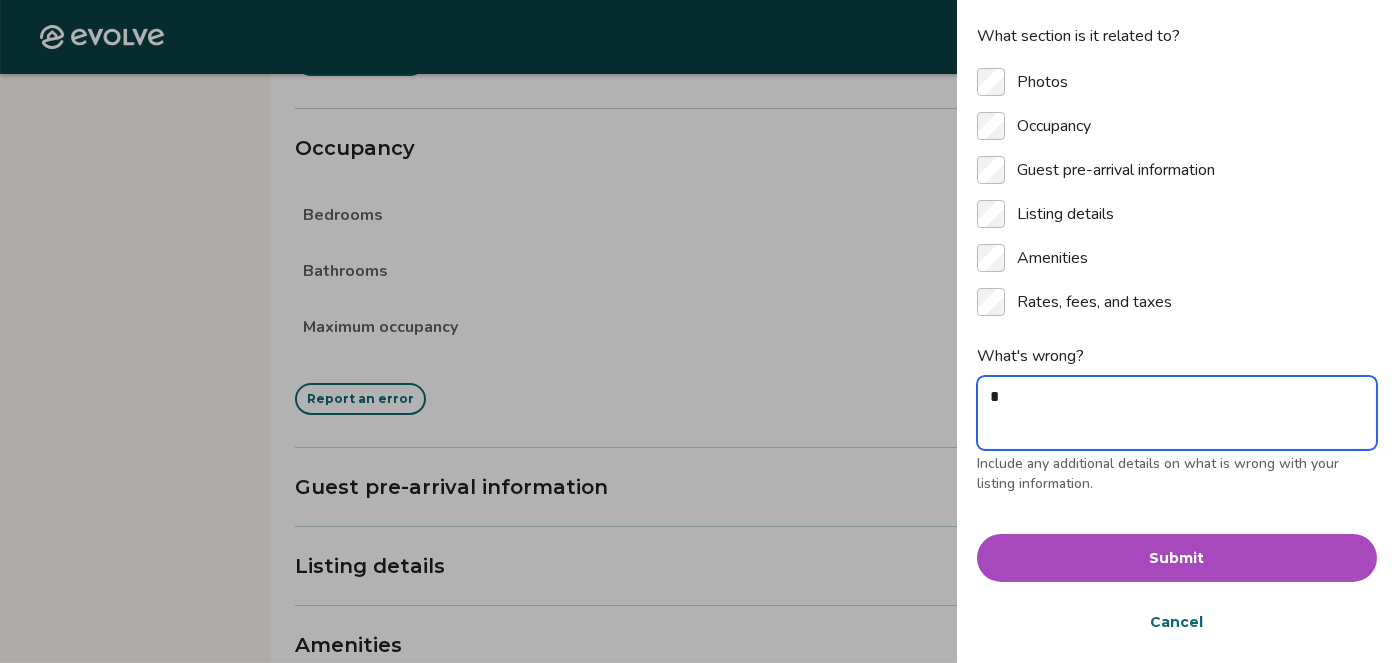 type on "**" 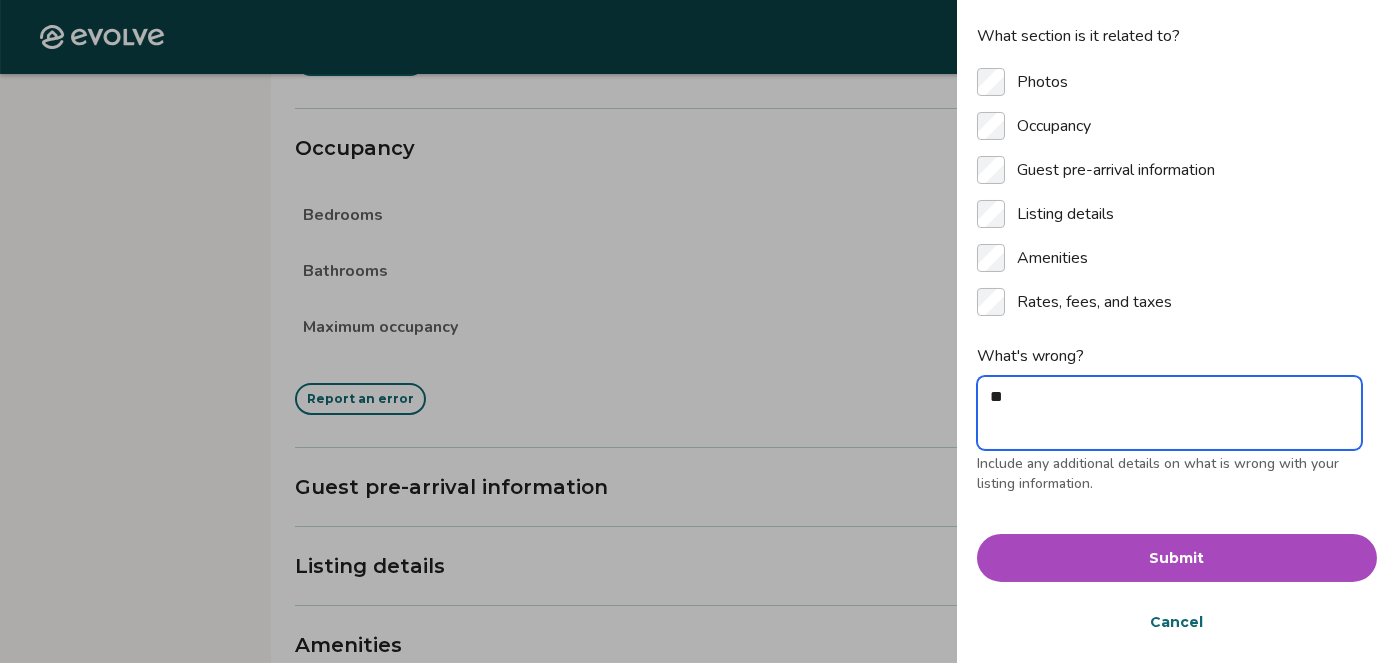 type on "**" 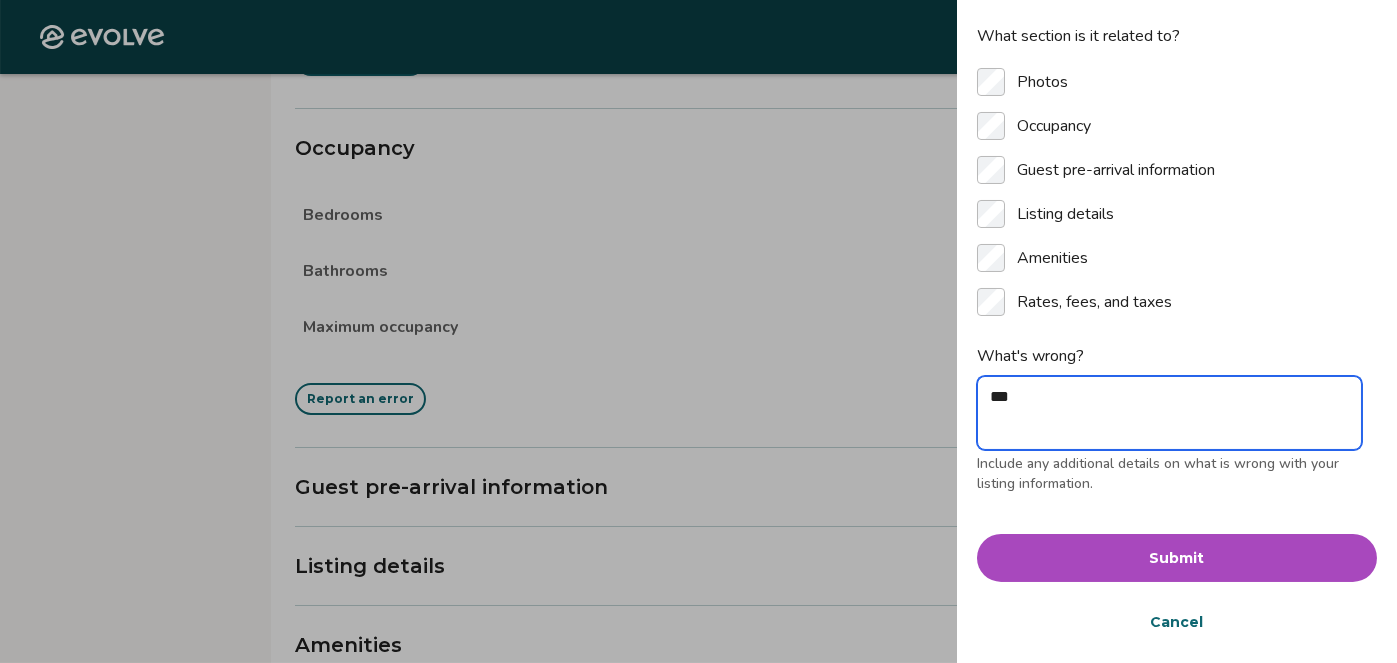 type on "****" 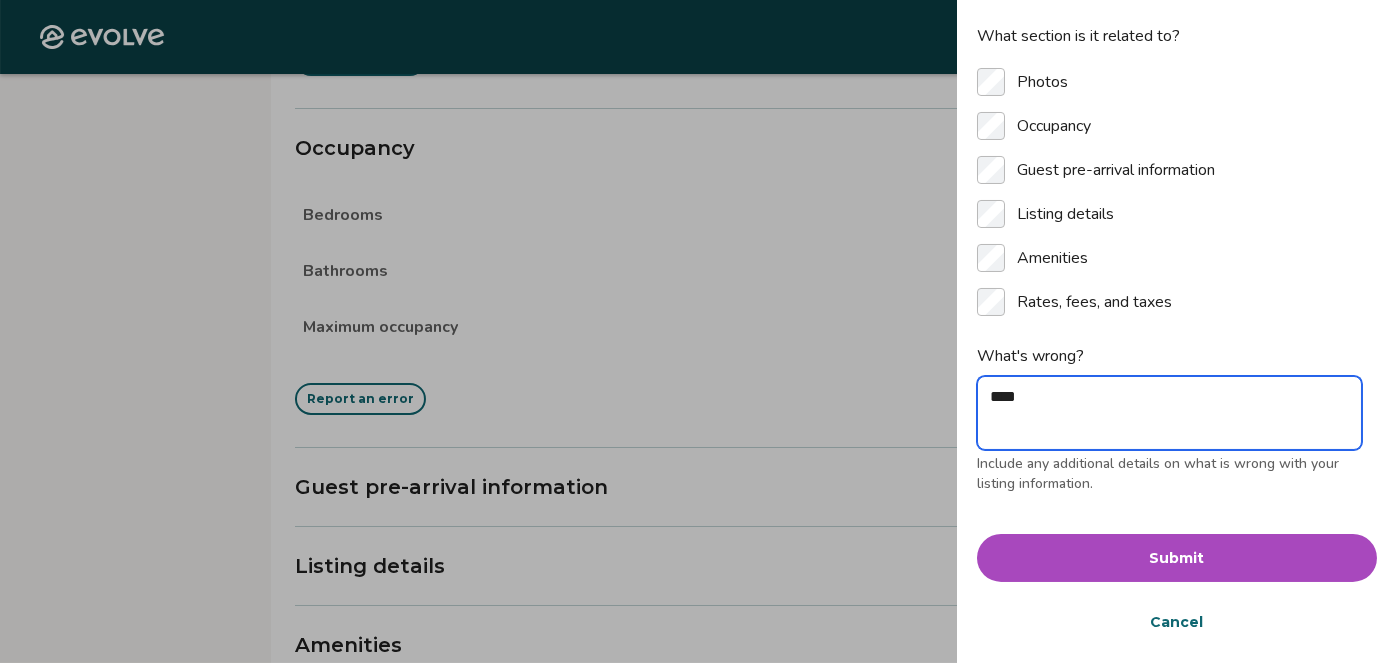 type on "*****" 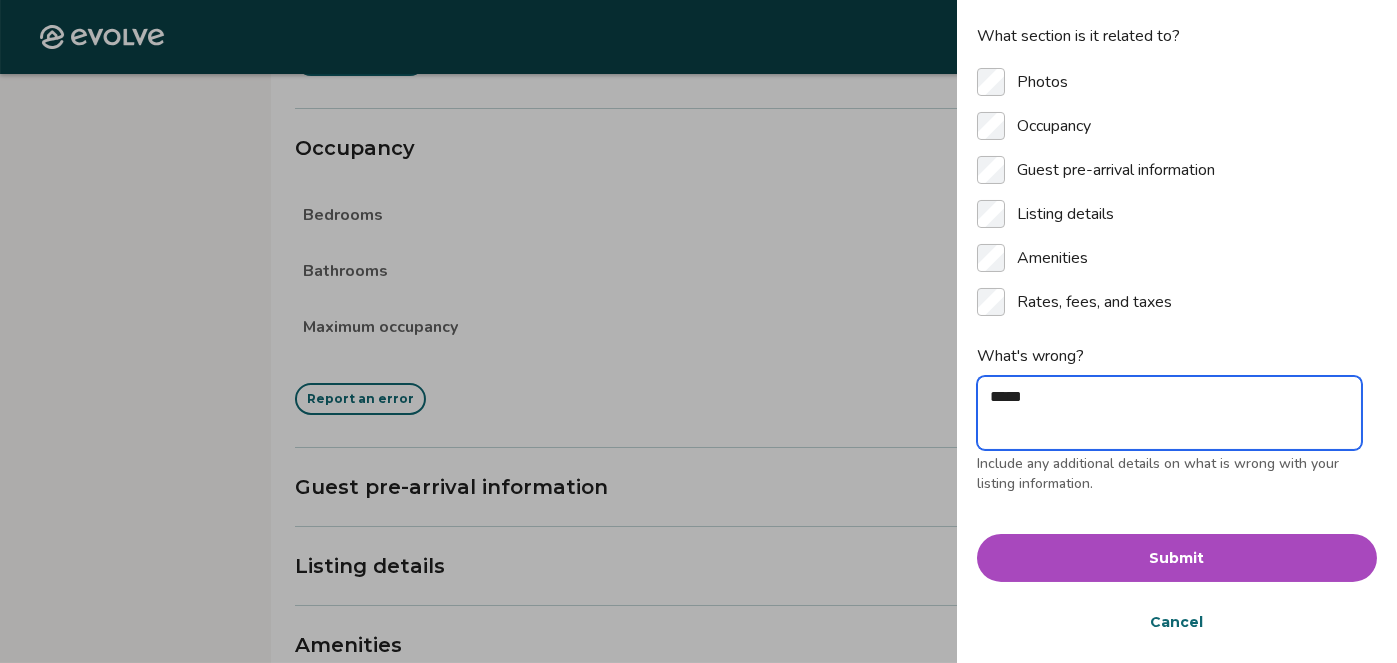 type on "*****" 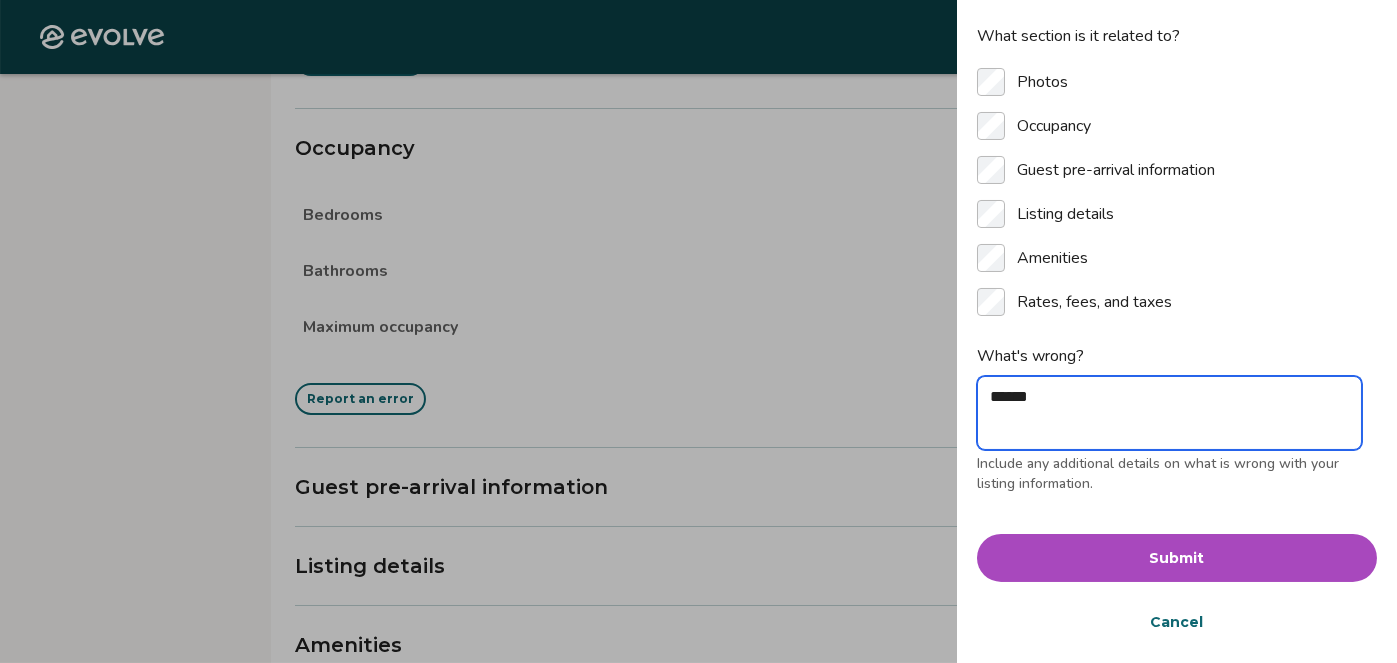 type on "*" 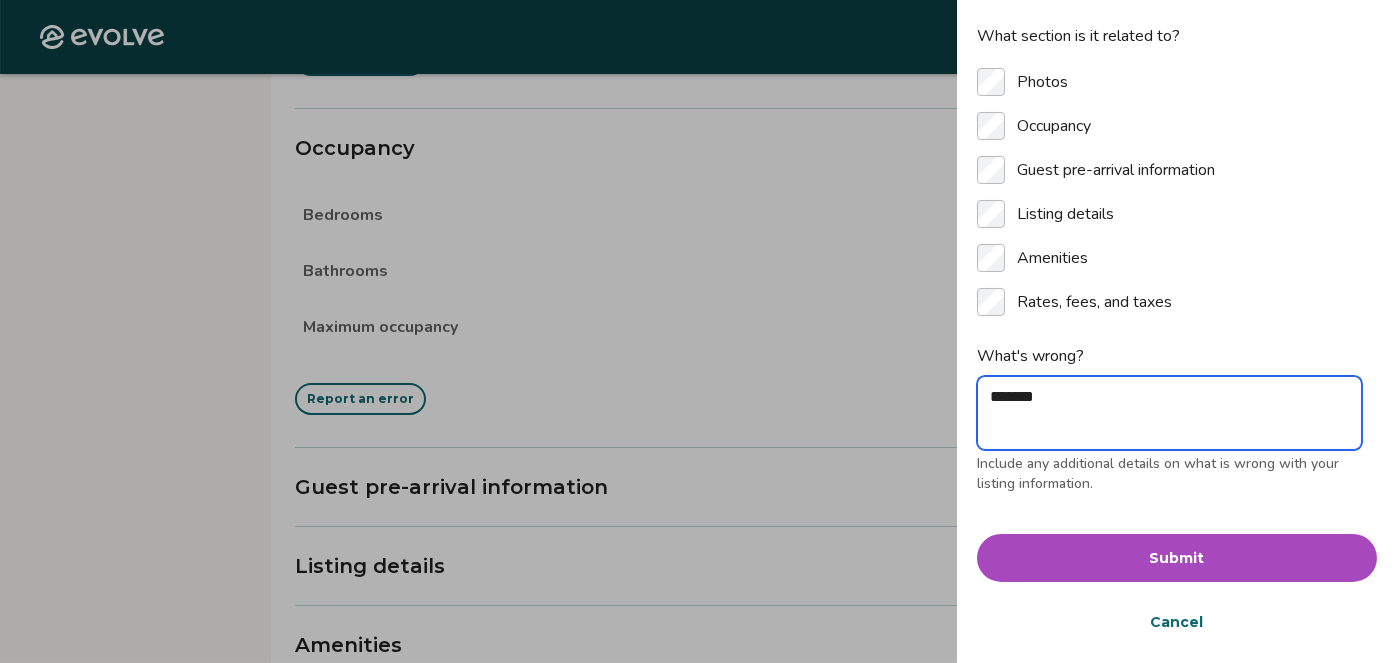 type on "*" 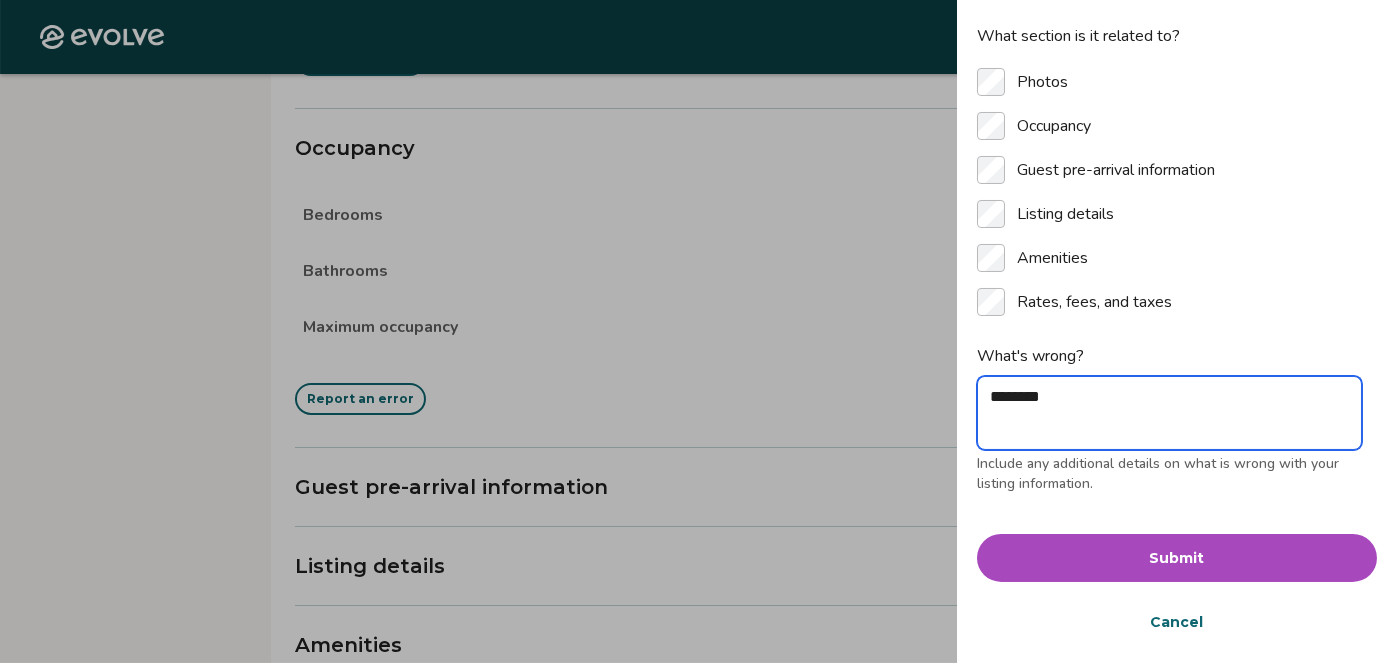 type on "*********" 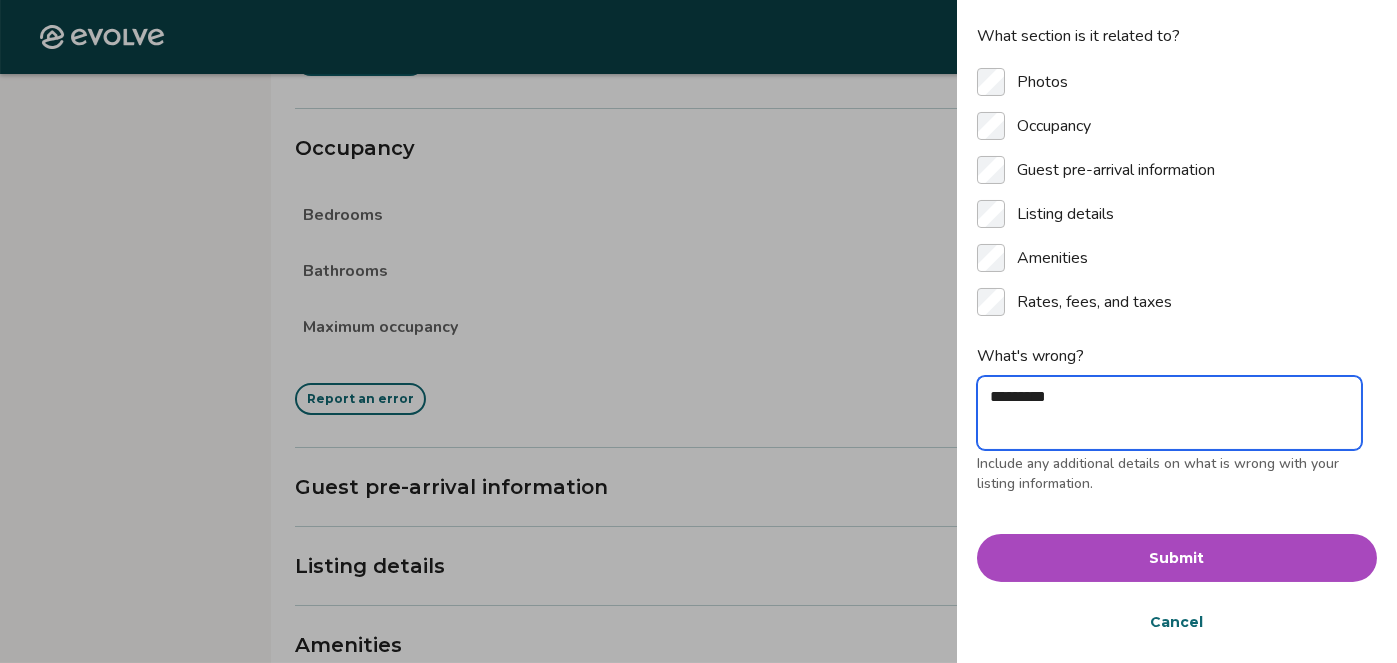 type on "**********" 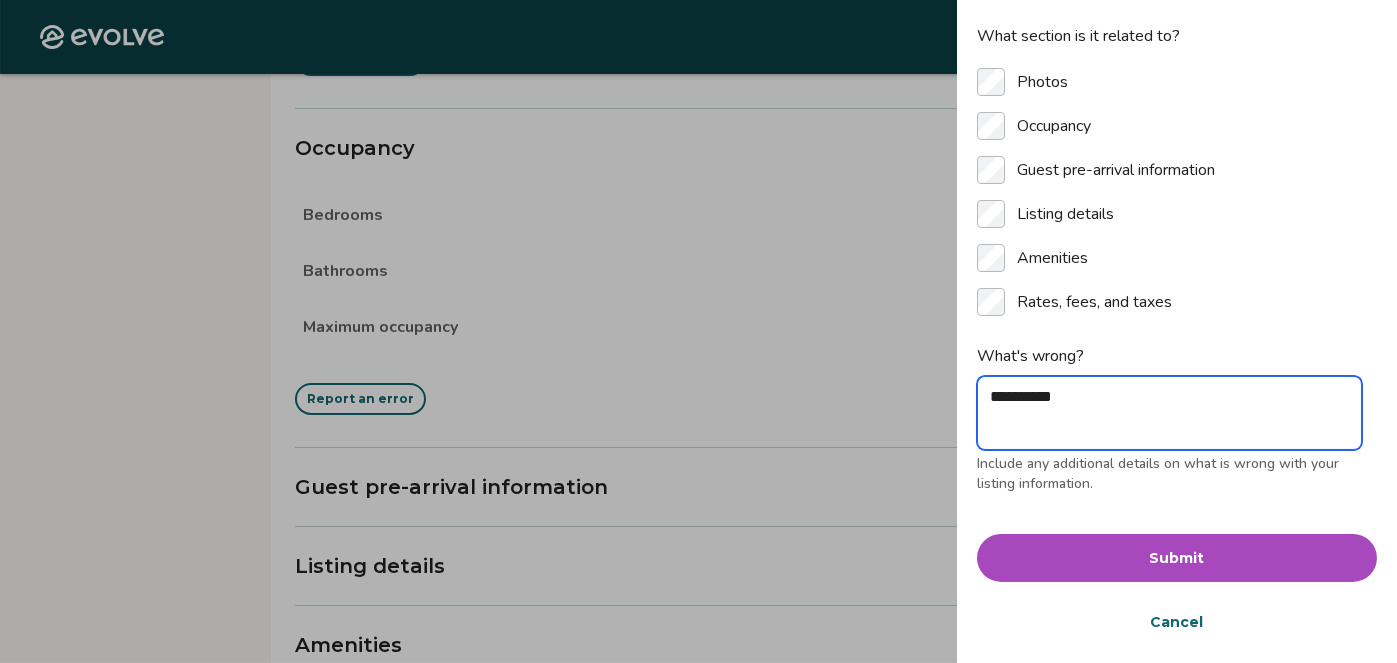 type on "**********" 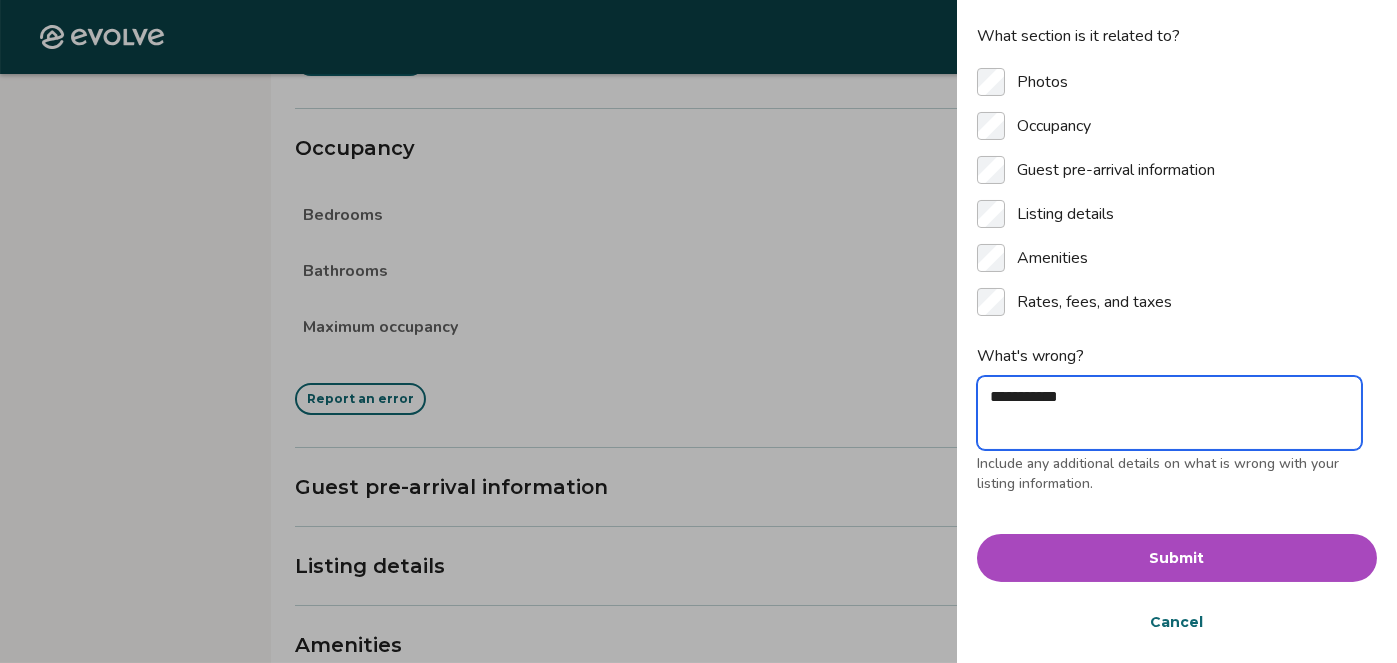 type on "**********" 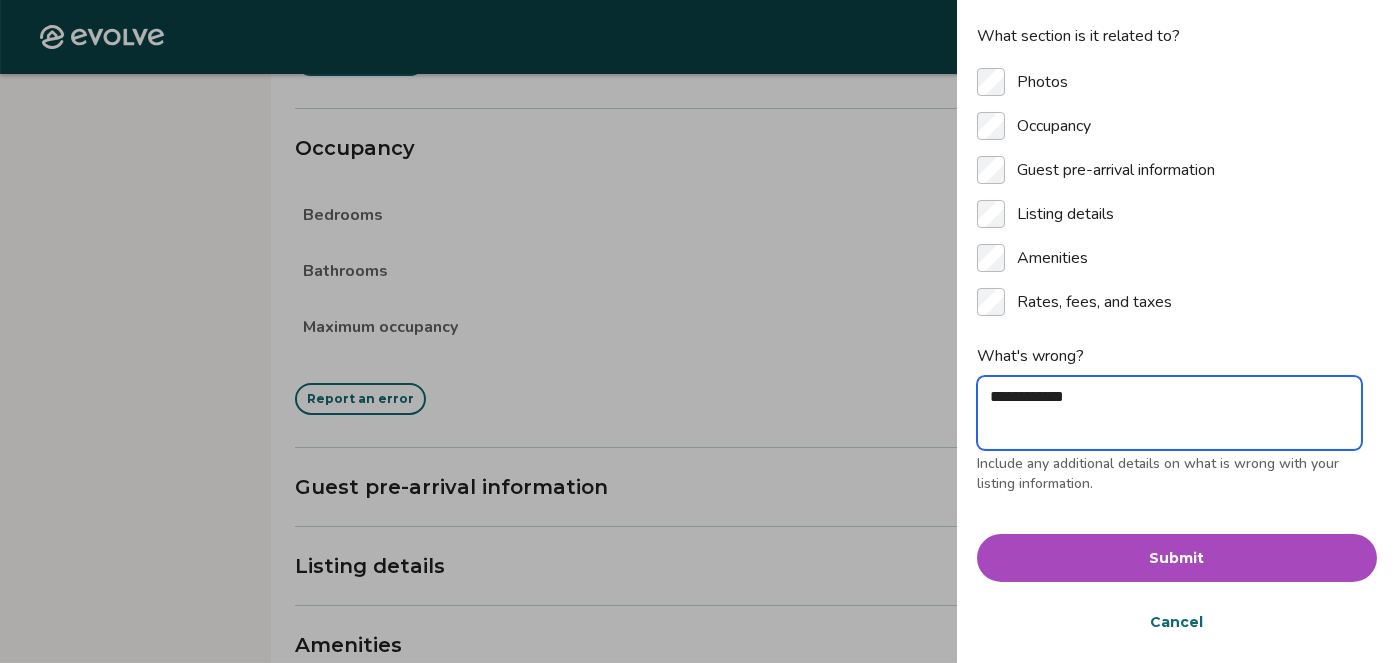 type on "**********" 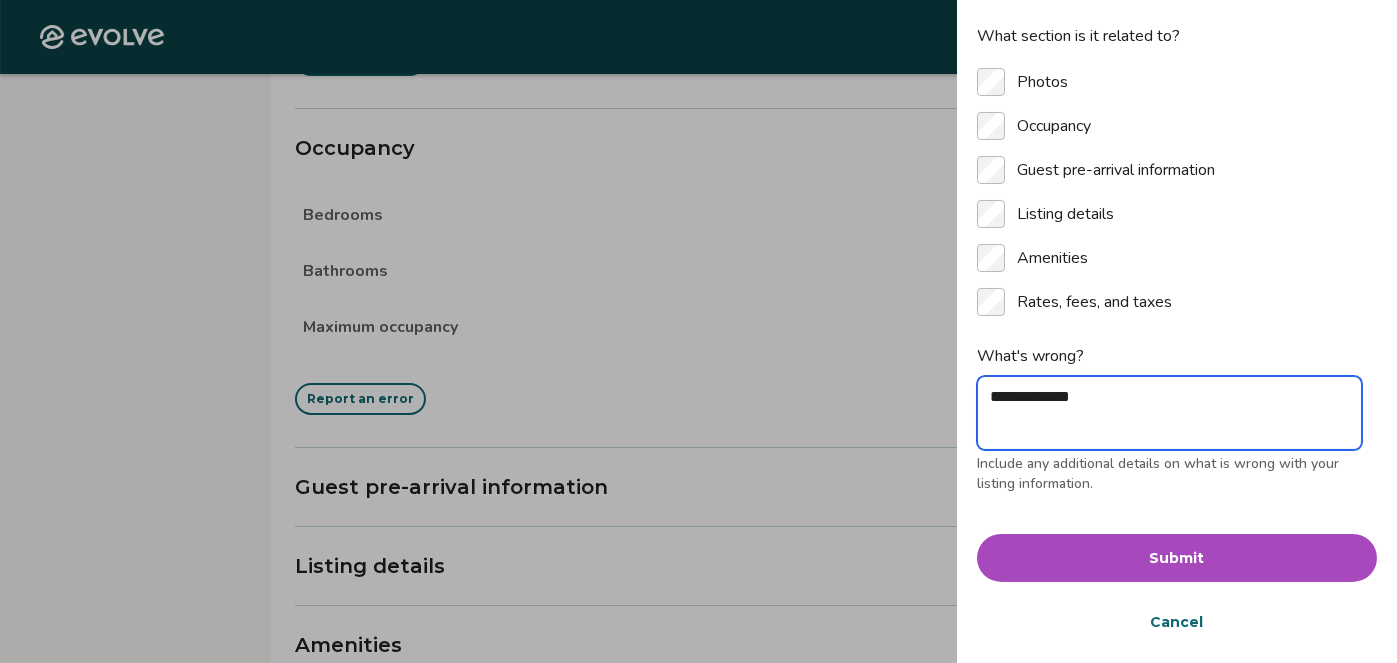 type on "**********" 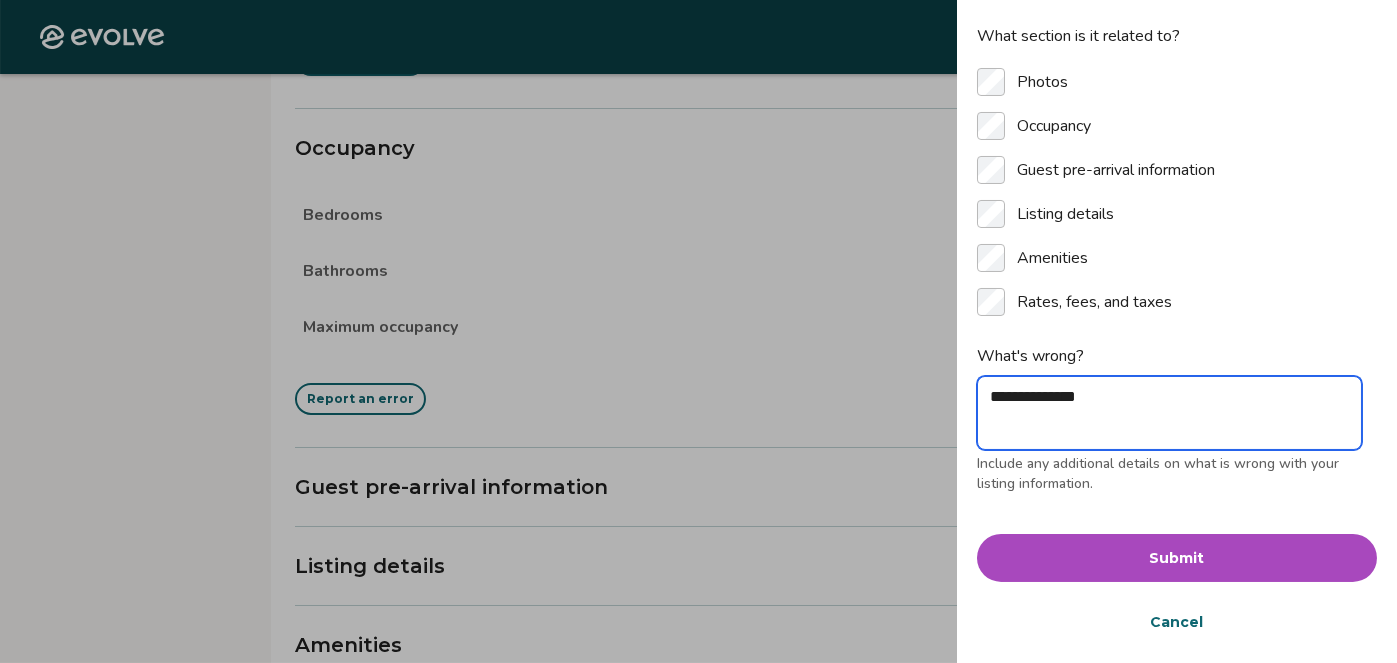 type on "**********" 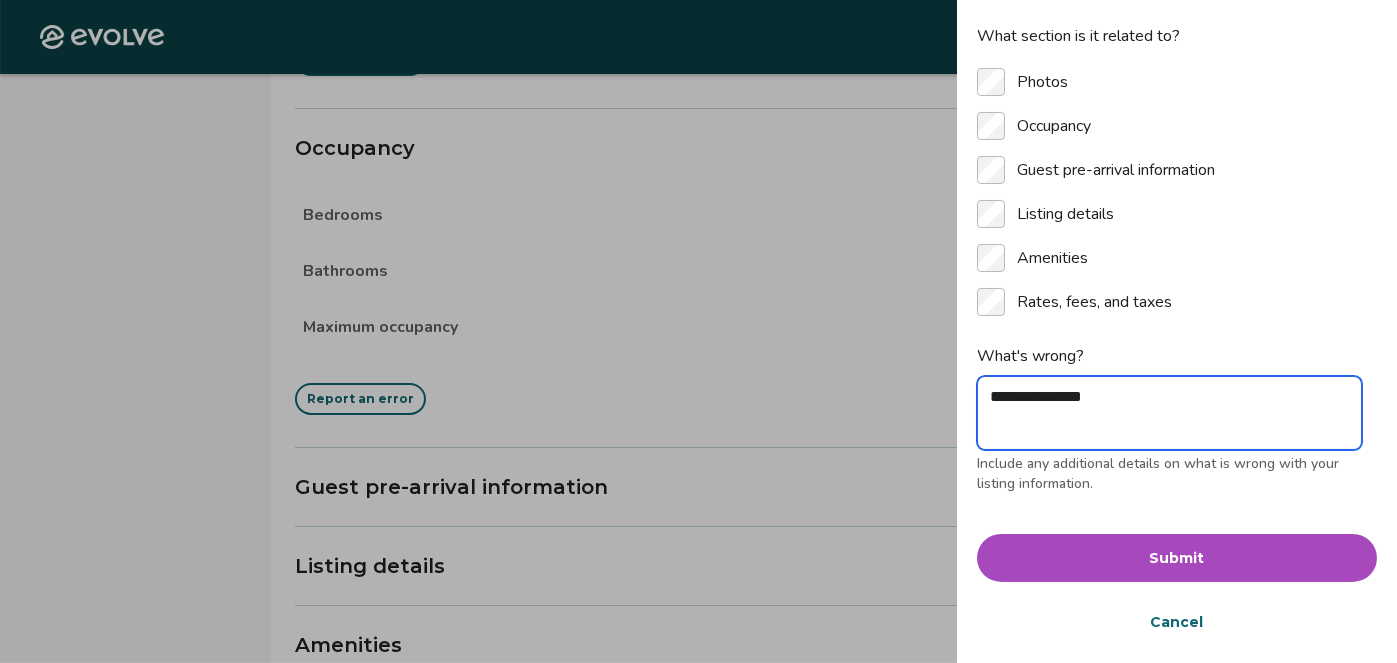 type on "**********" 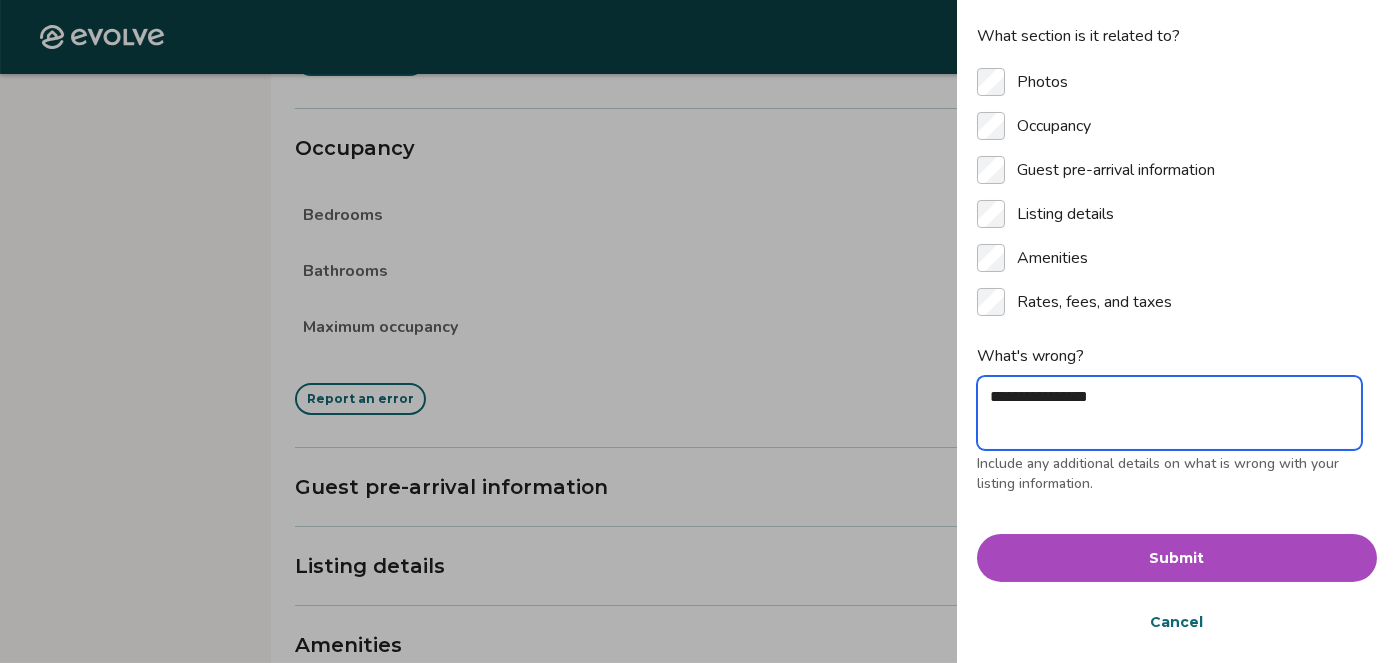 type on "*" 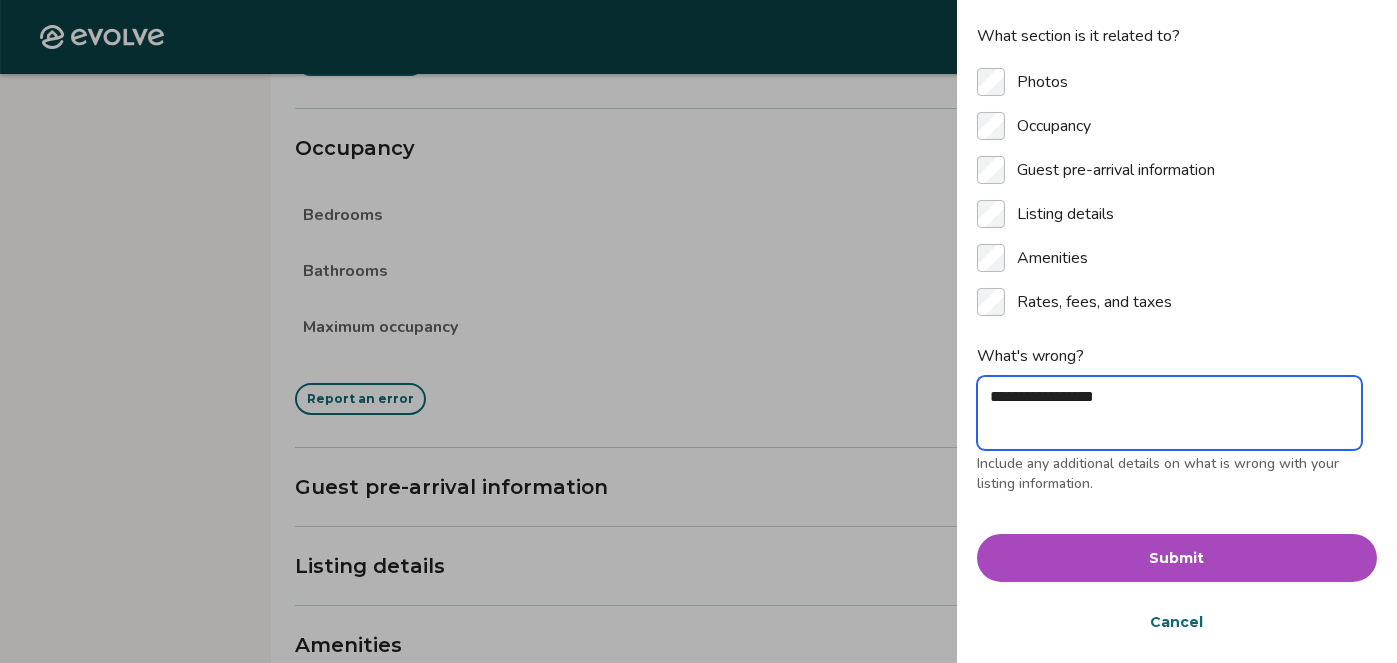 type on "**********" 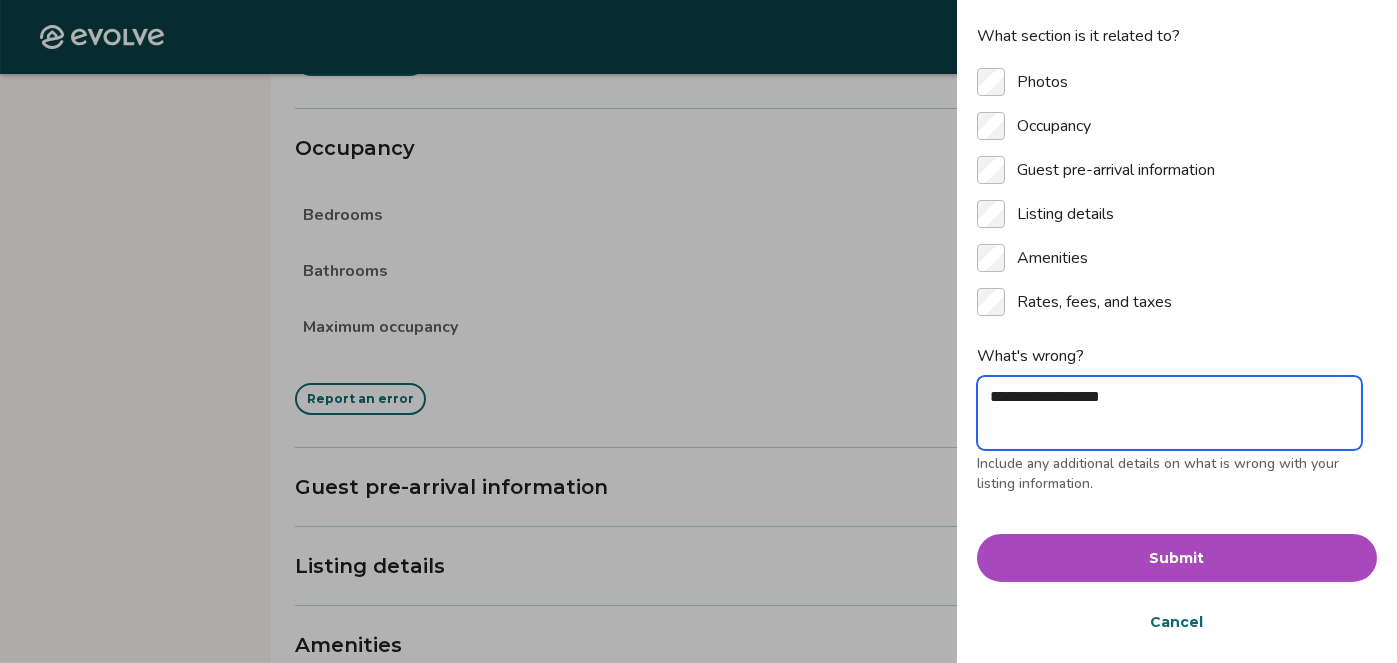 type on "**********" 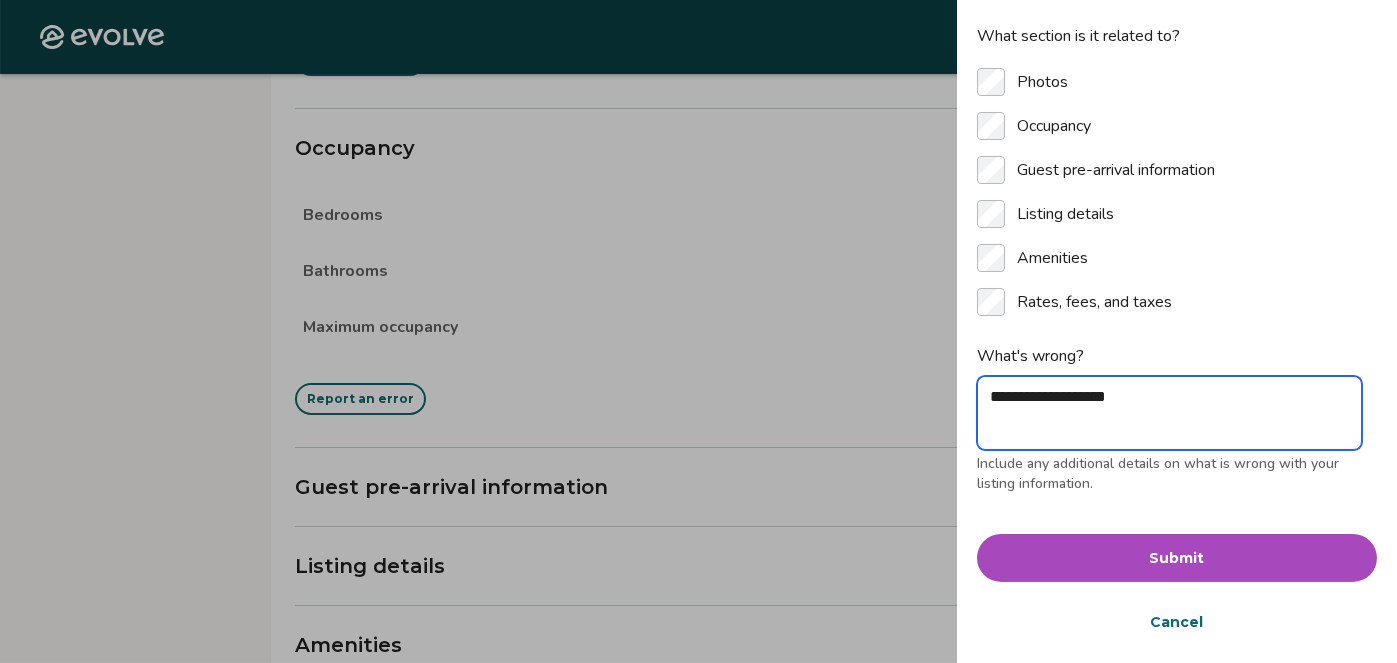 type on "**********" 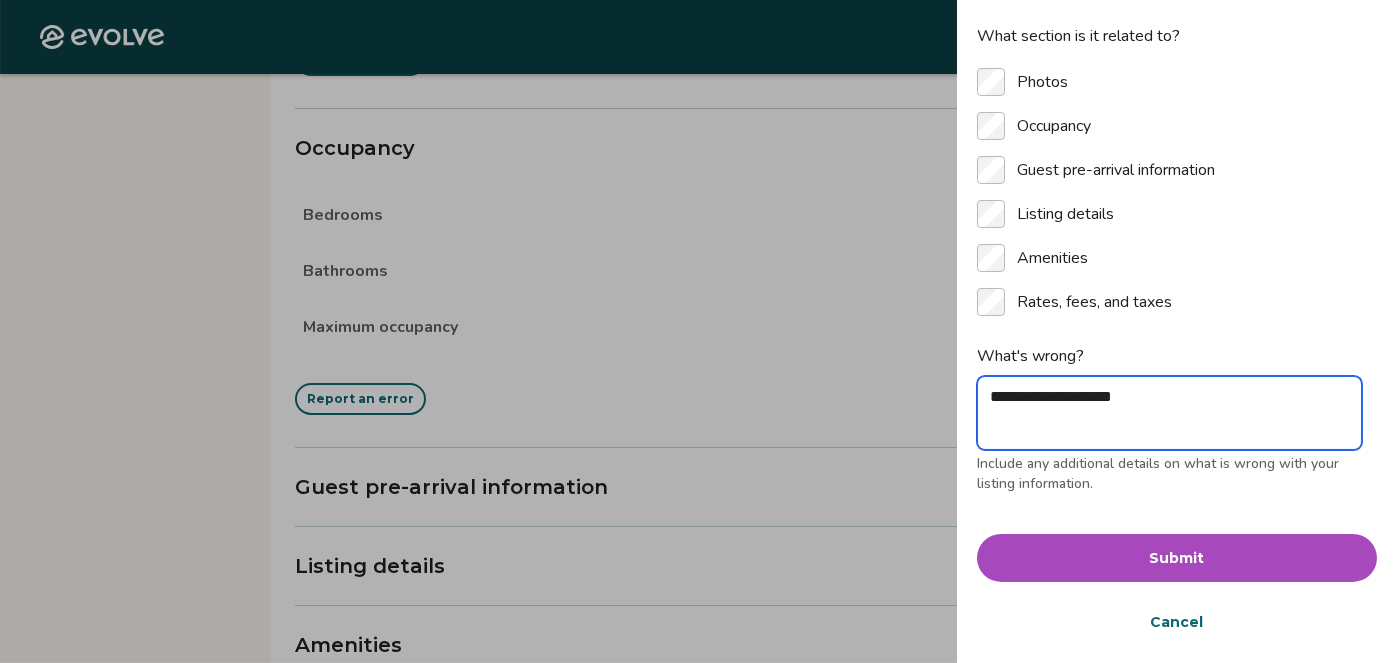 type on "**********" 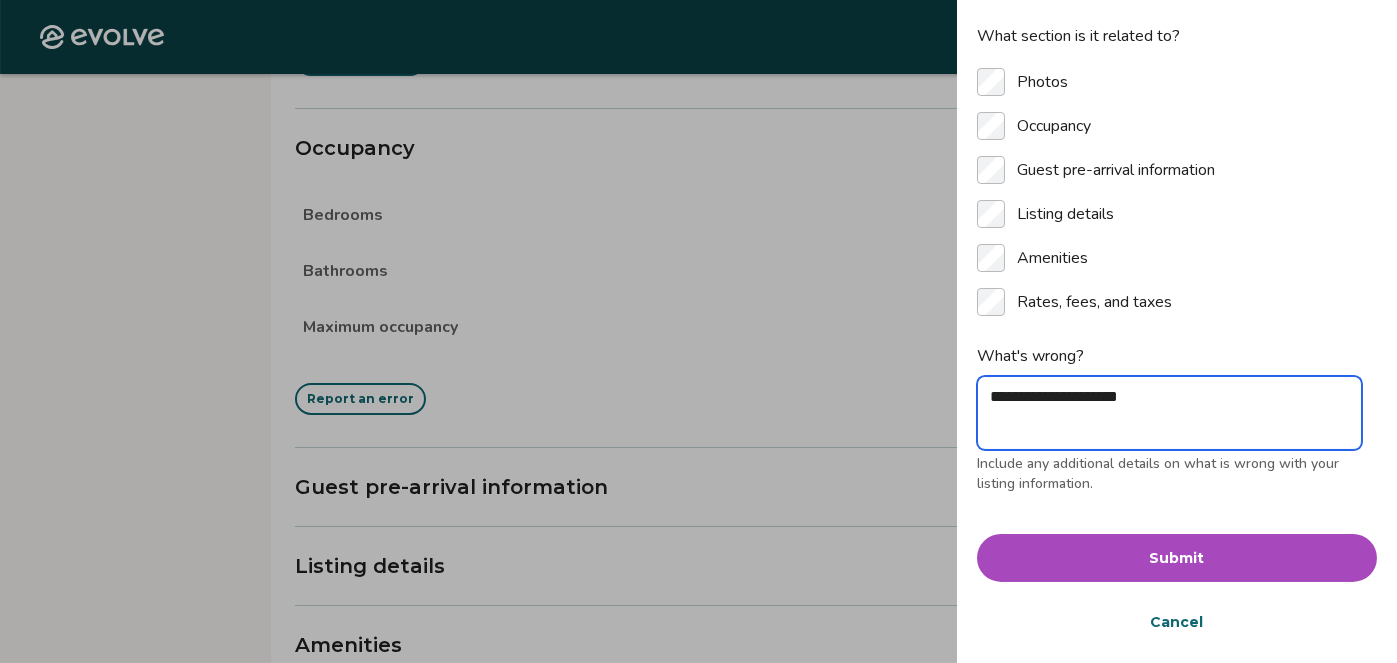 type on "**********" 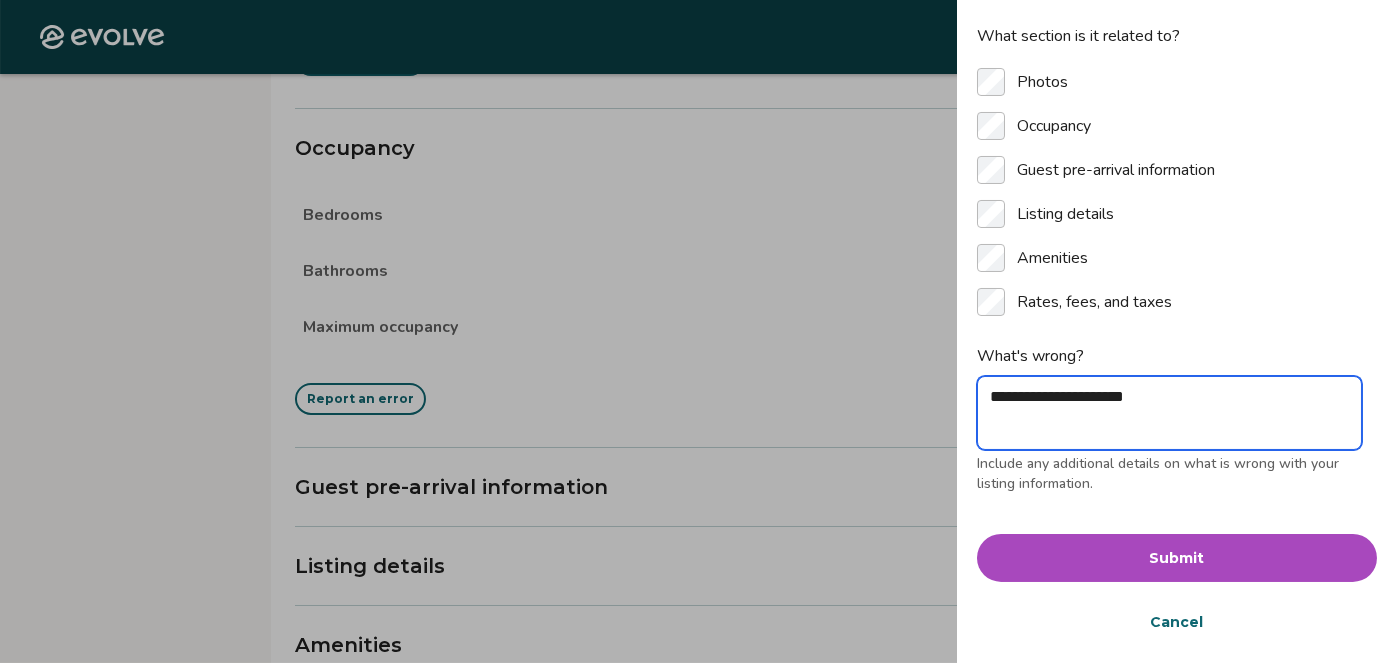 type on "**********" 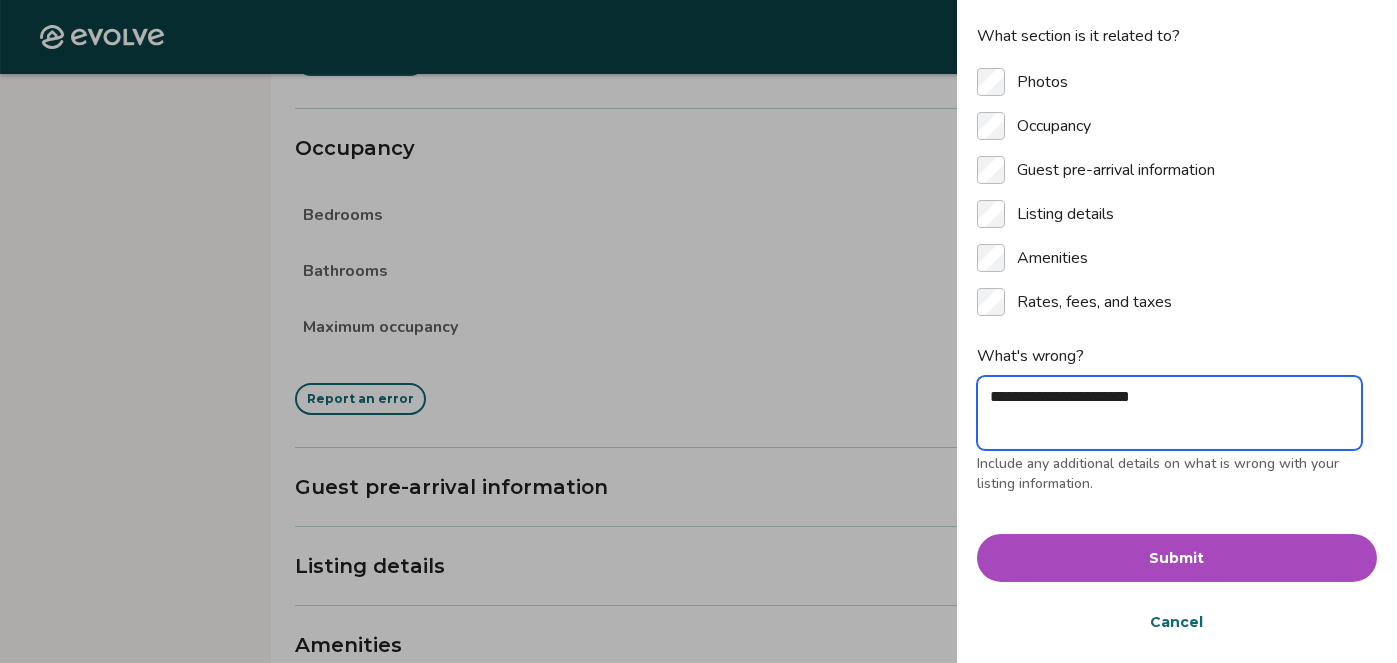 type on "**********" 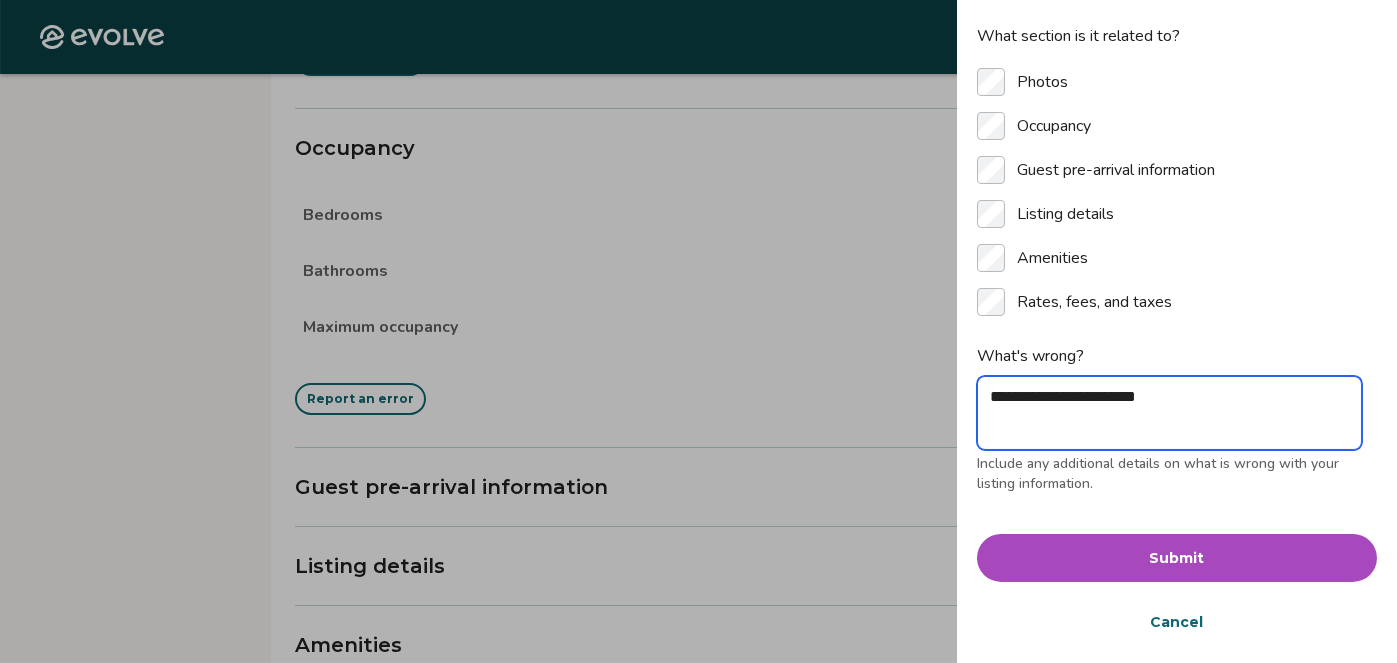 type on "**********" 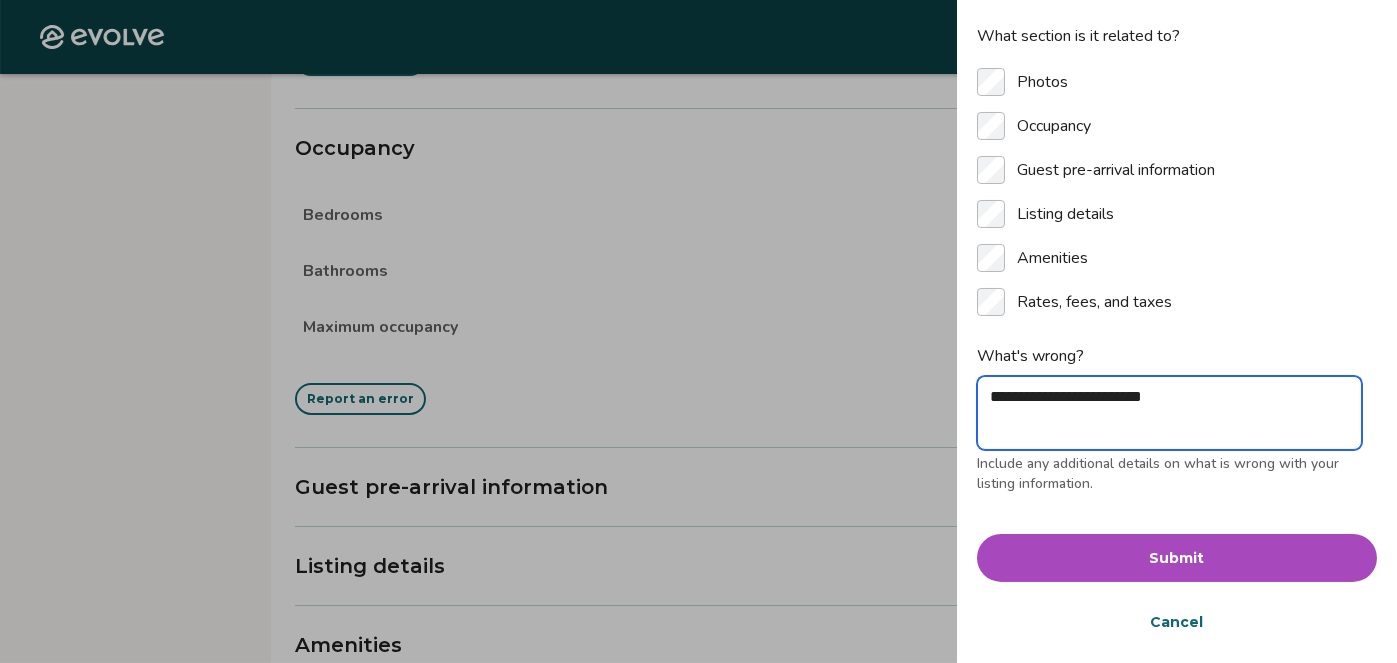 type on "**********" 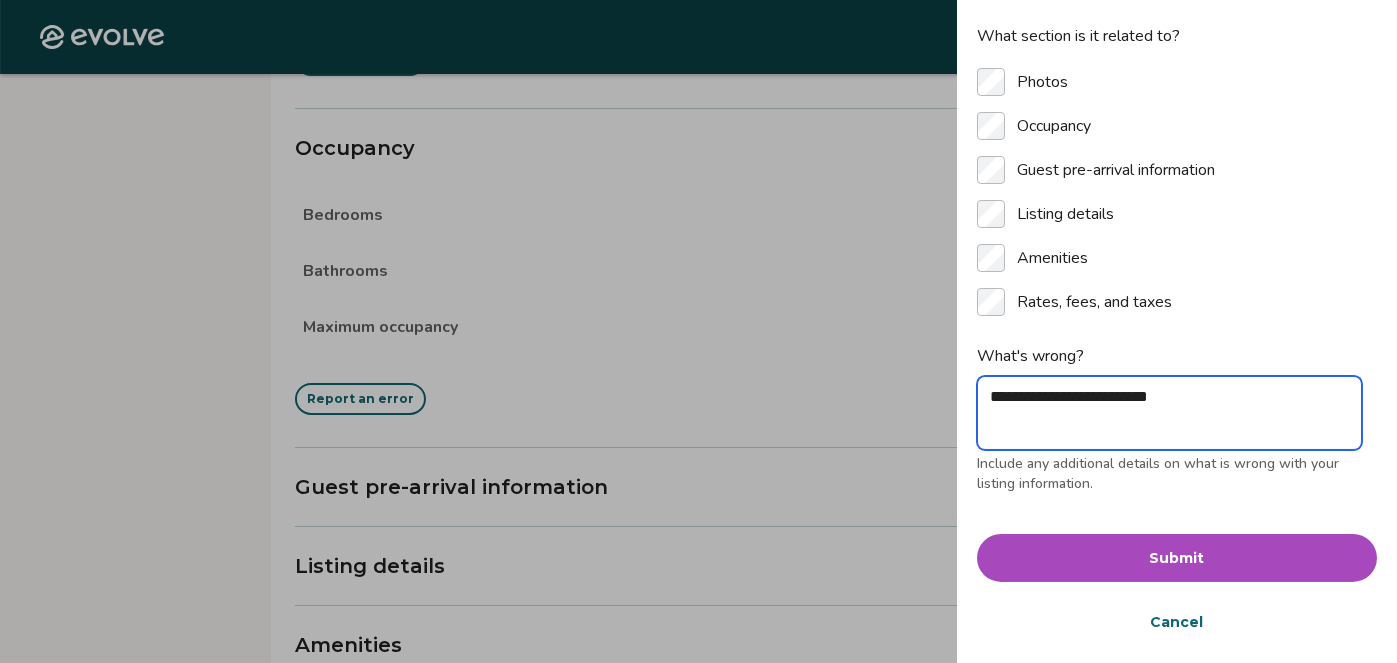type on "**********" 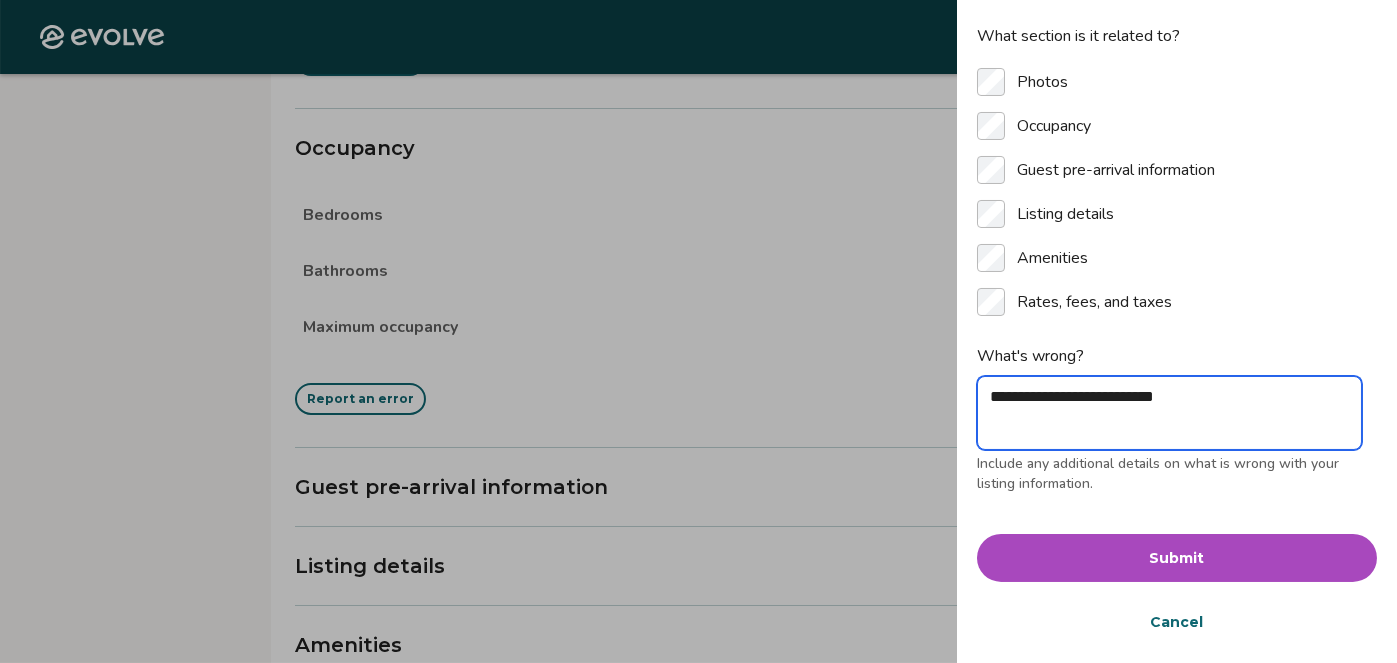 type on "**********" 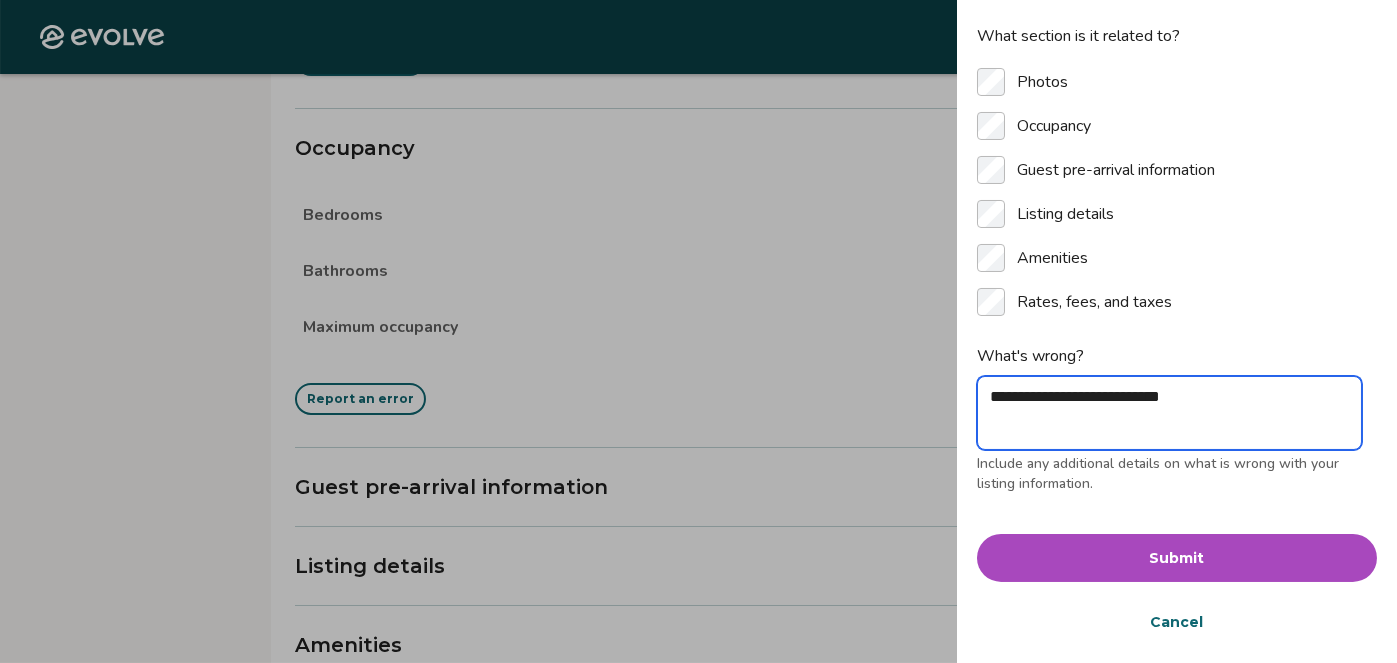 type on "**********" 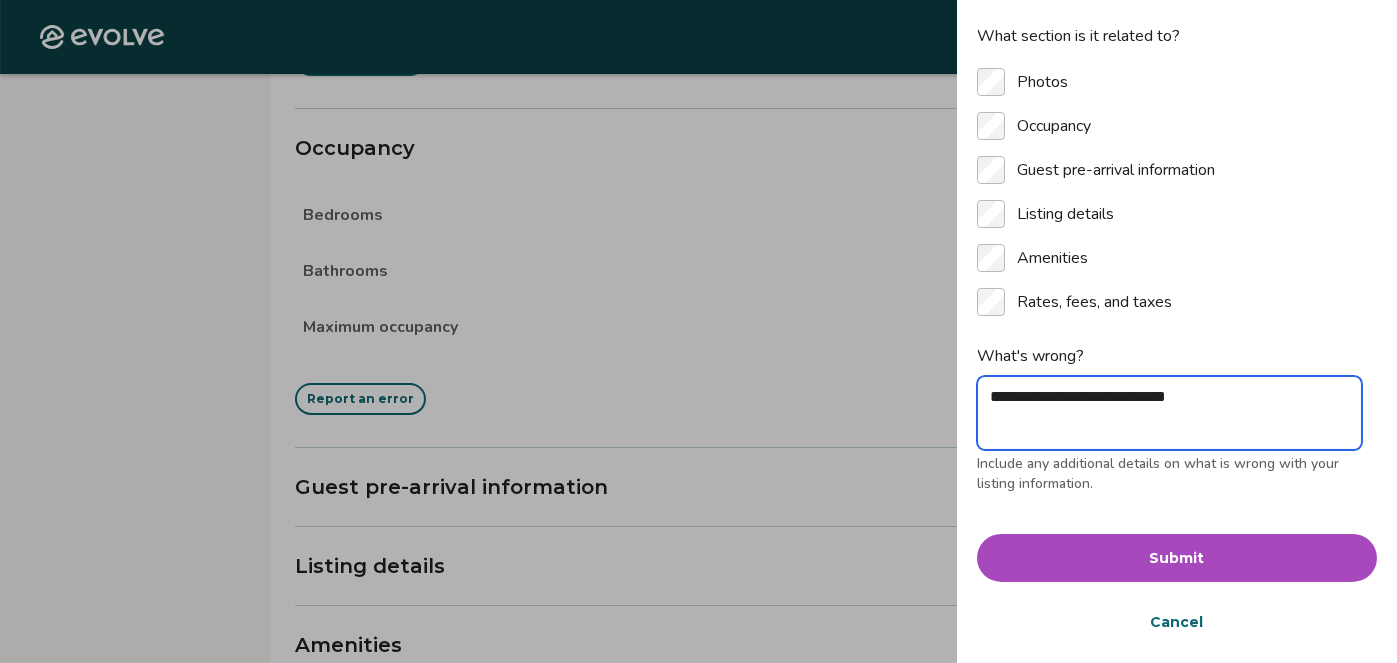 type on "**********" 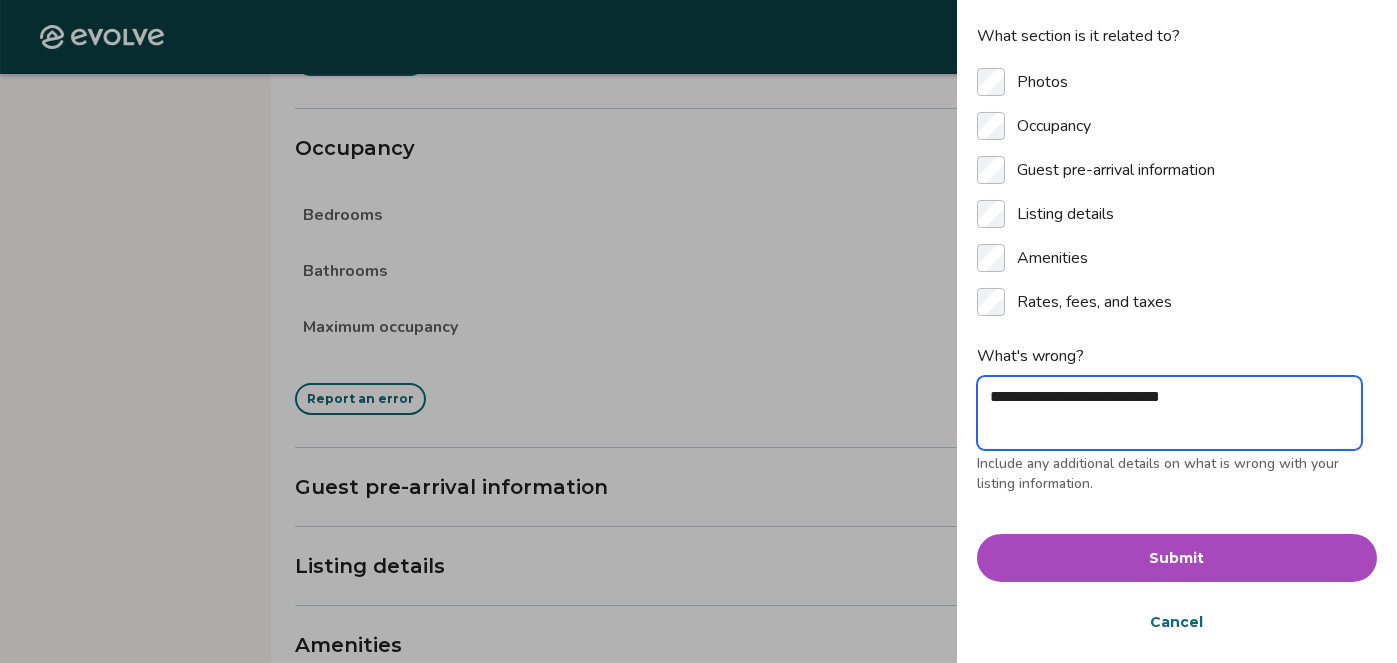 type on "**********" 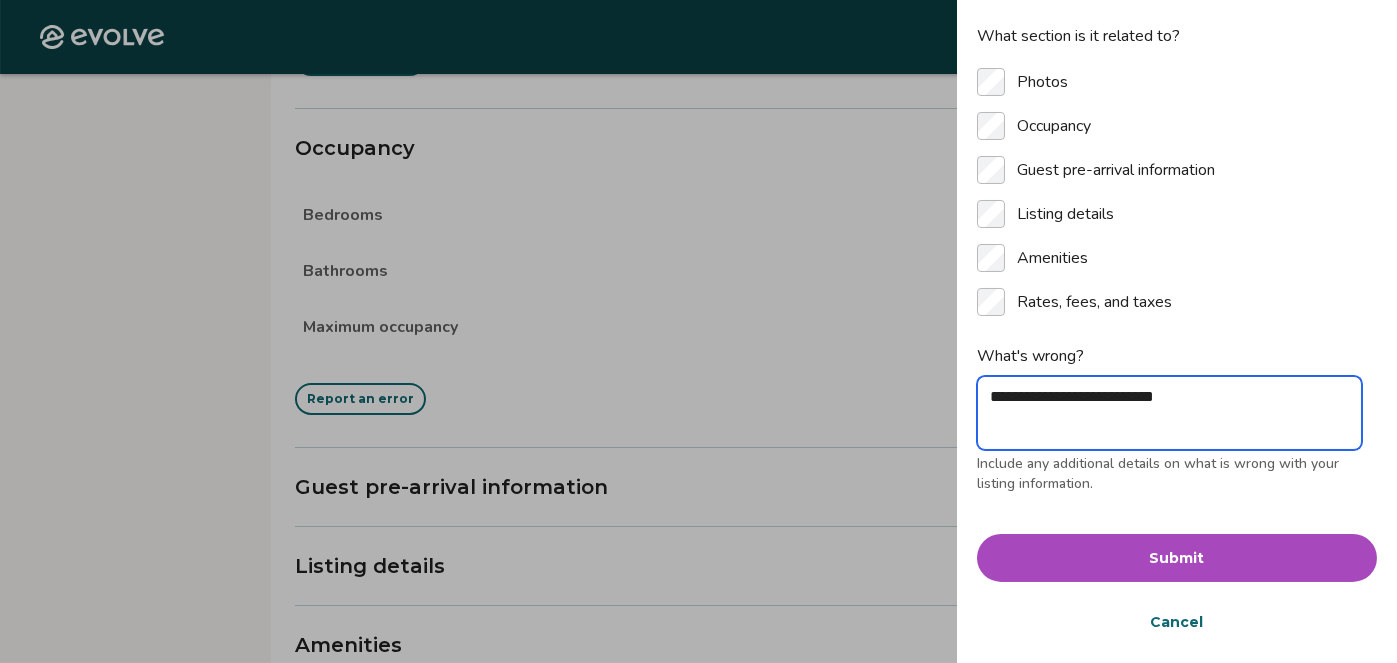 type on "**********" 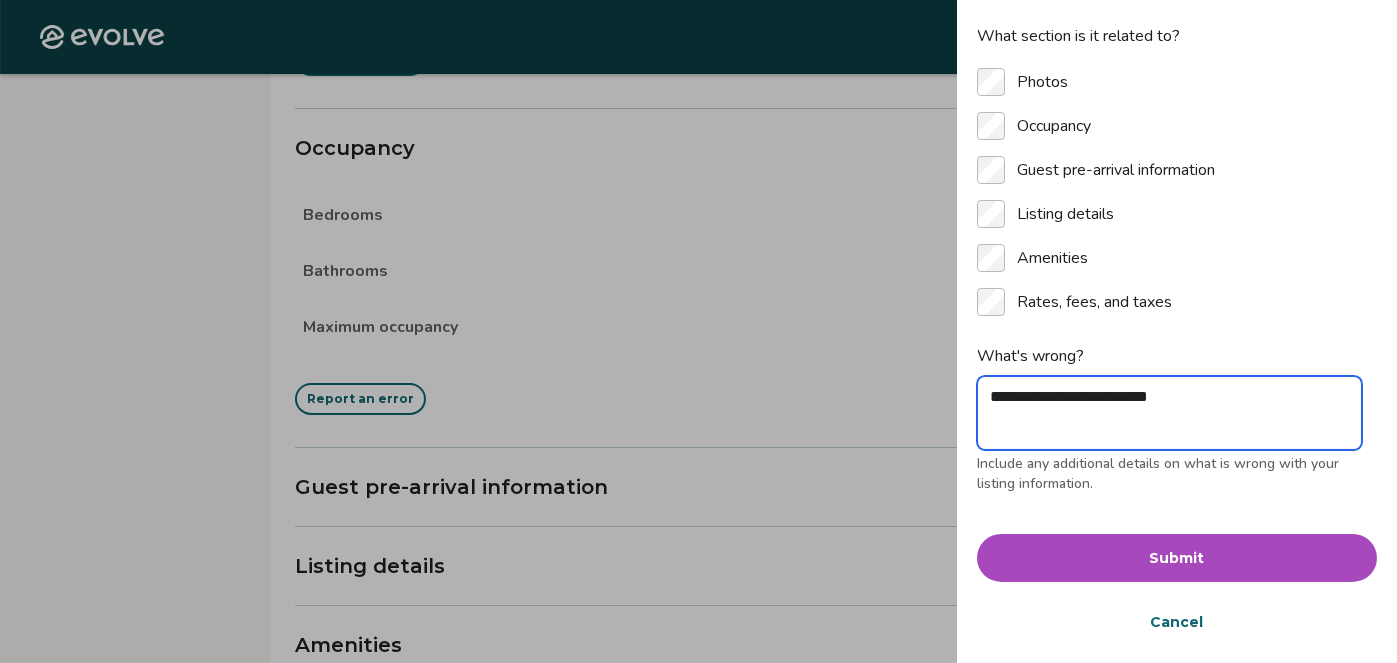 type on "**********" 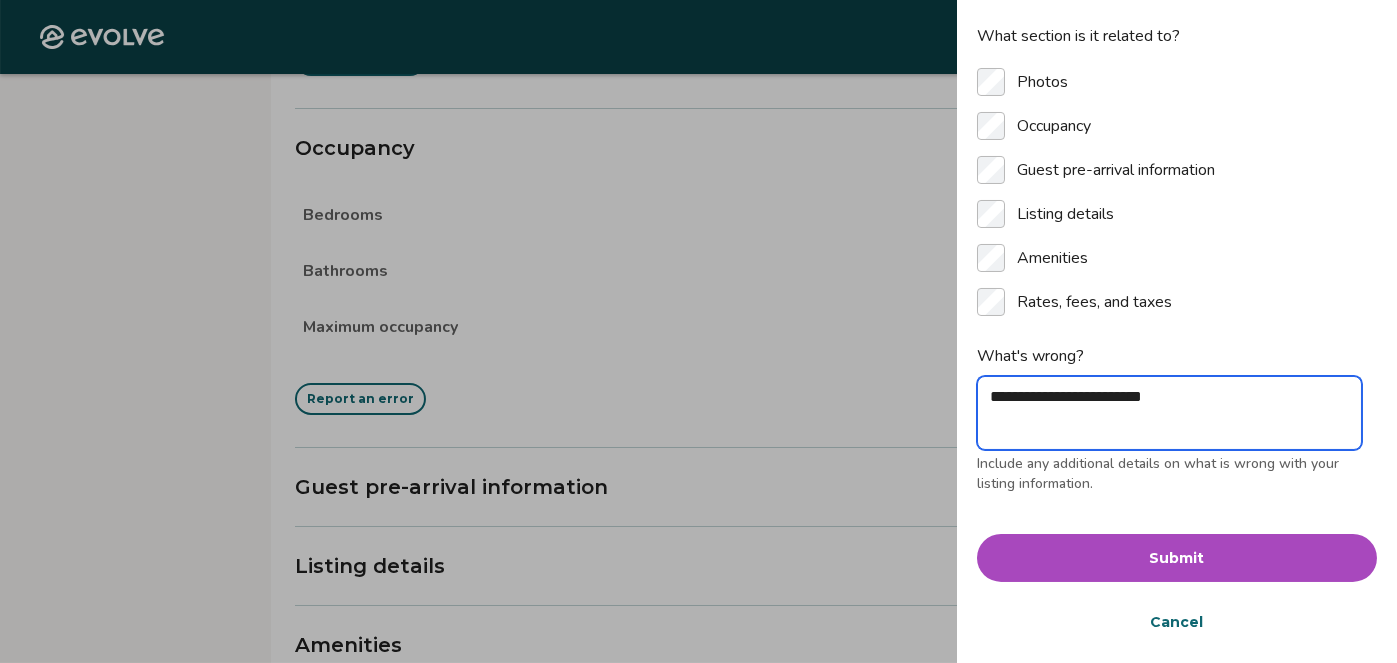type on "**********" 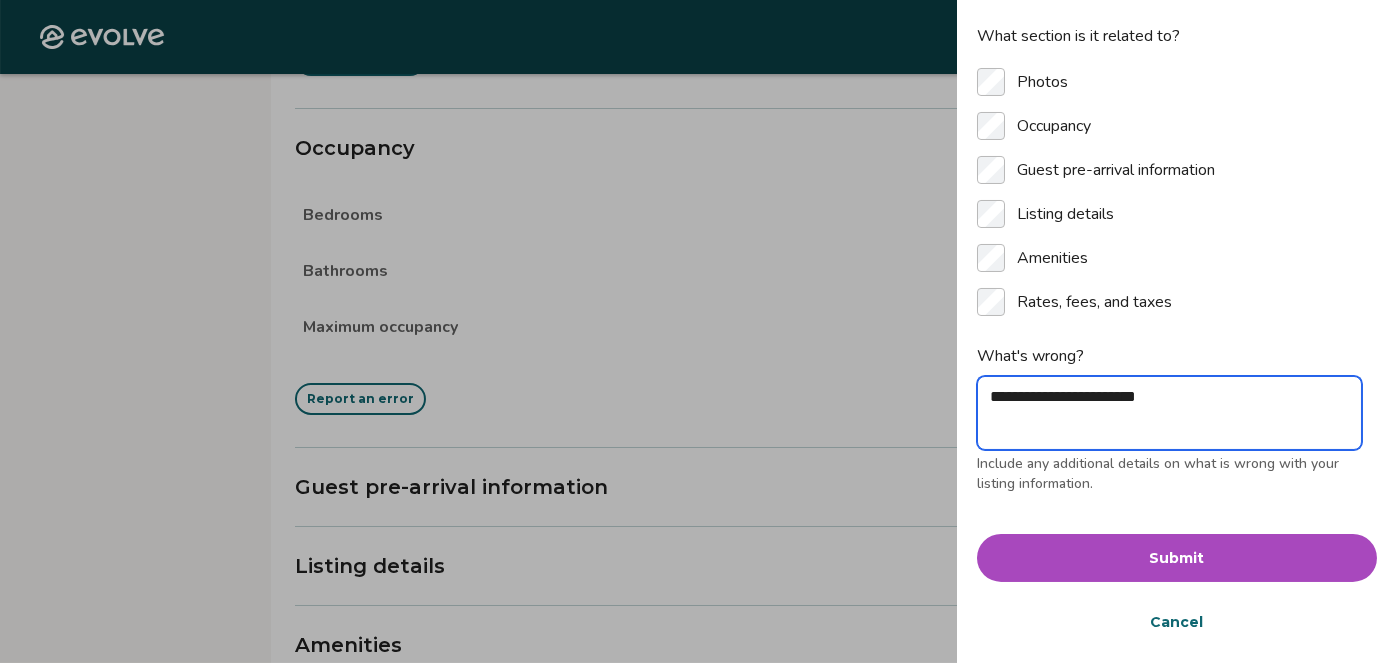type on "**********" 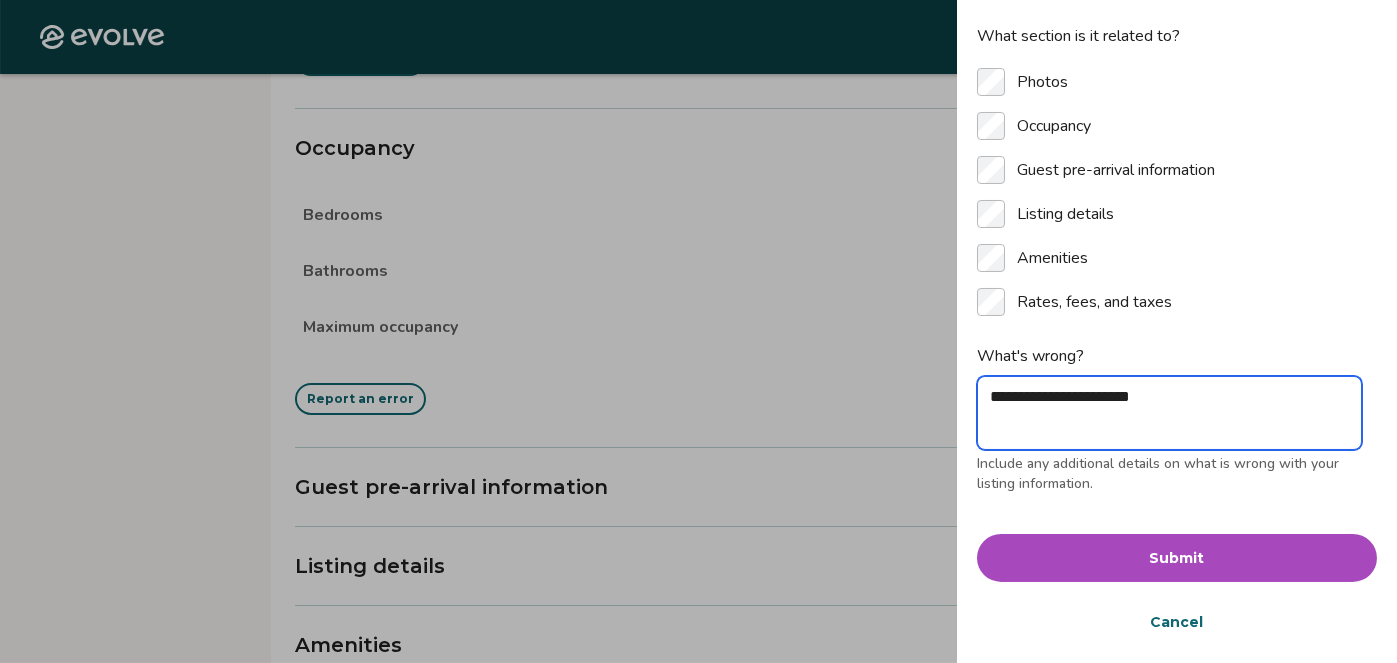 type on "**********" 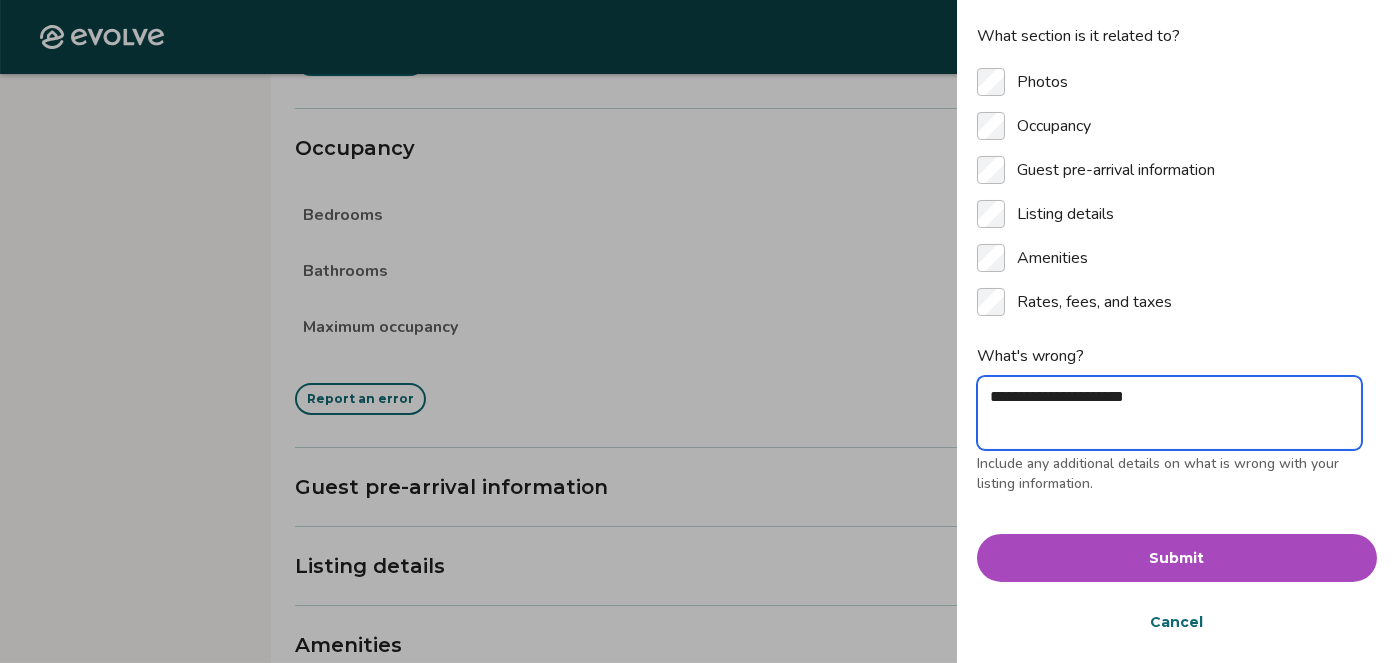 type on "*" 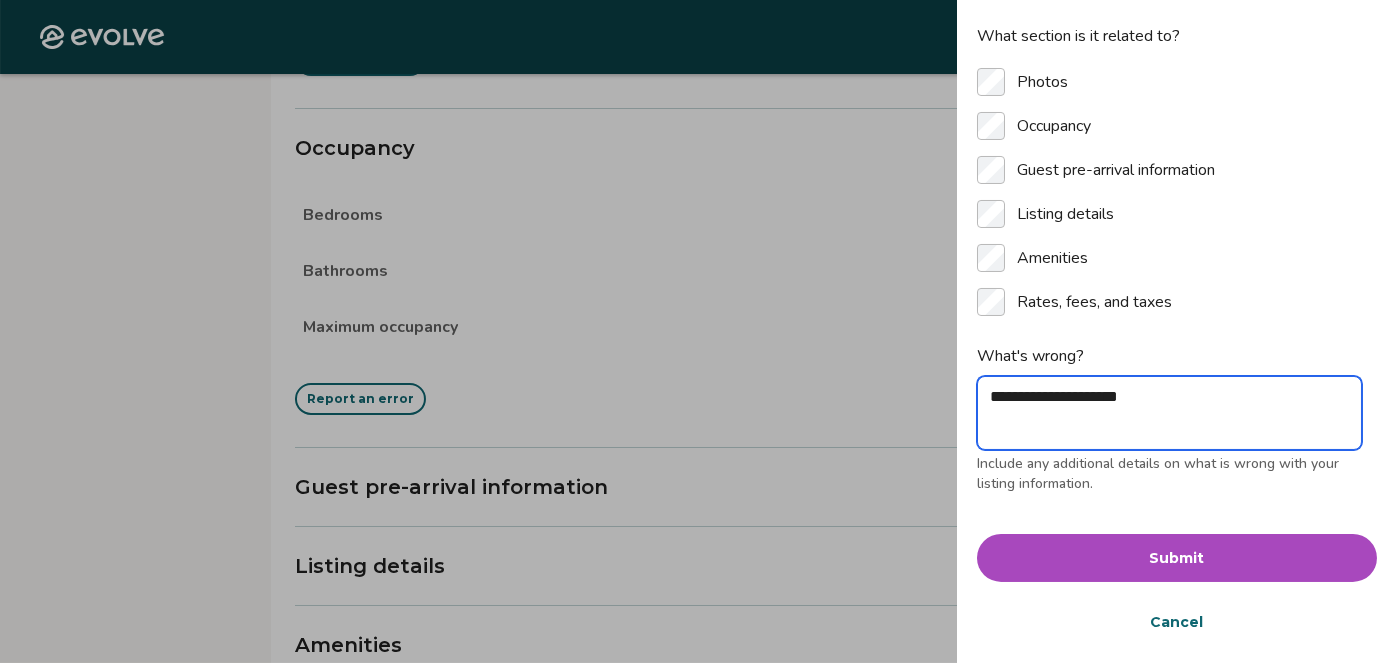 type on "**********" 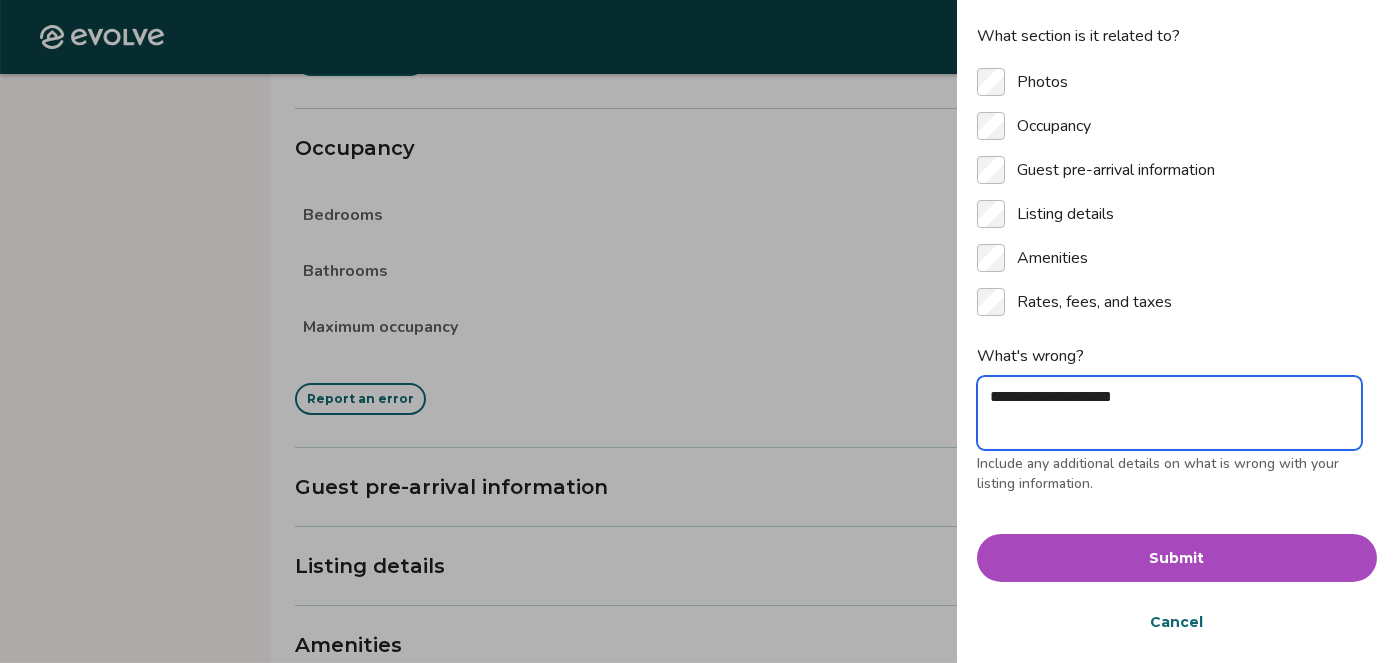 type on "*" 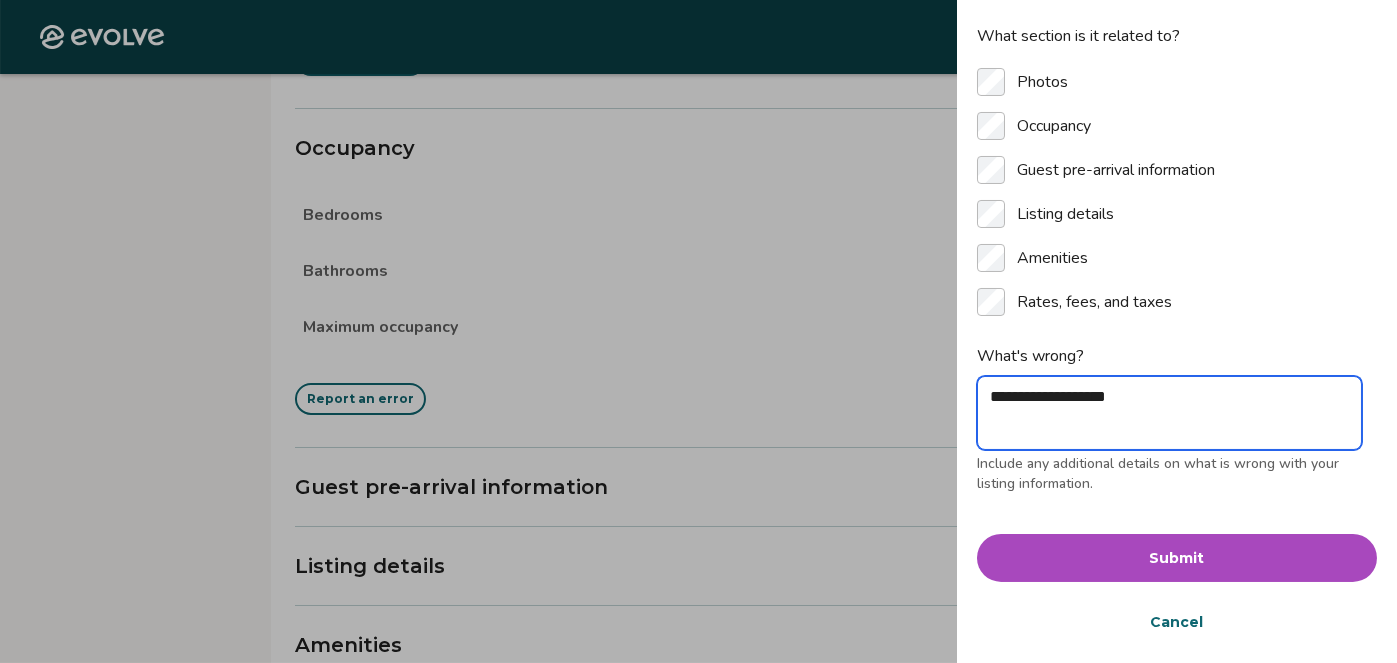 type on "**********" 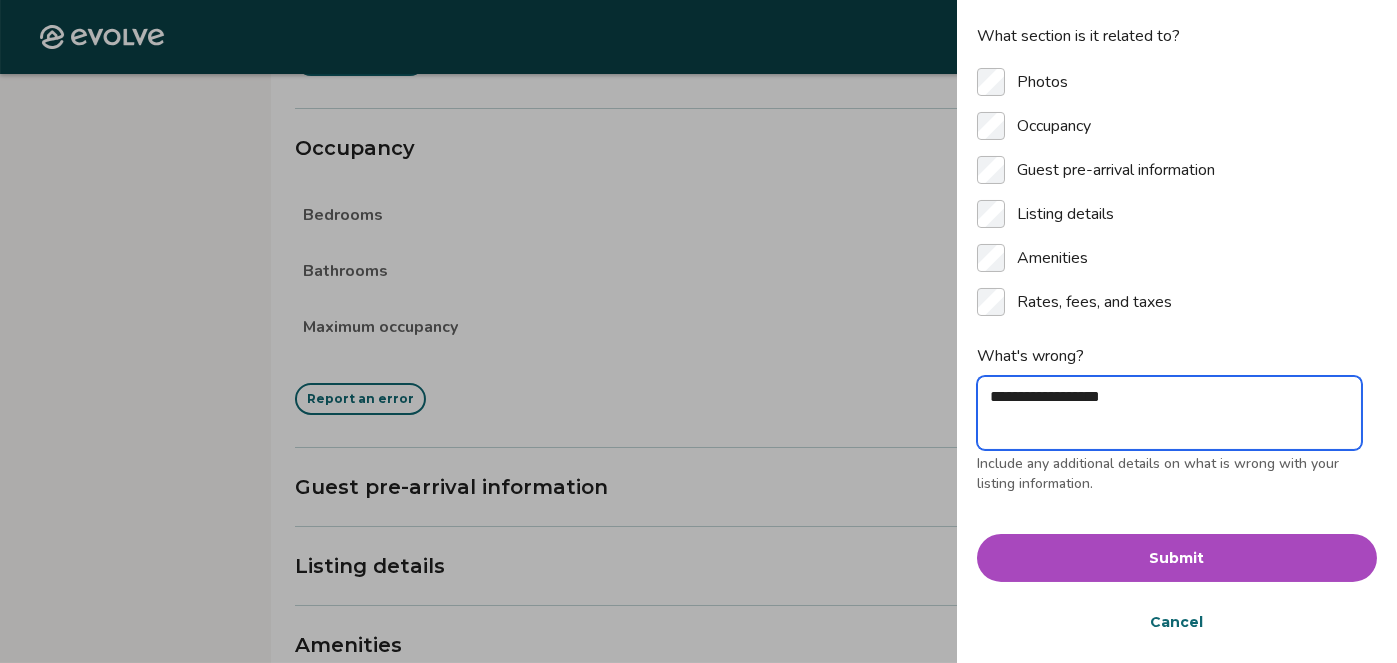 type on "**********" 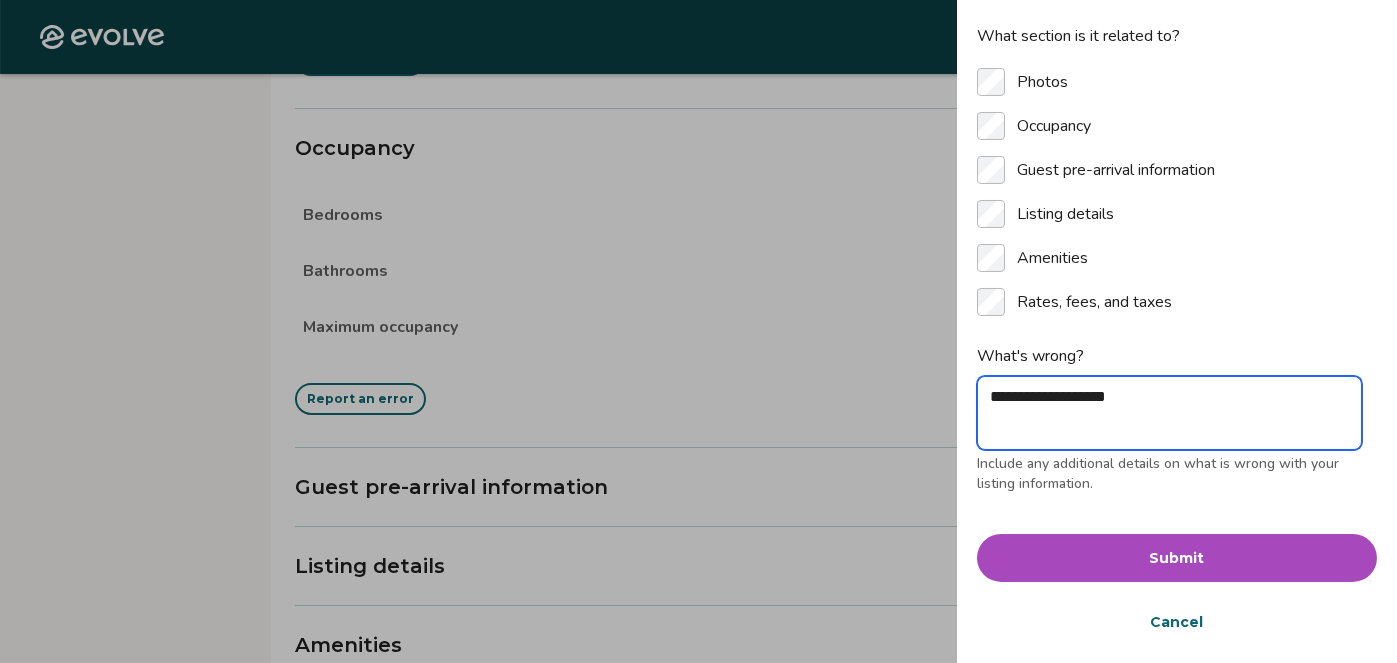 type on "**********" 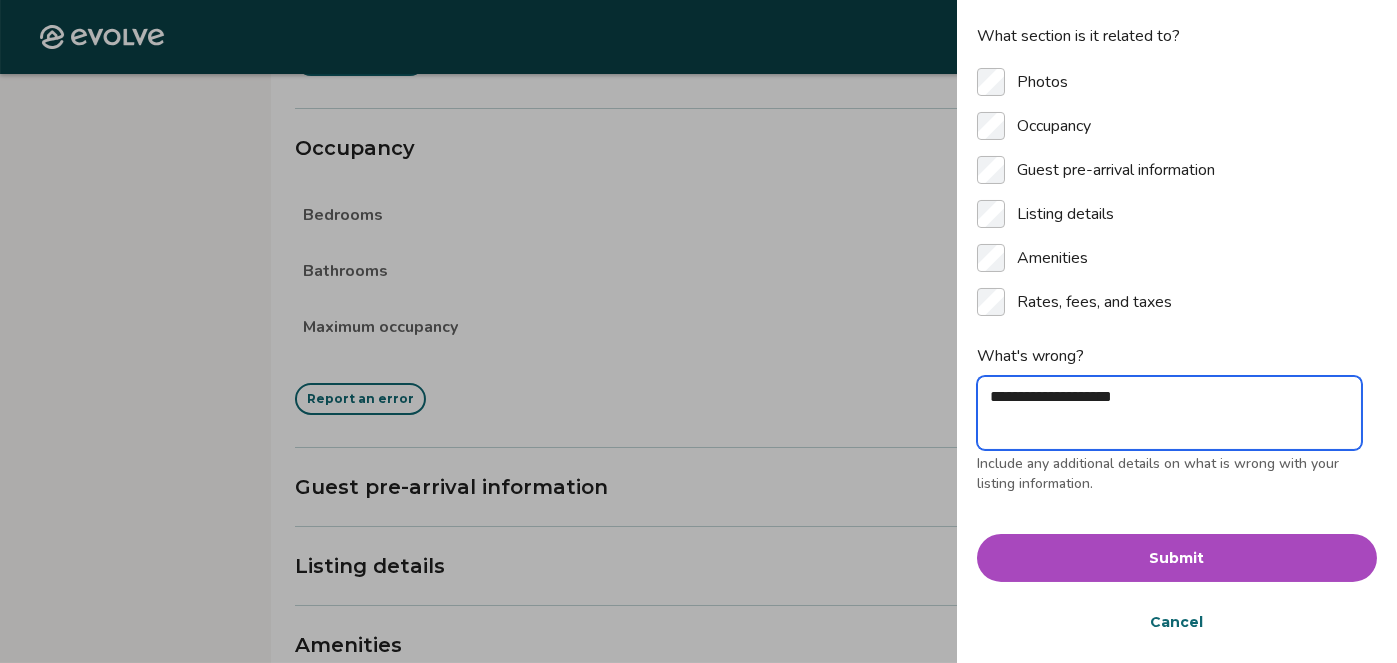 type on "**********" 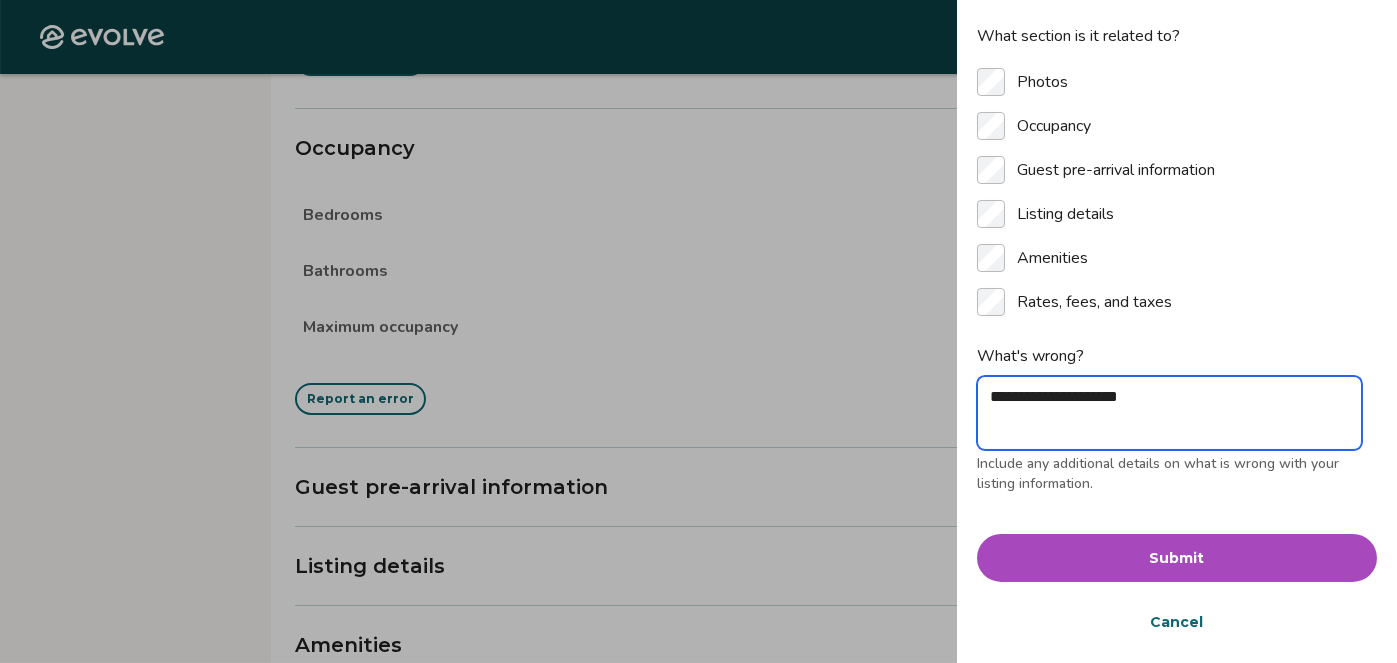 type on "**********" 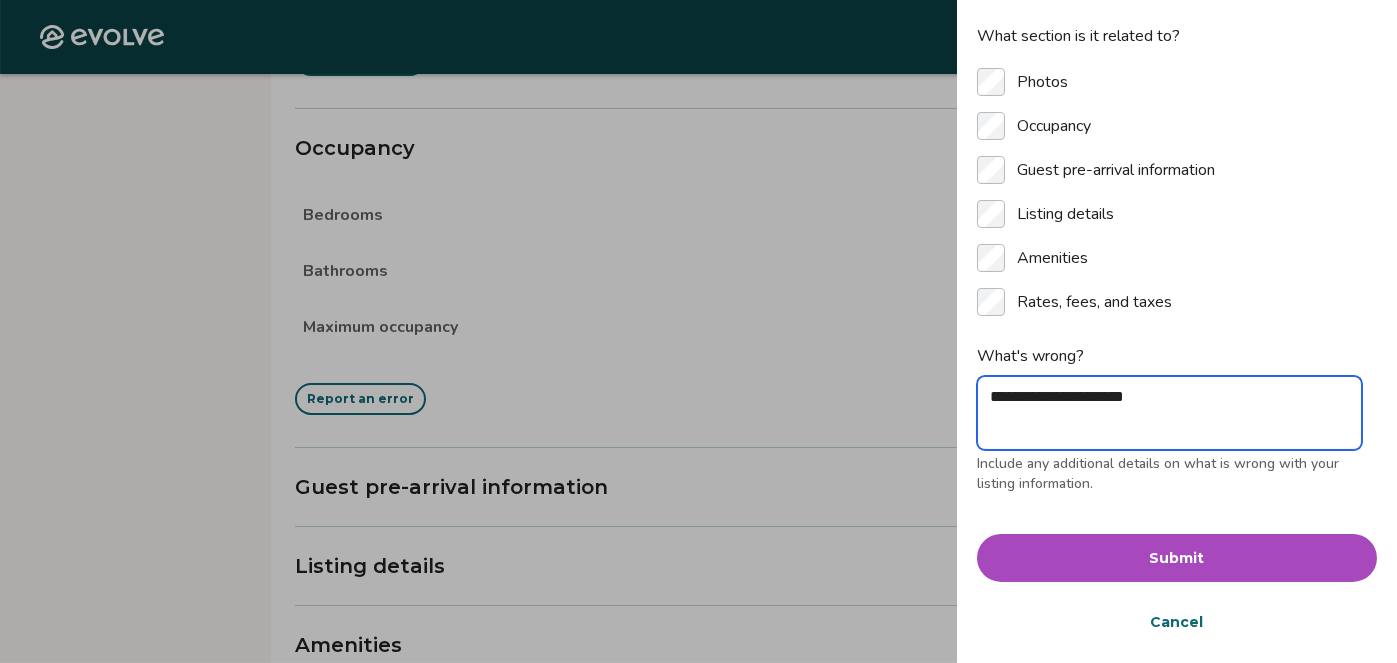 type on "**********" 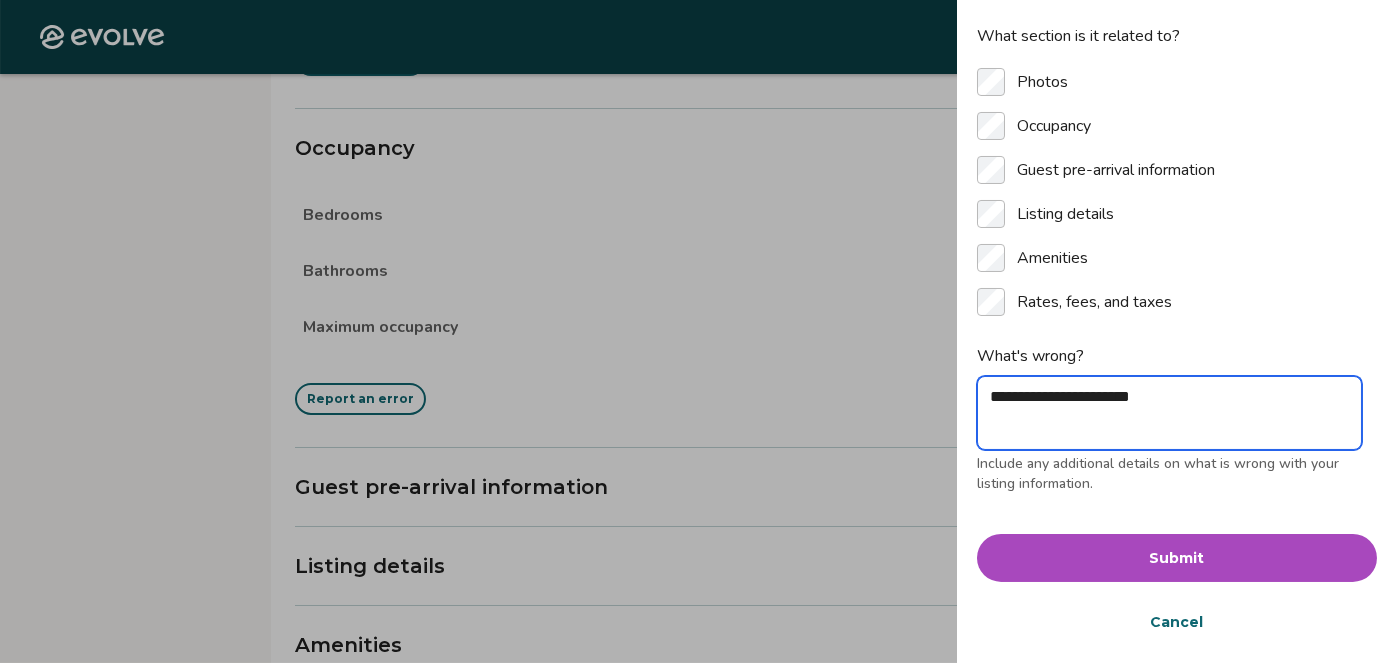 type on "**********" 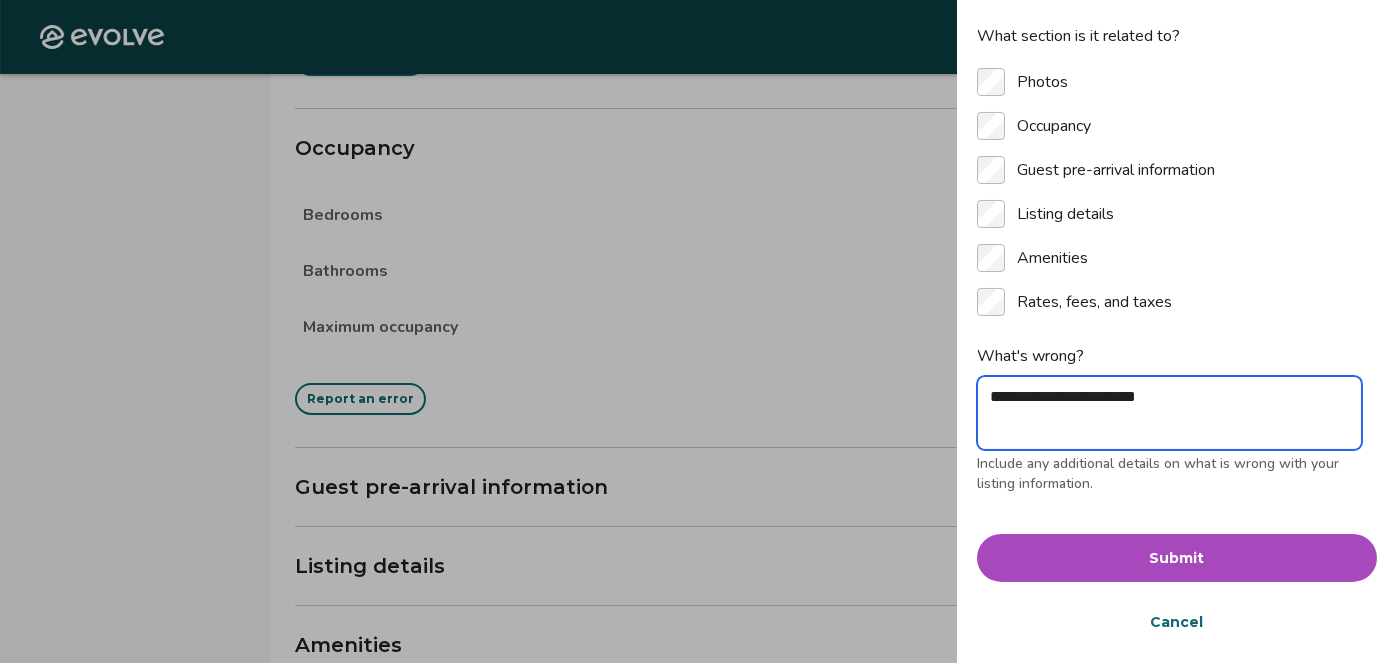 type on "**********" 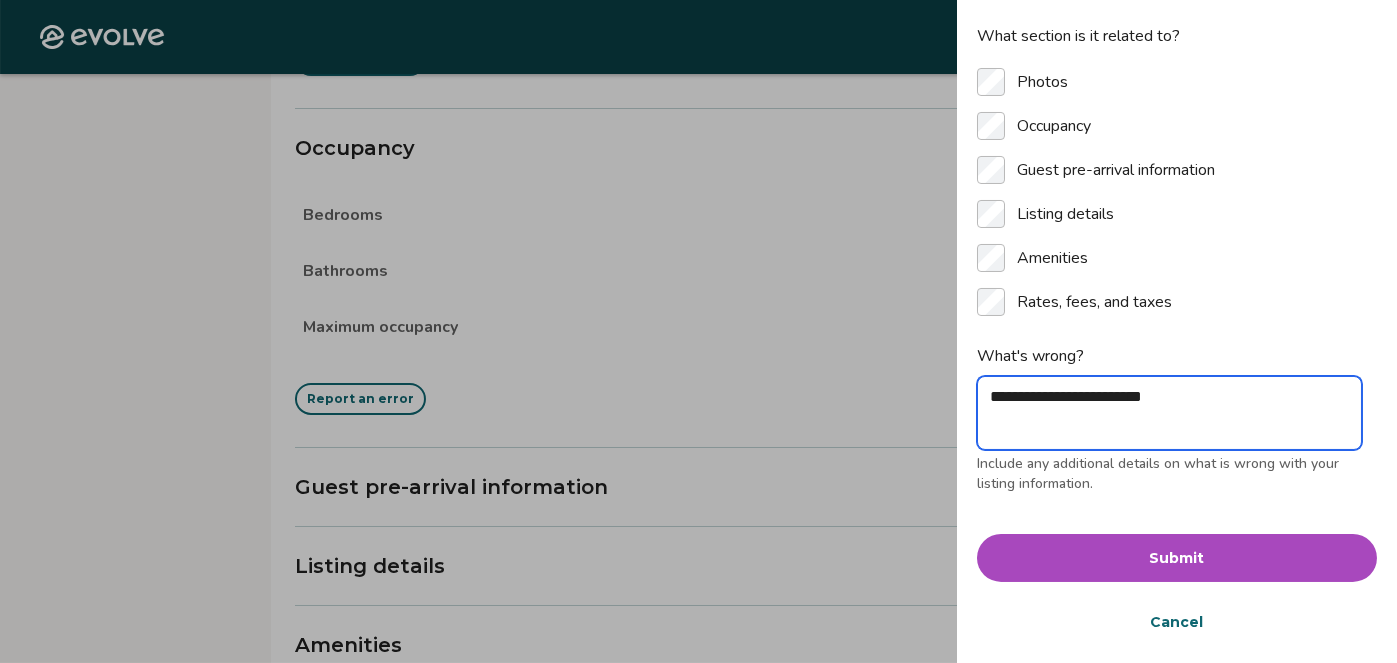 type on "**********" 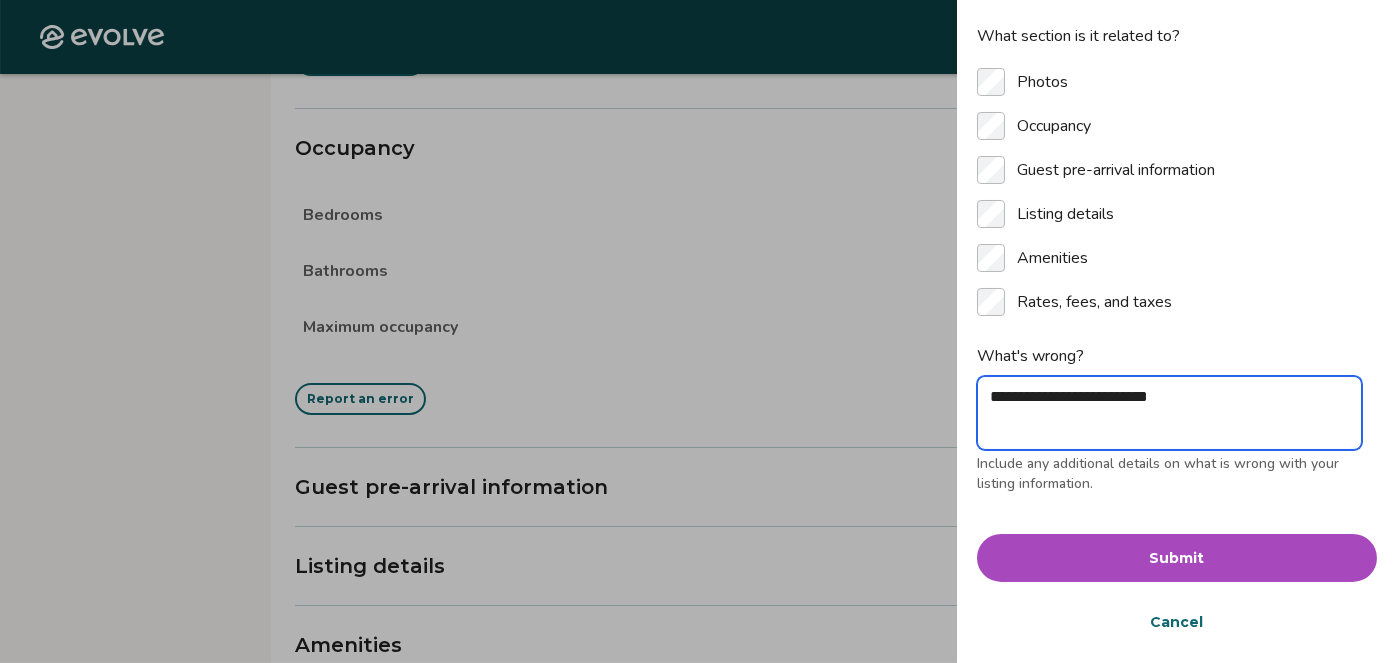 type on "**********" 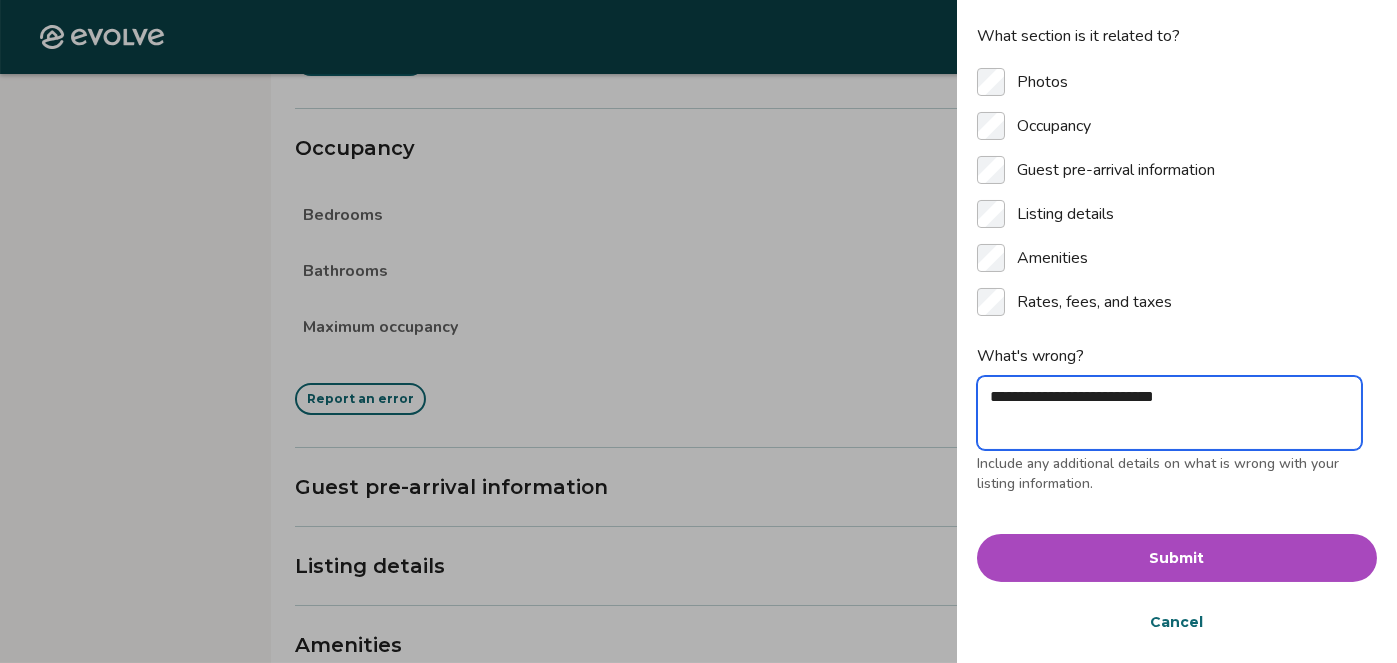 type on "**********" 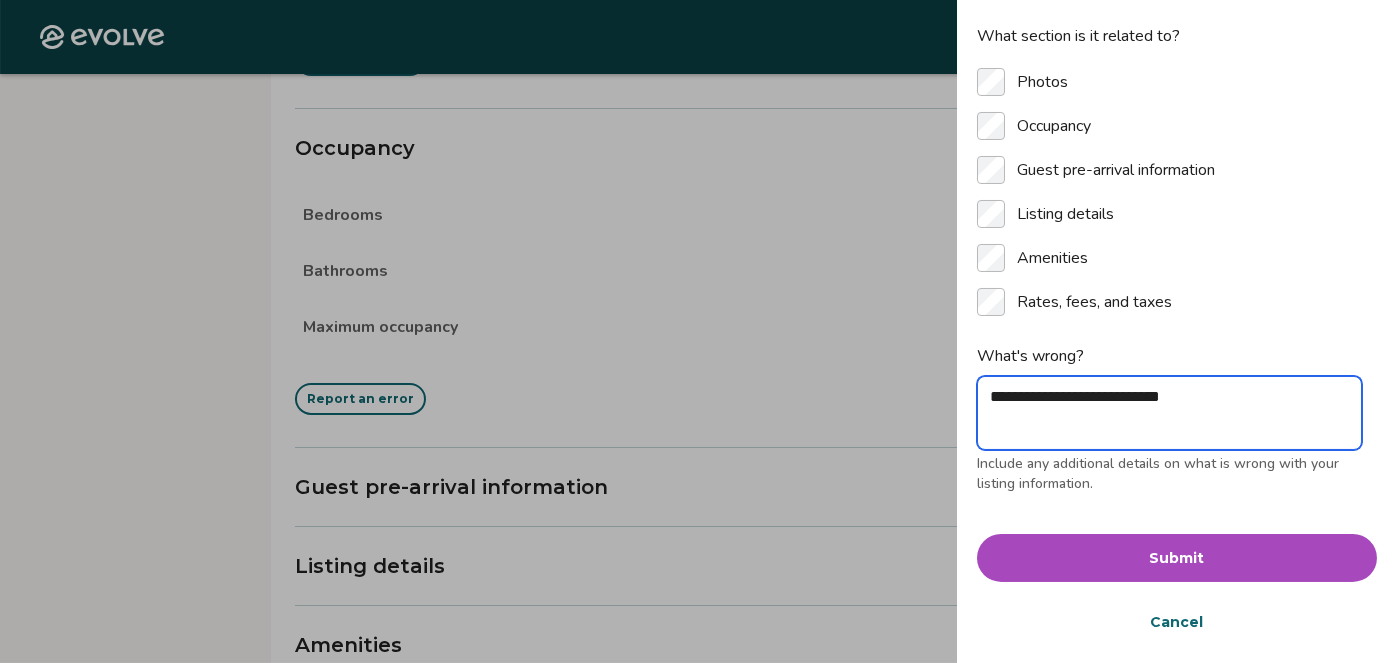 type on "*" 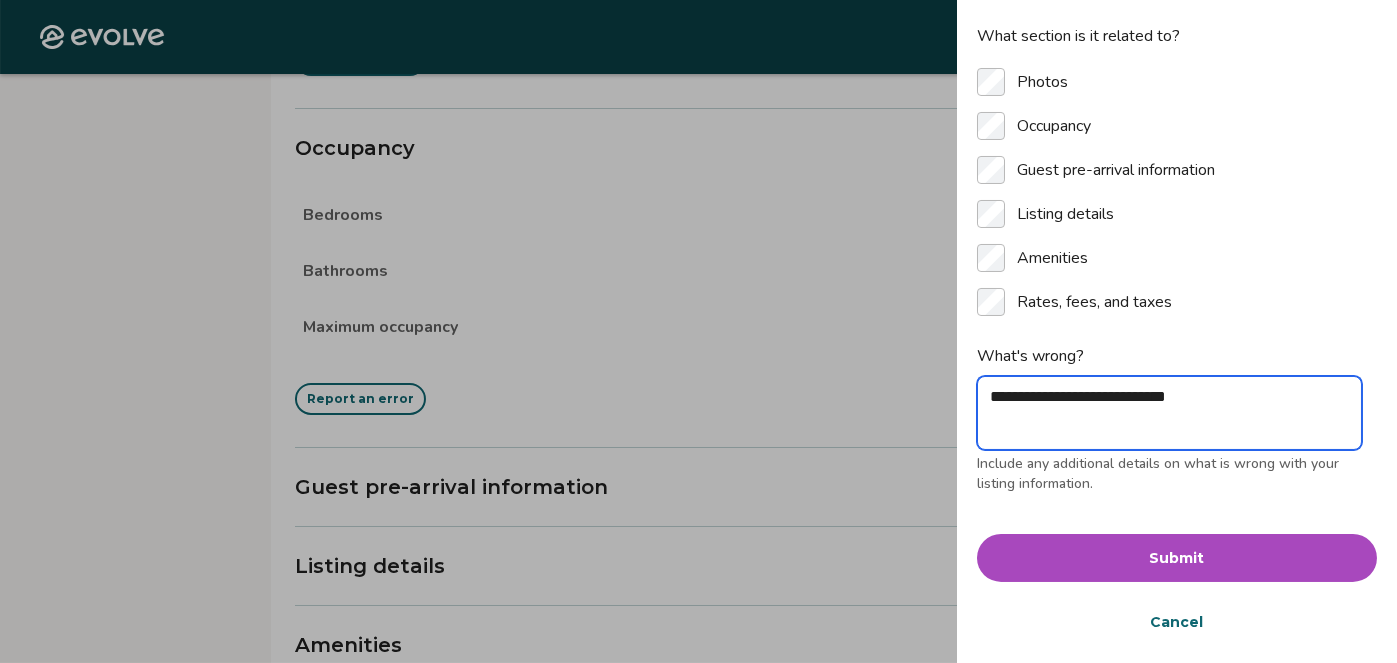 click on "**********" at bounding box center [1169, 413] 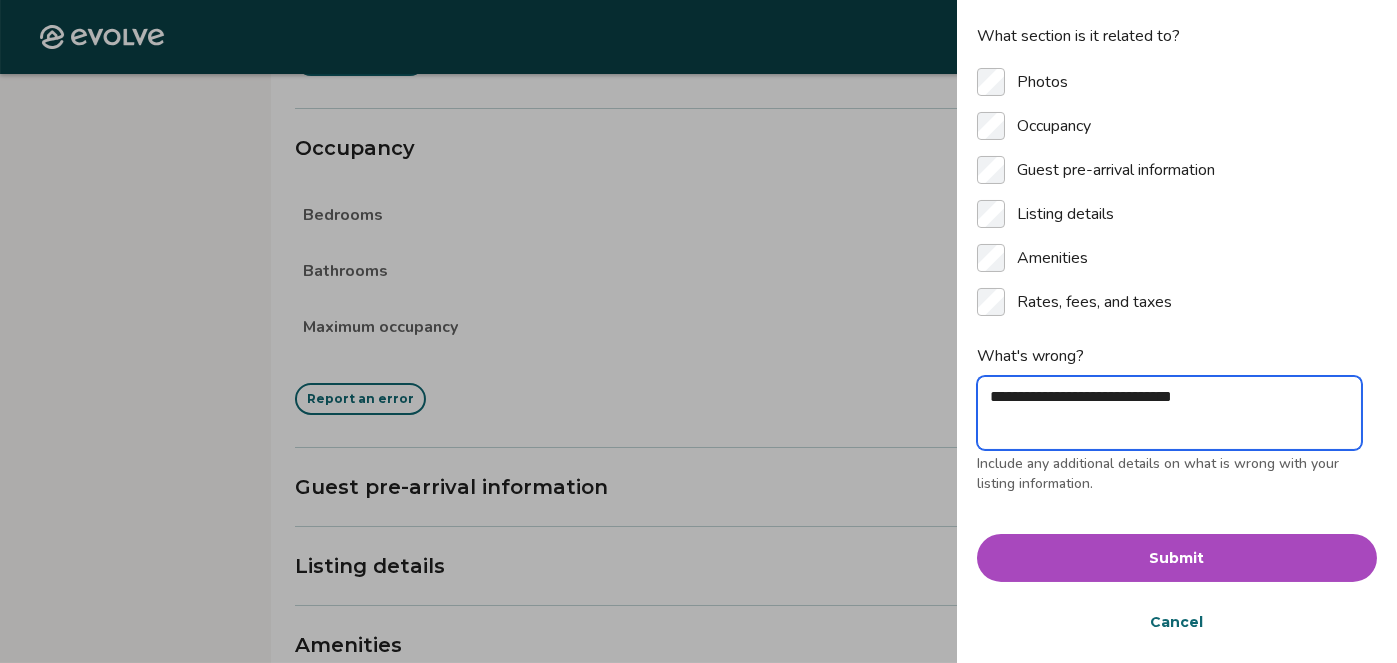 type on "**********" 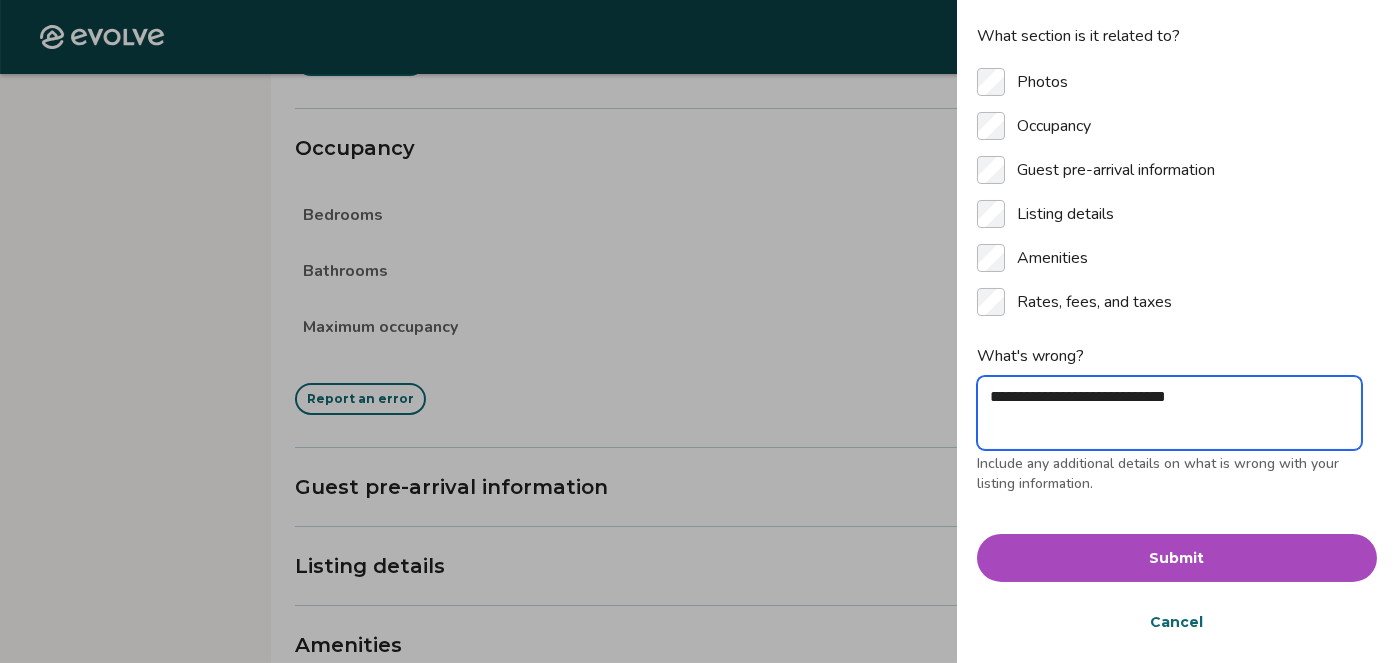 click on "**********" at bounding box center [1169, 413] 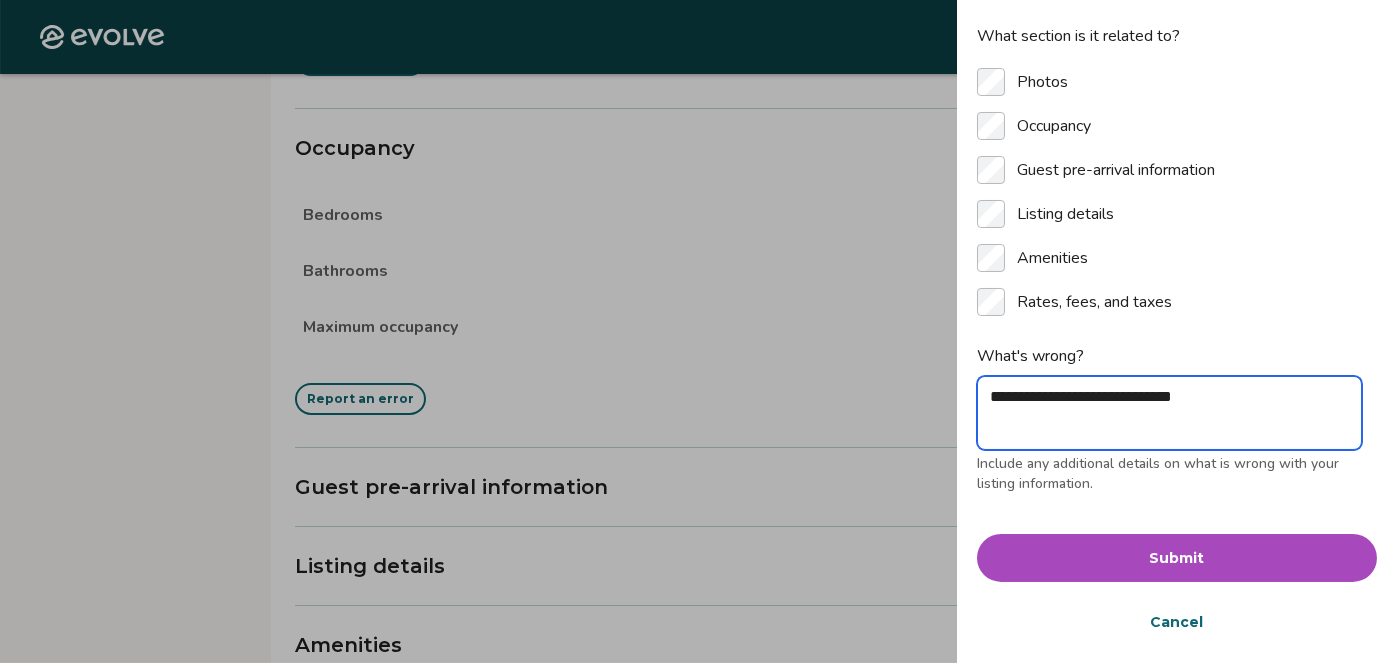 type on "**********" 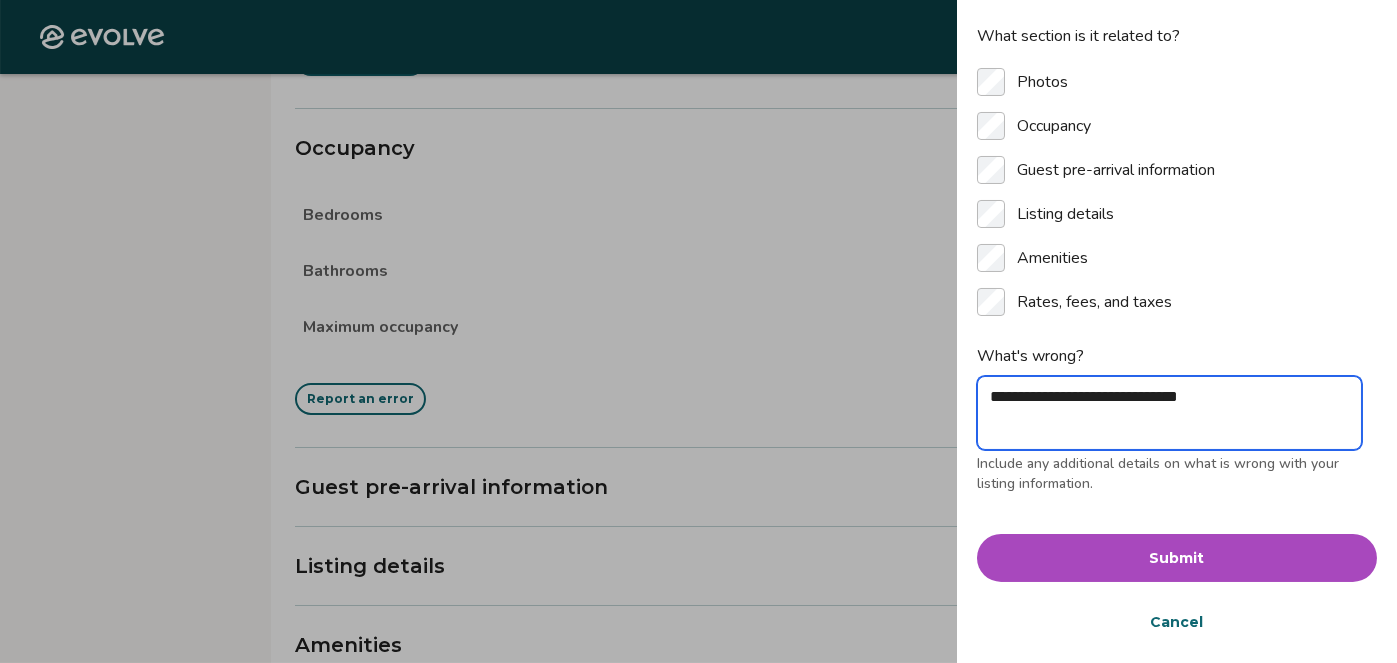type on "**********" 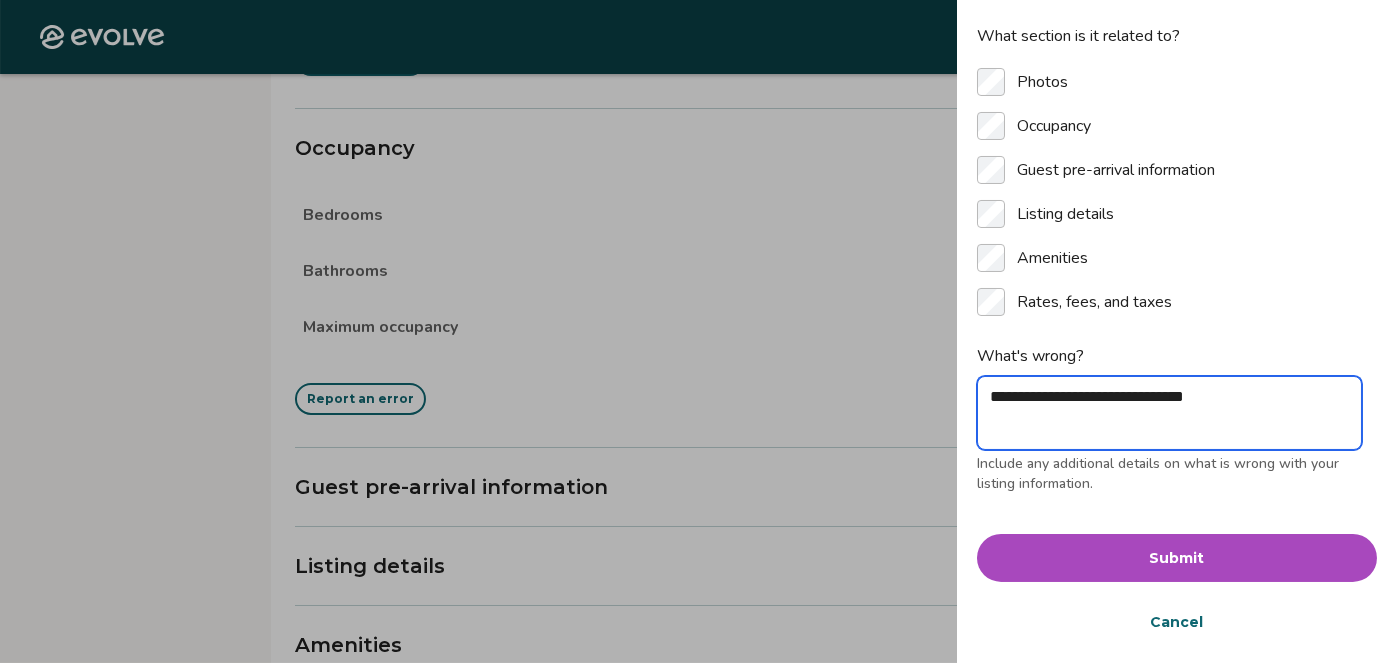 type on "**********" 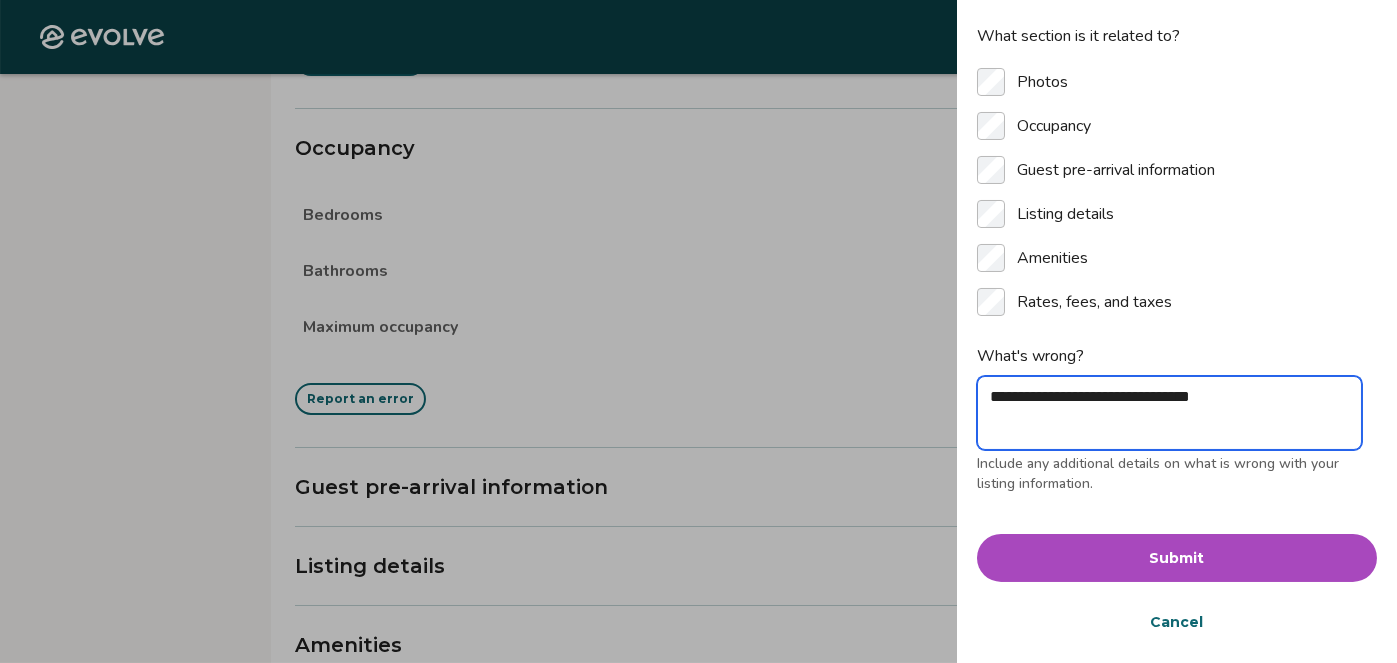 type on "**********" 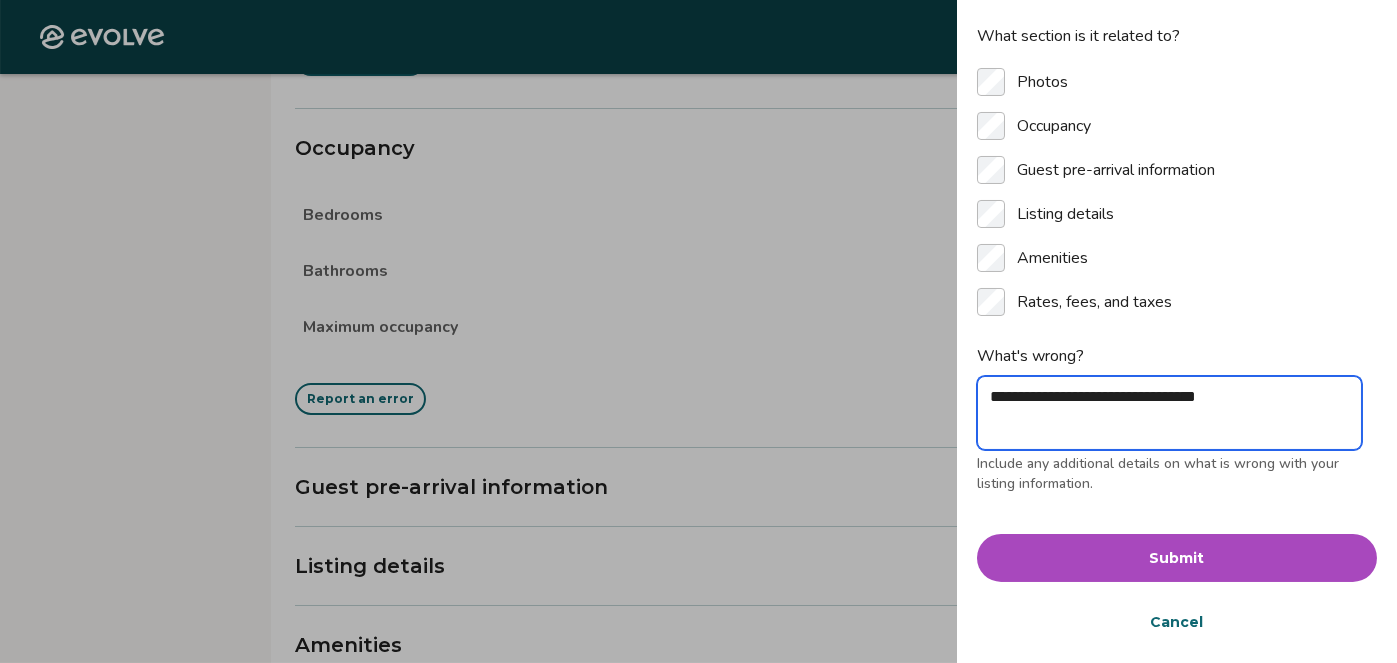 type on "**********" 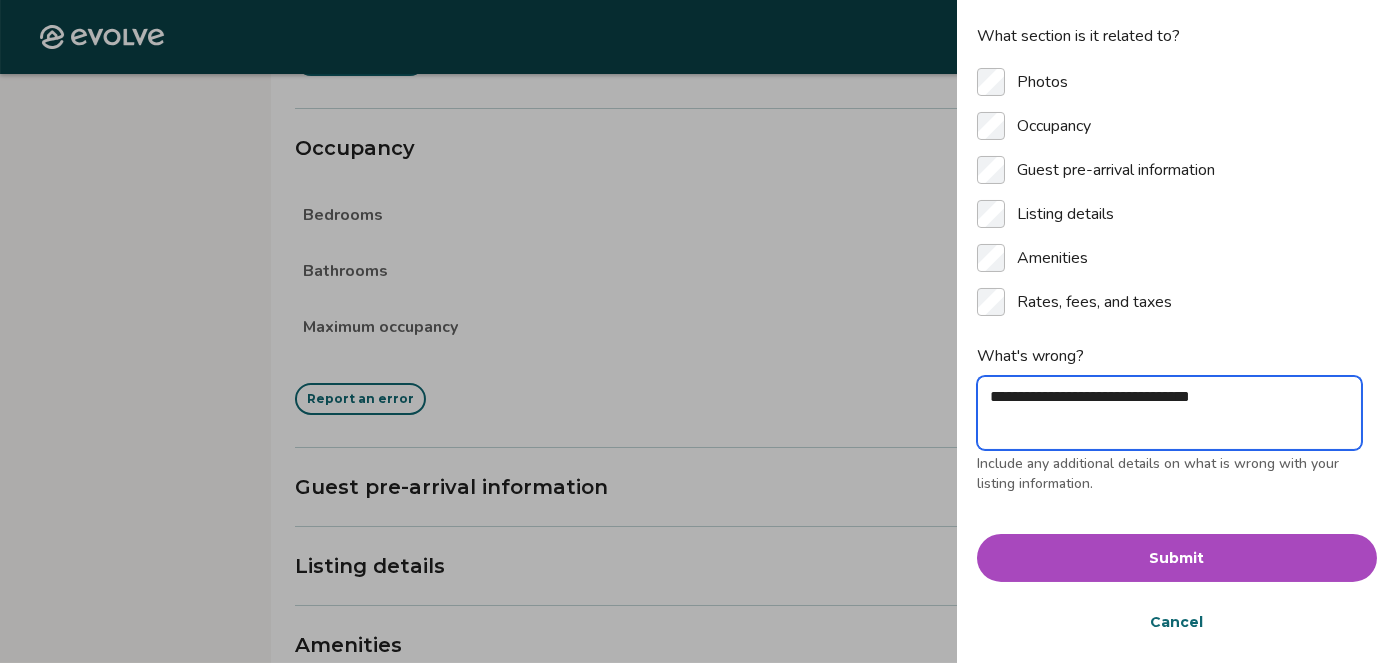 type on "**********" 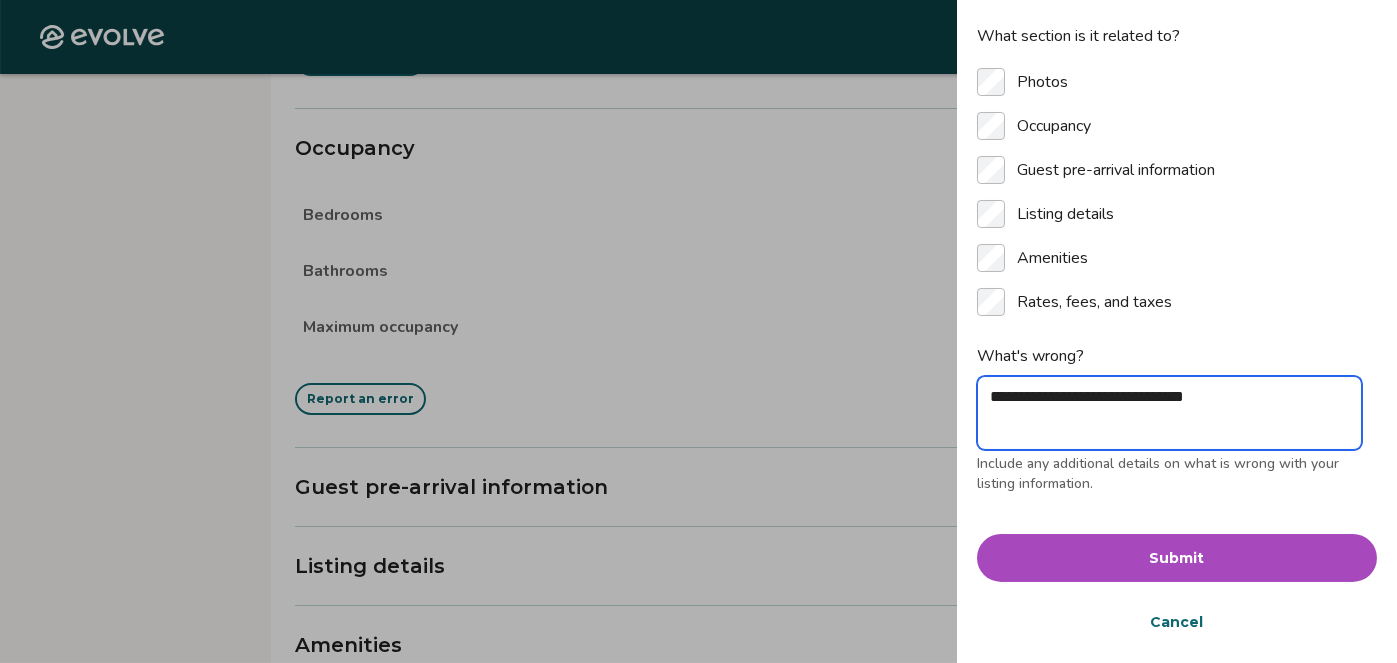 type on "**********" 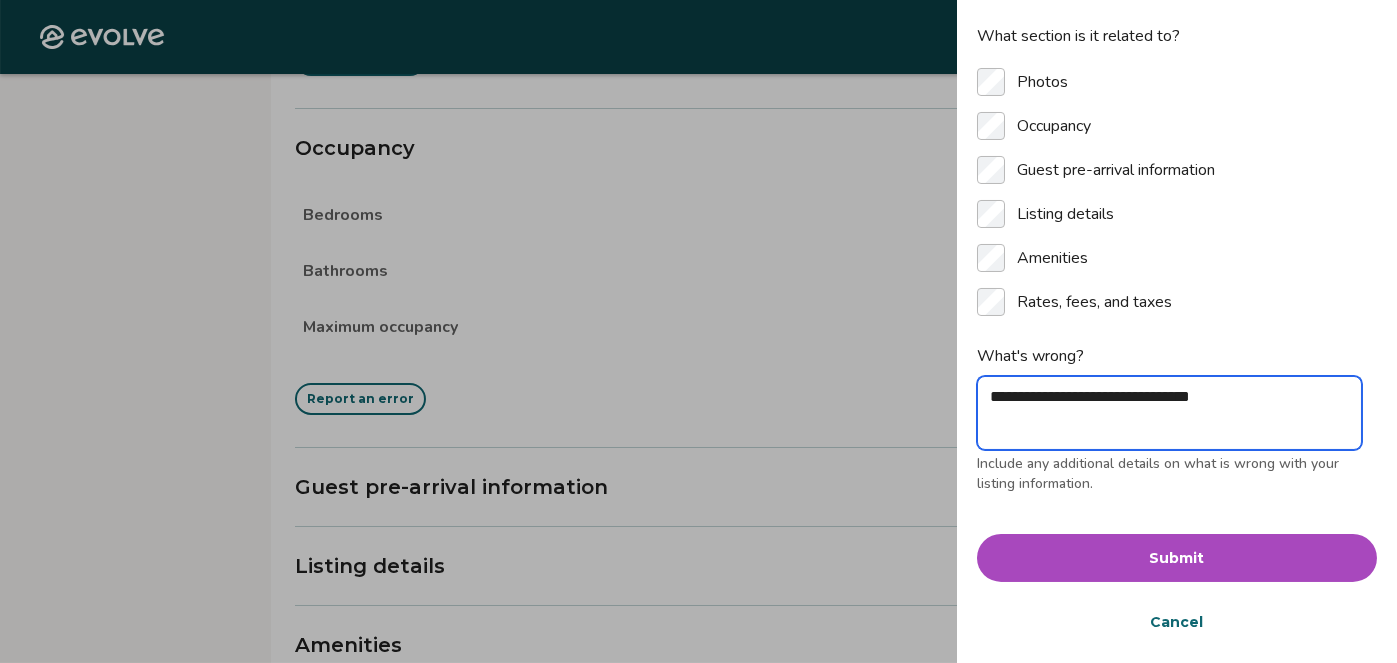type on "**********" 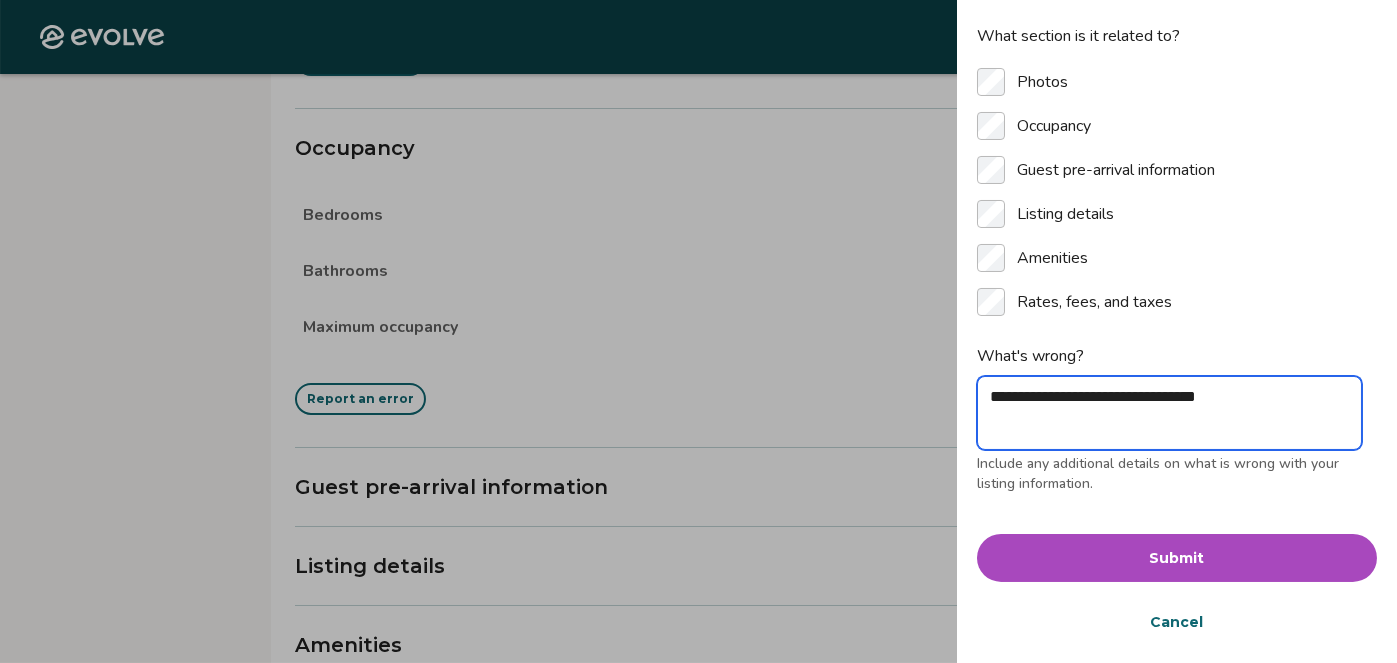 type on "**********" 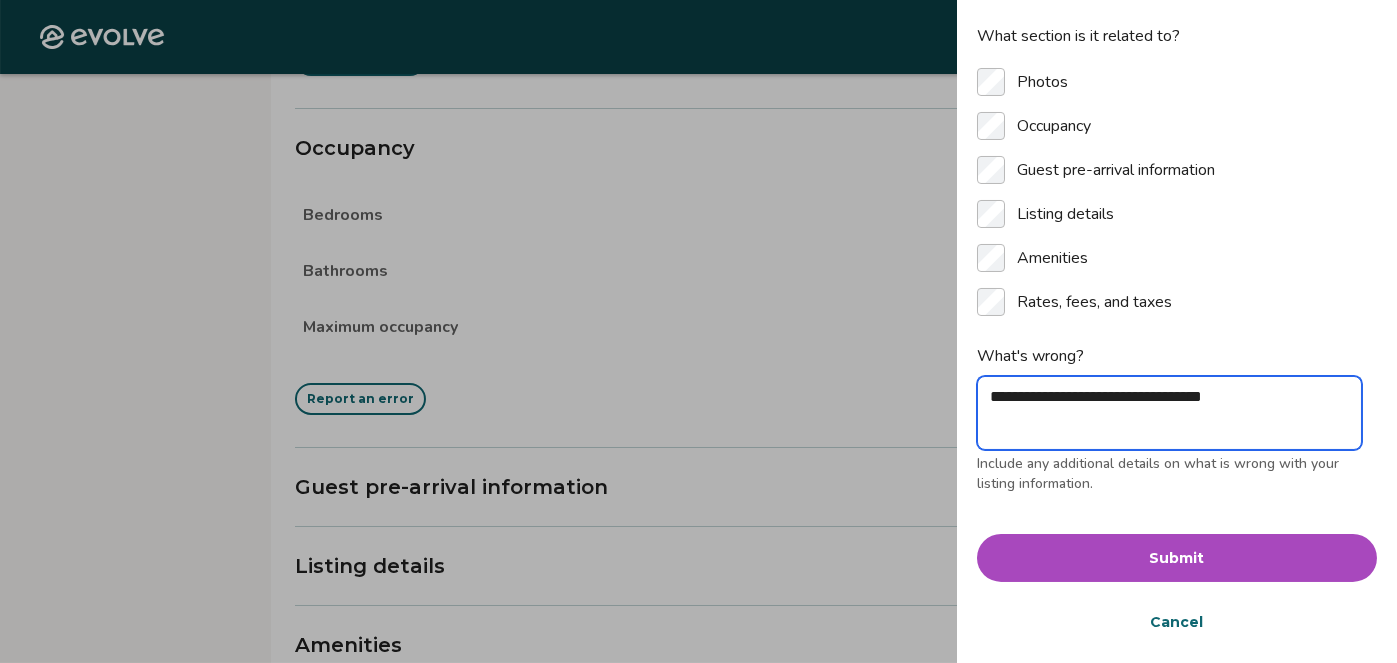 type on "**********" 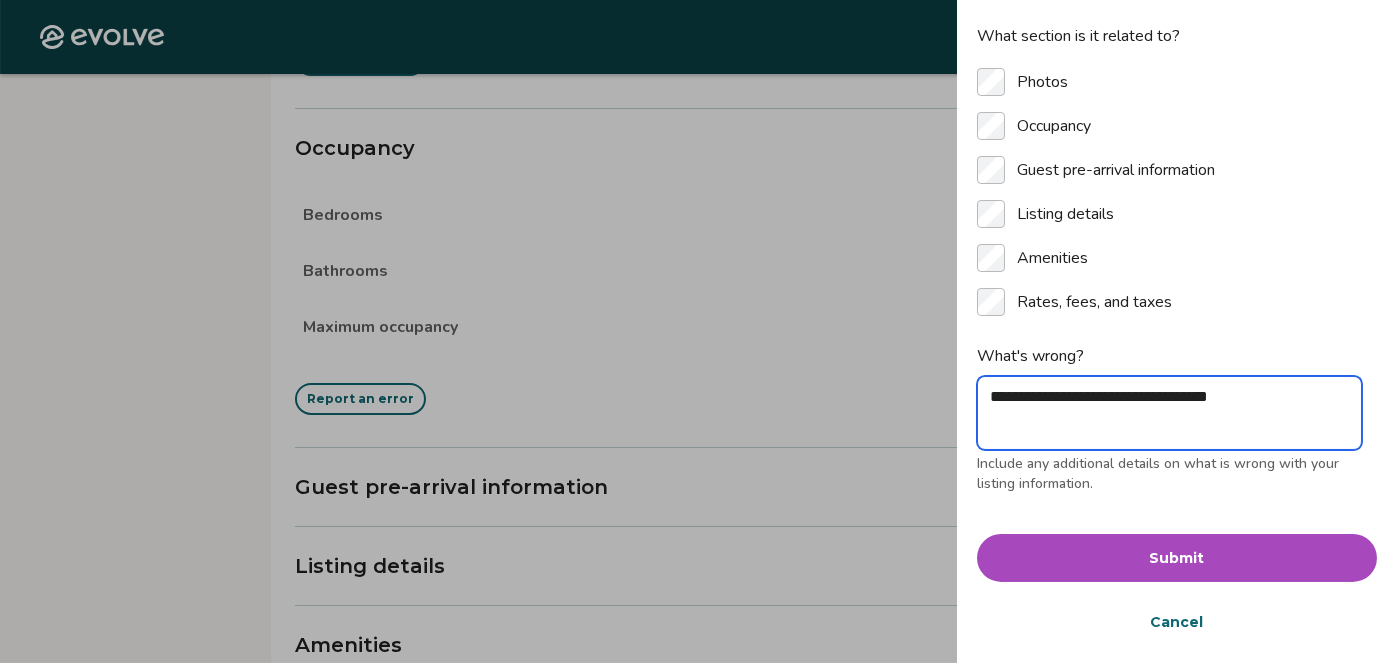 type on "**********" 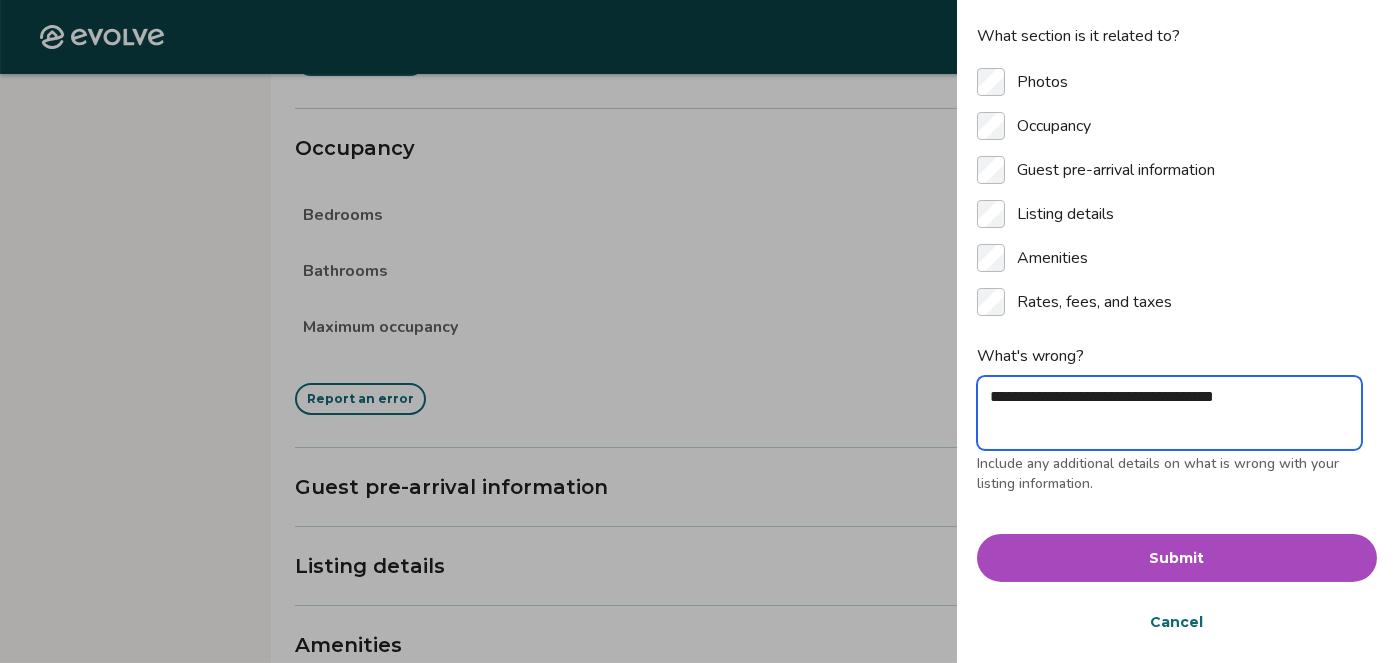 type on "**********" 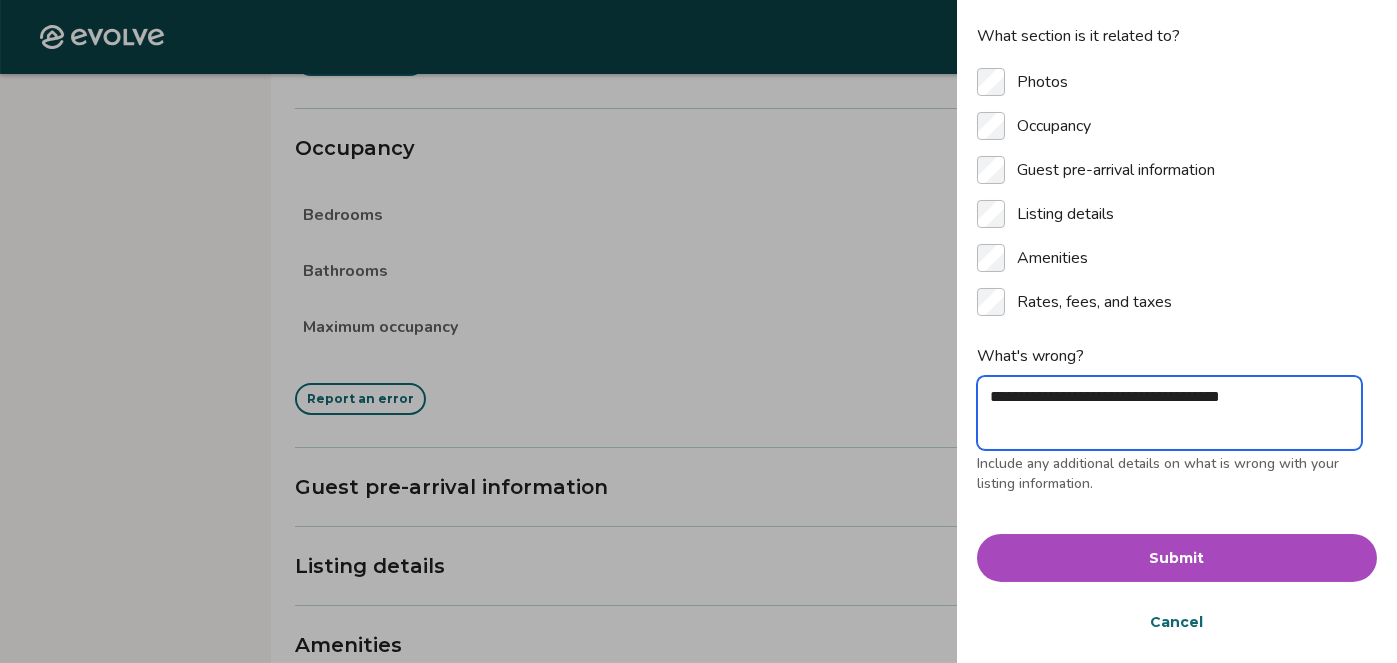 type on "**********" 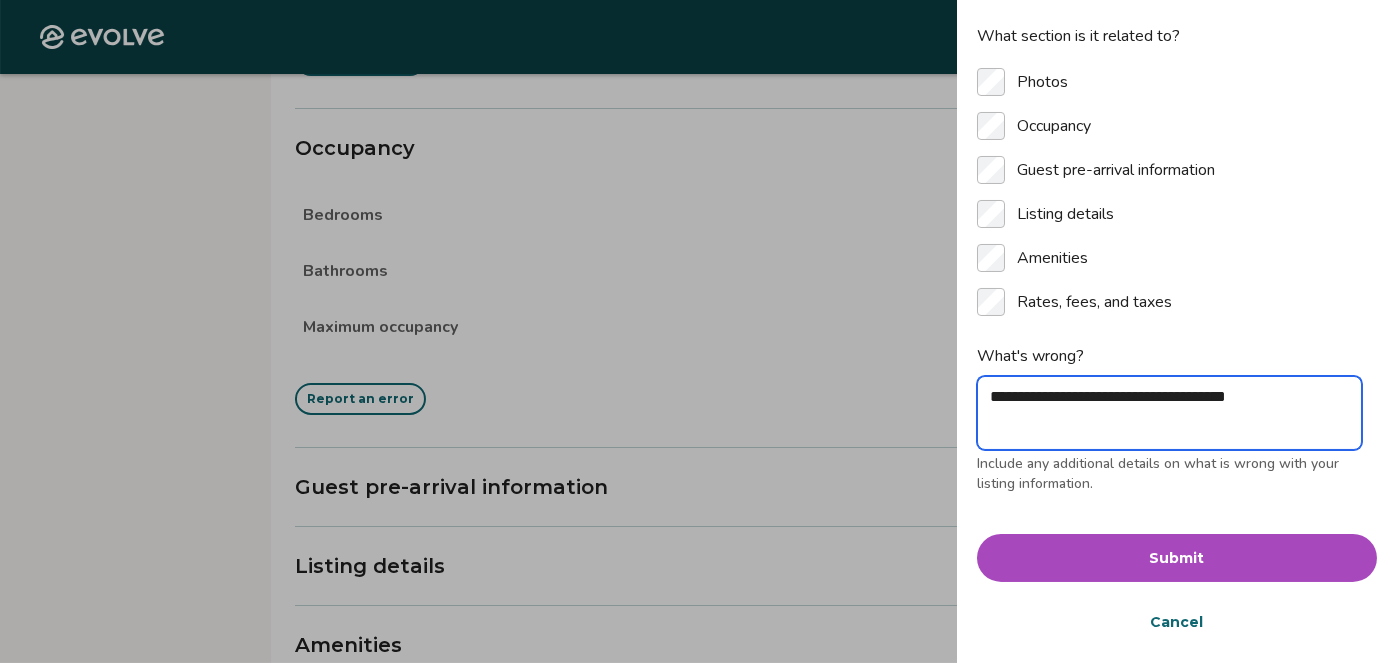 type on "**********" 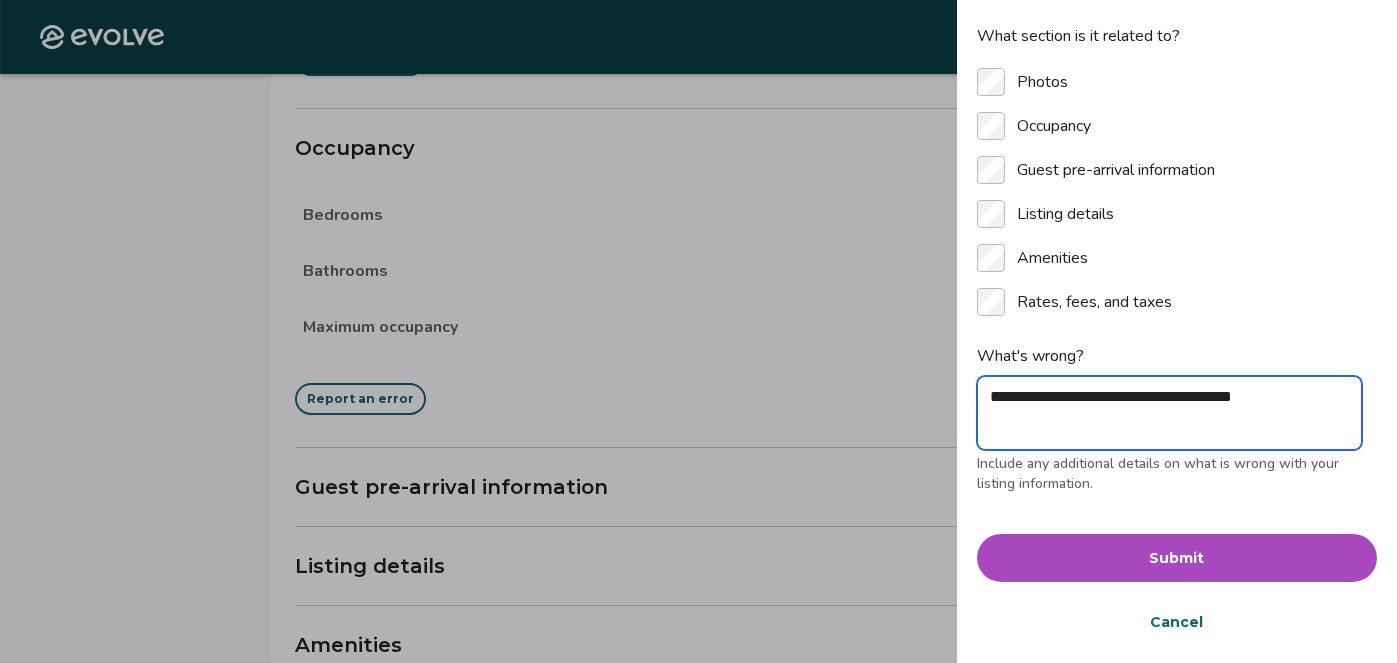 type on "*" 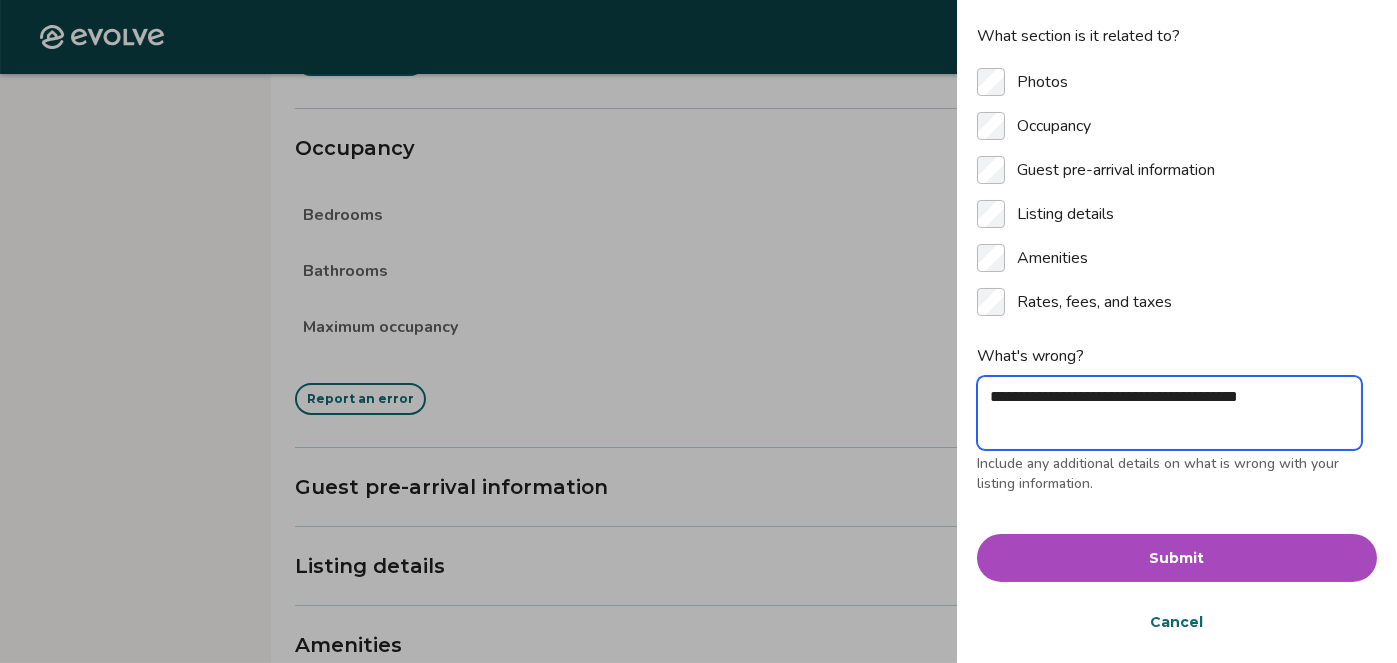 type on "**********" 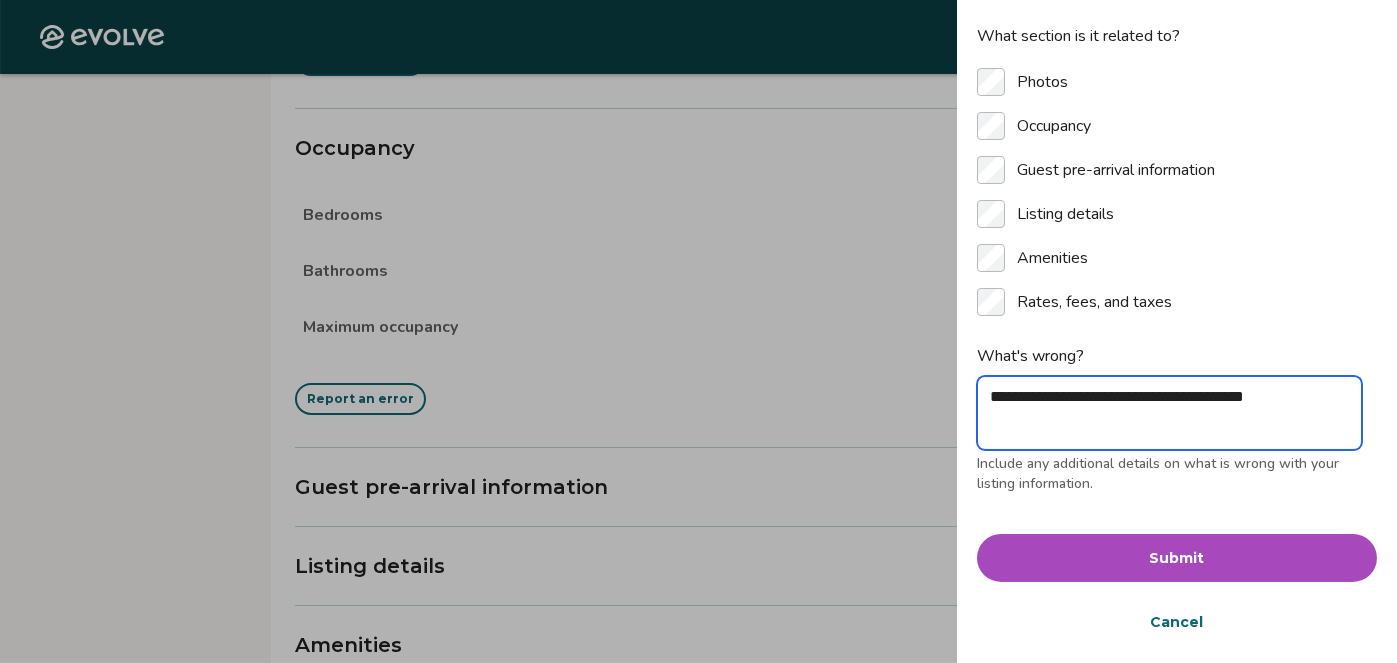 type on "**********" 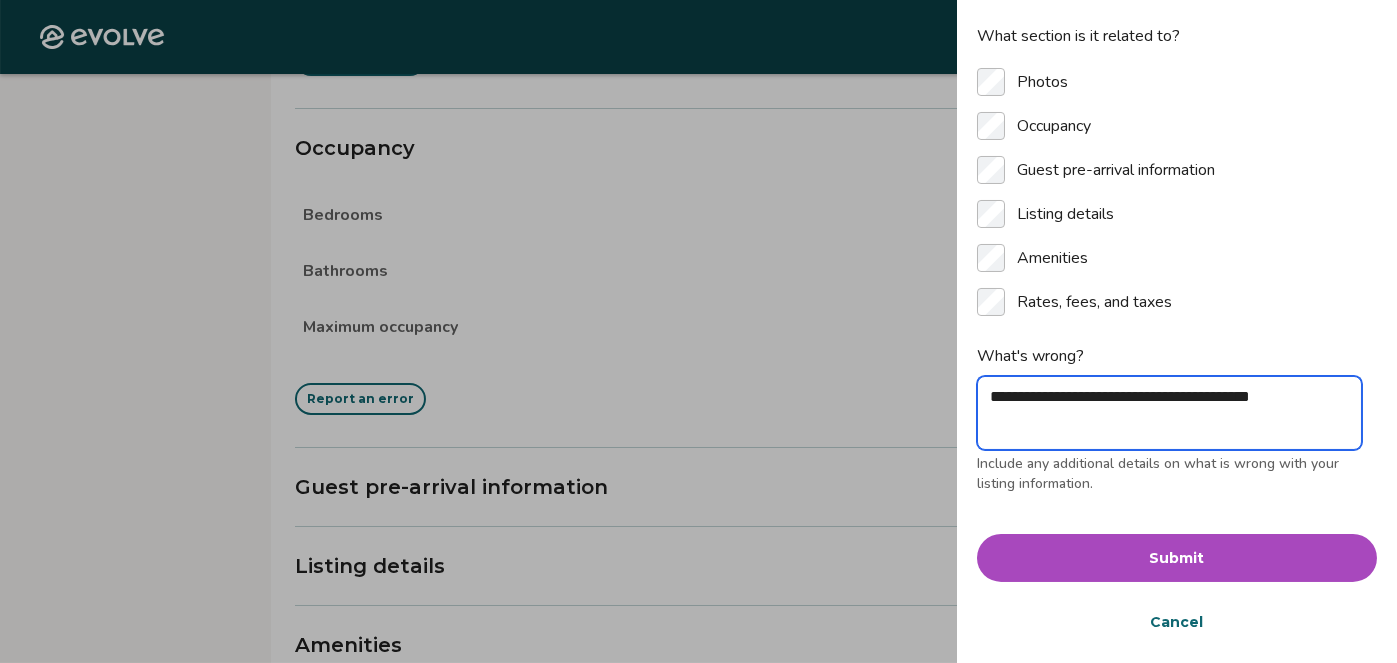 type on "**********" 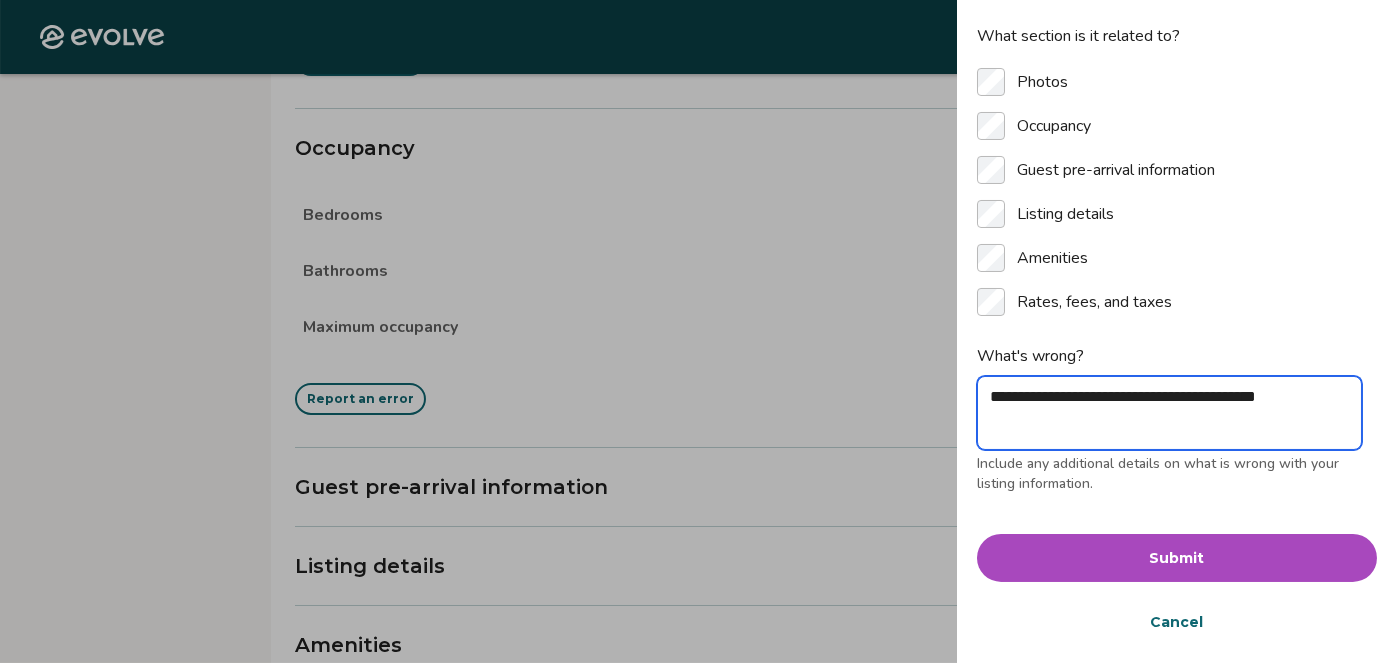 type on "**********" 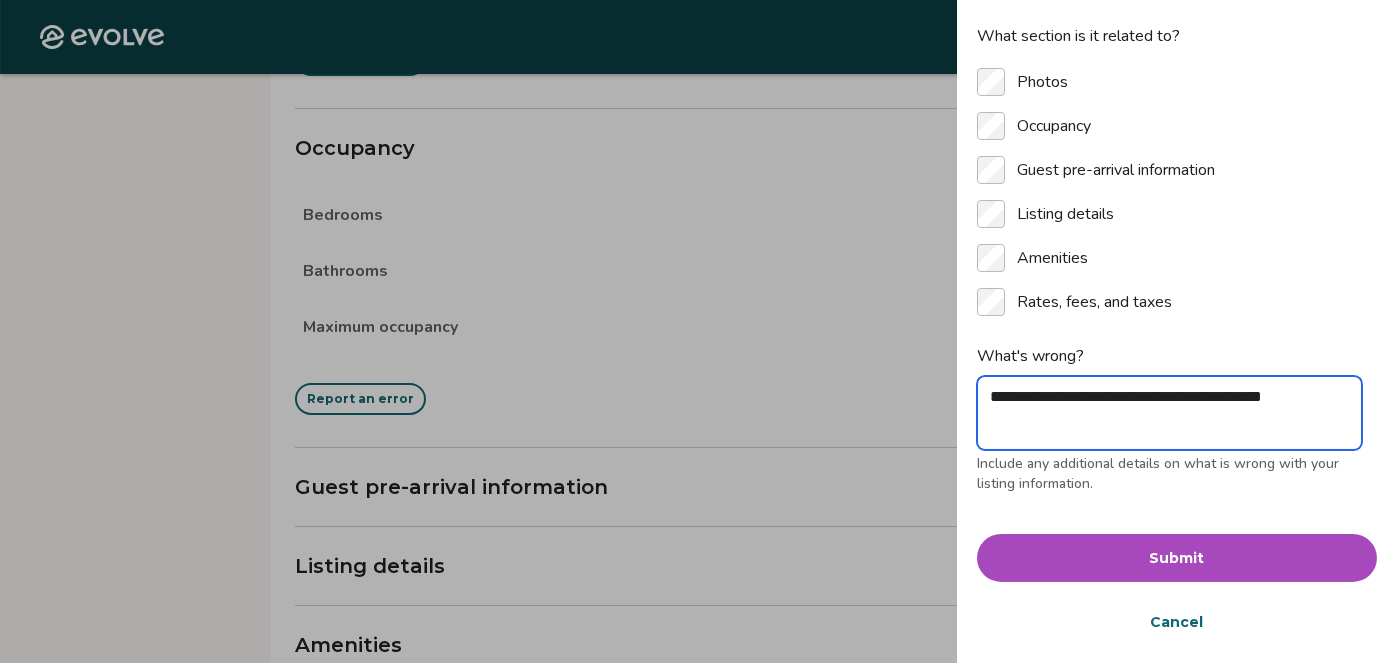 type on "**********" 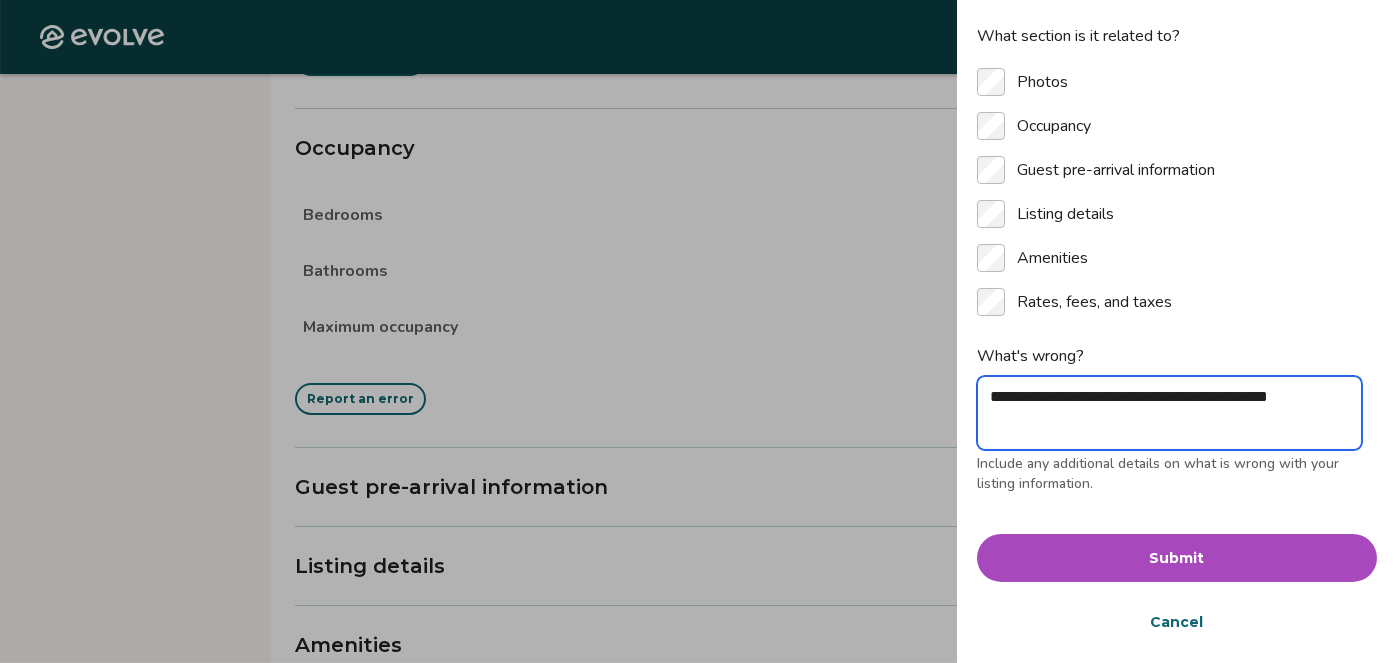 type on "**********" 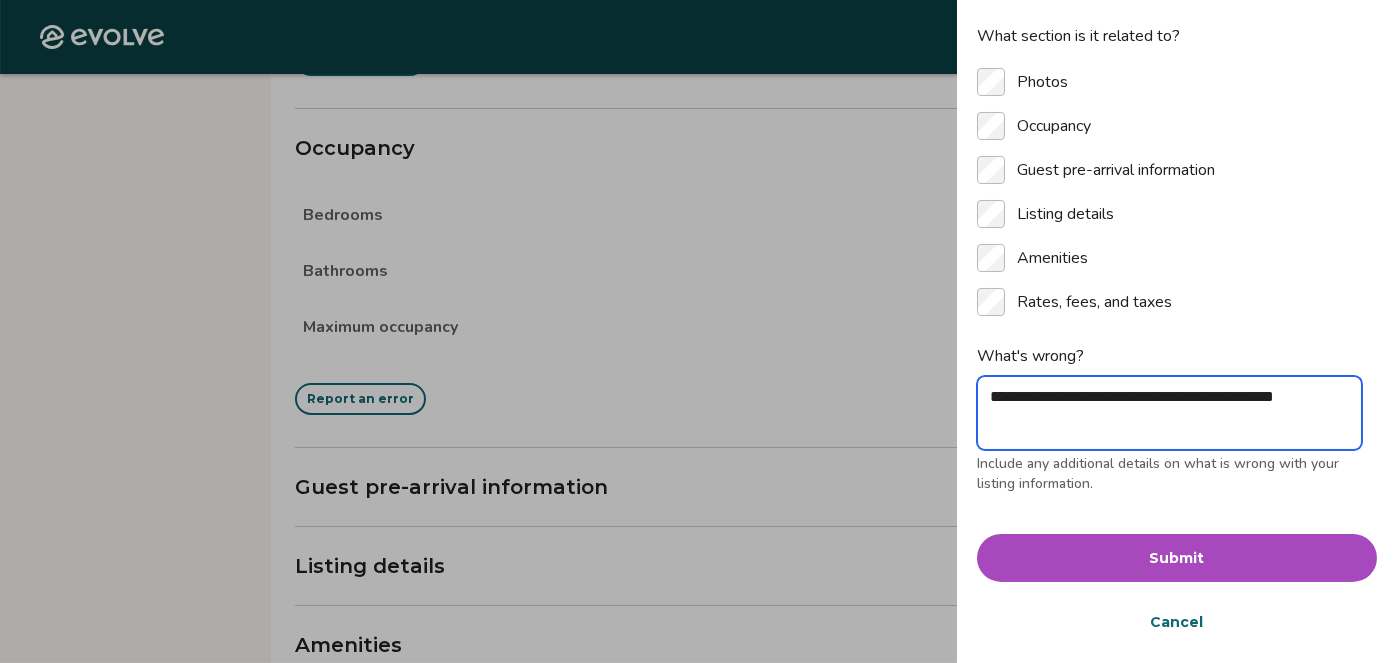 type on "**********" 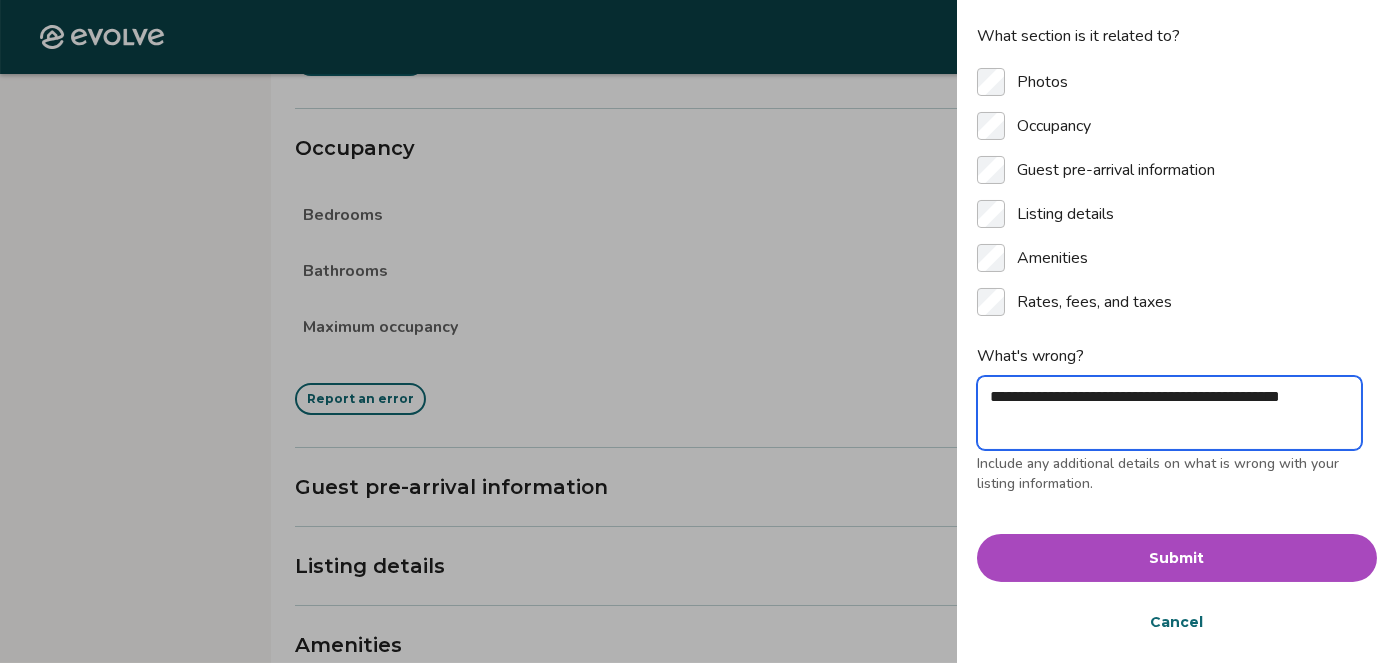 type on "**********" 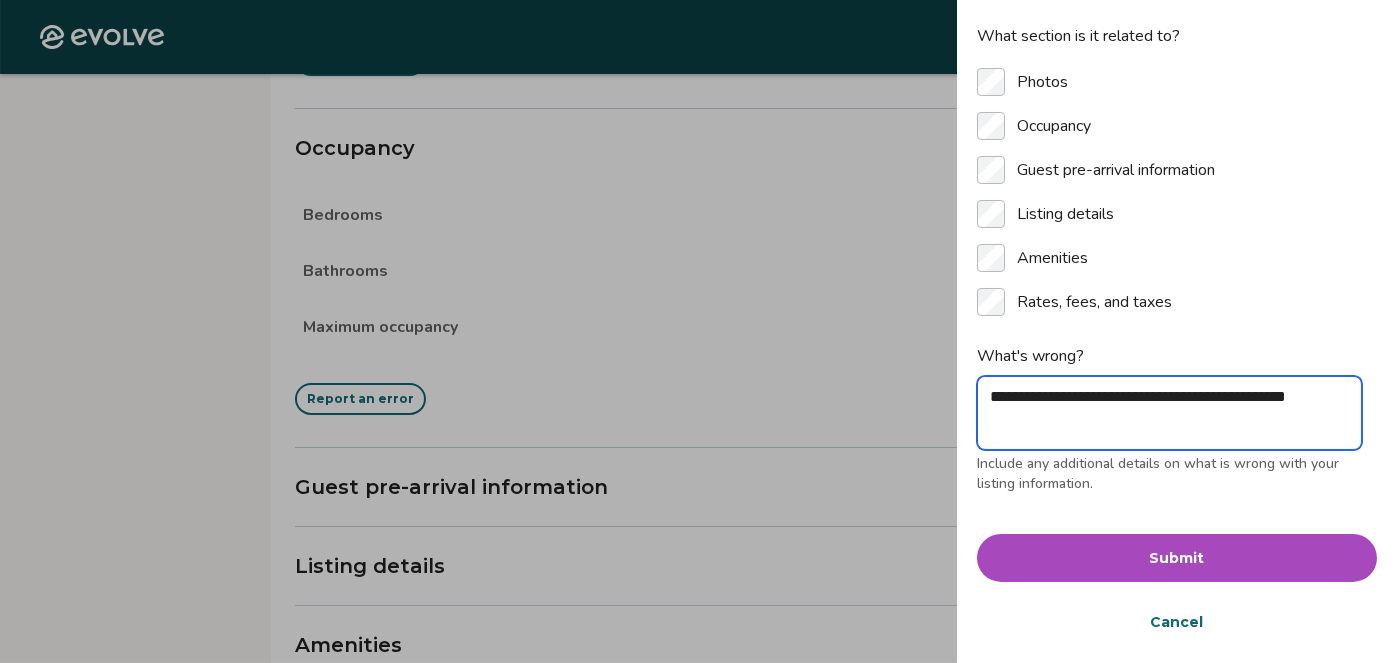 type on "**********" 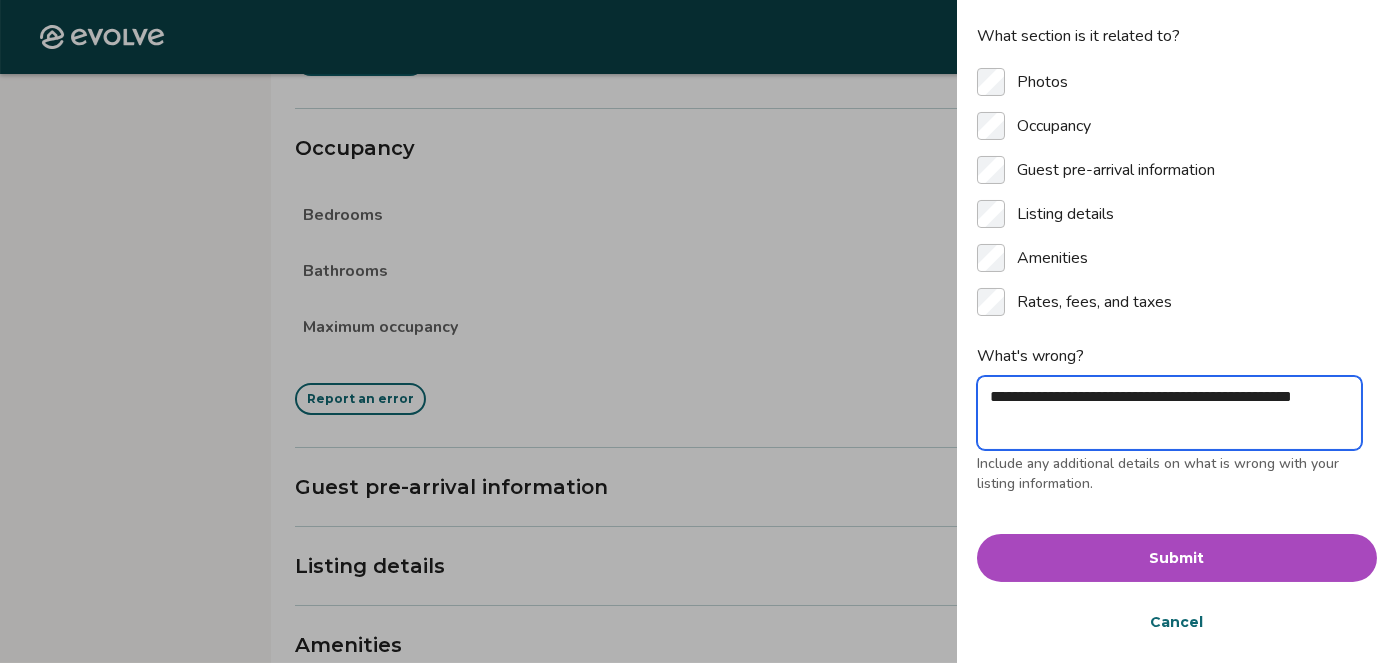 type on "**********" 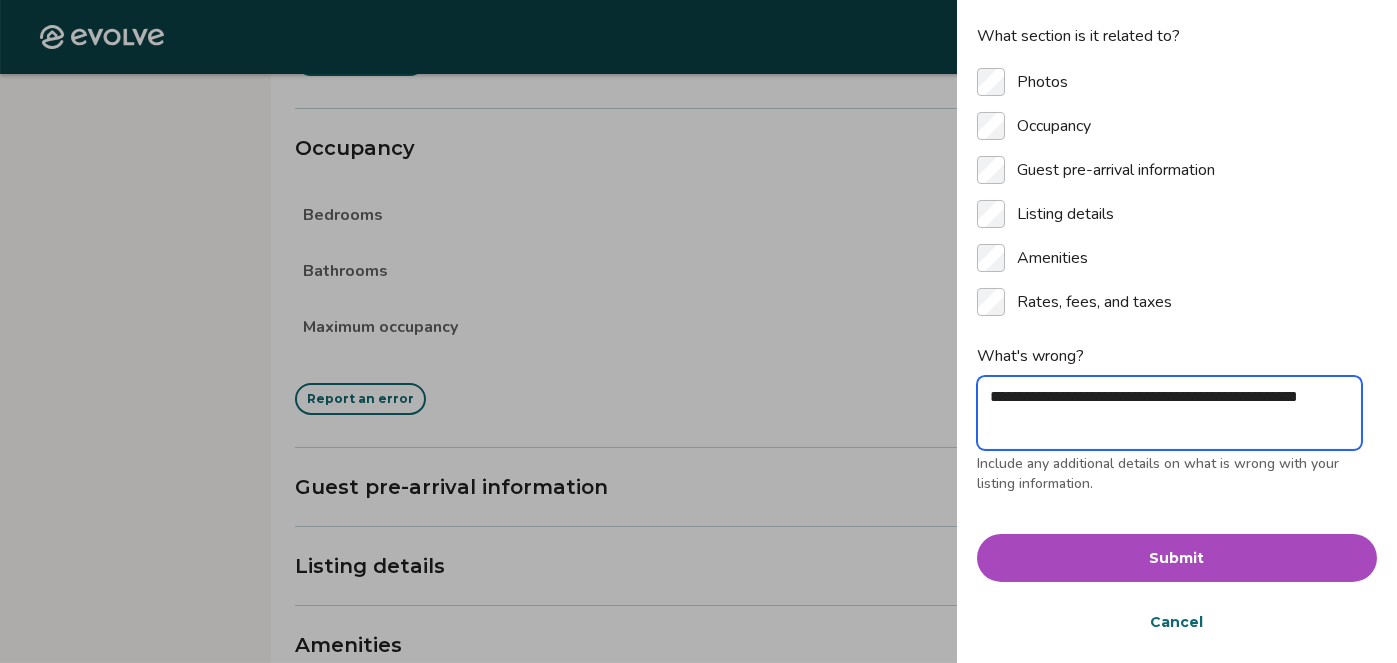 type on "**********" 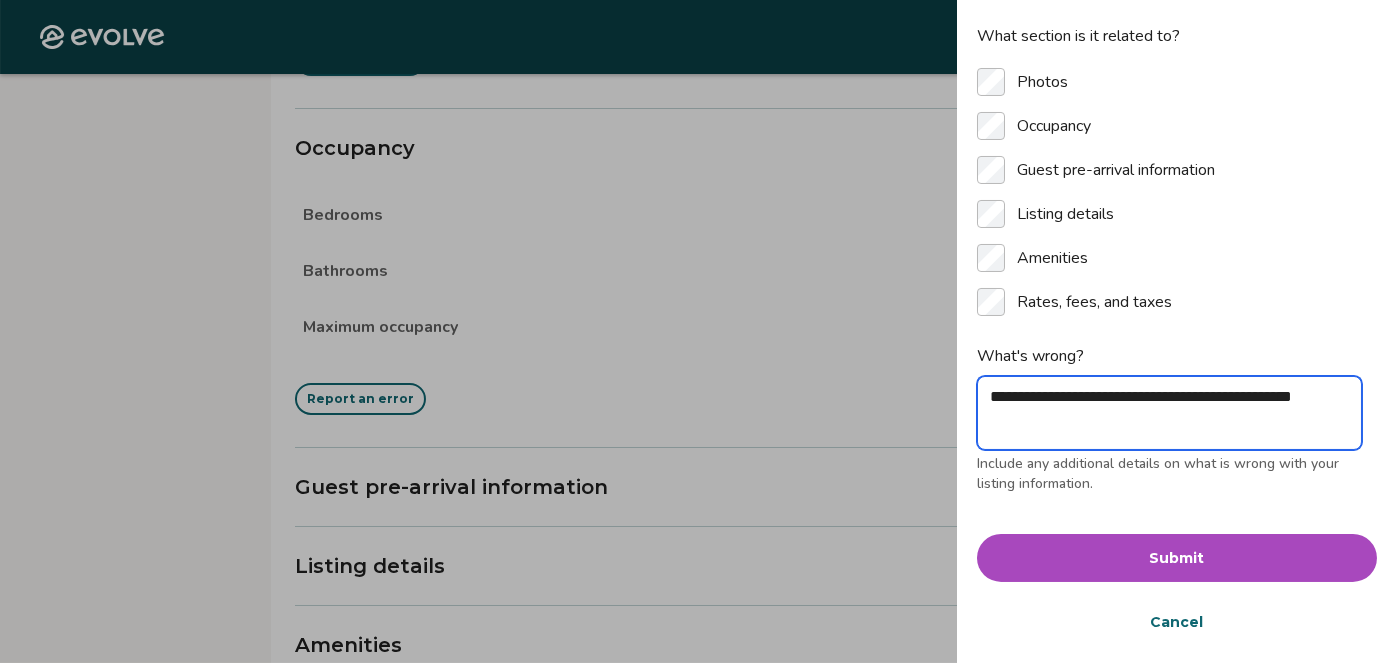 type on "**********" 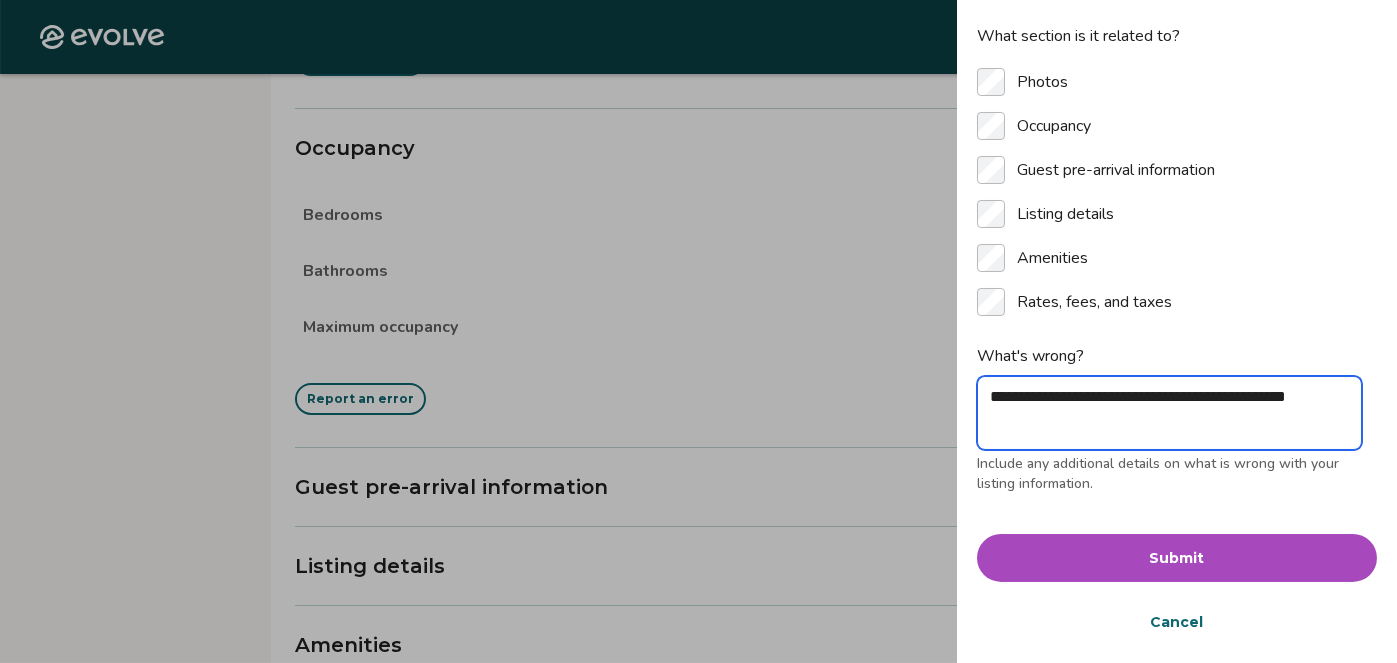 type on "**********" 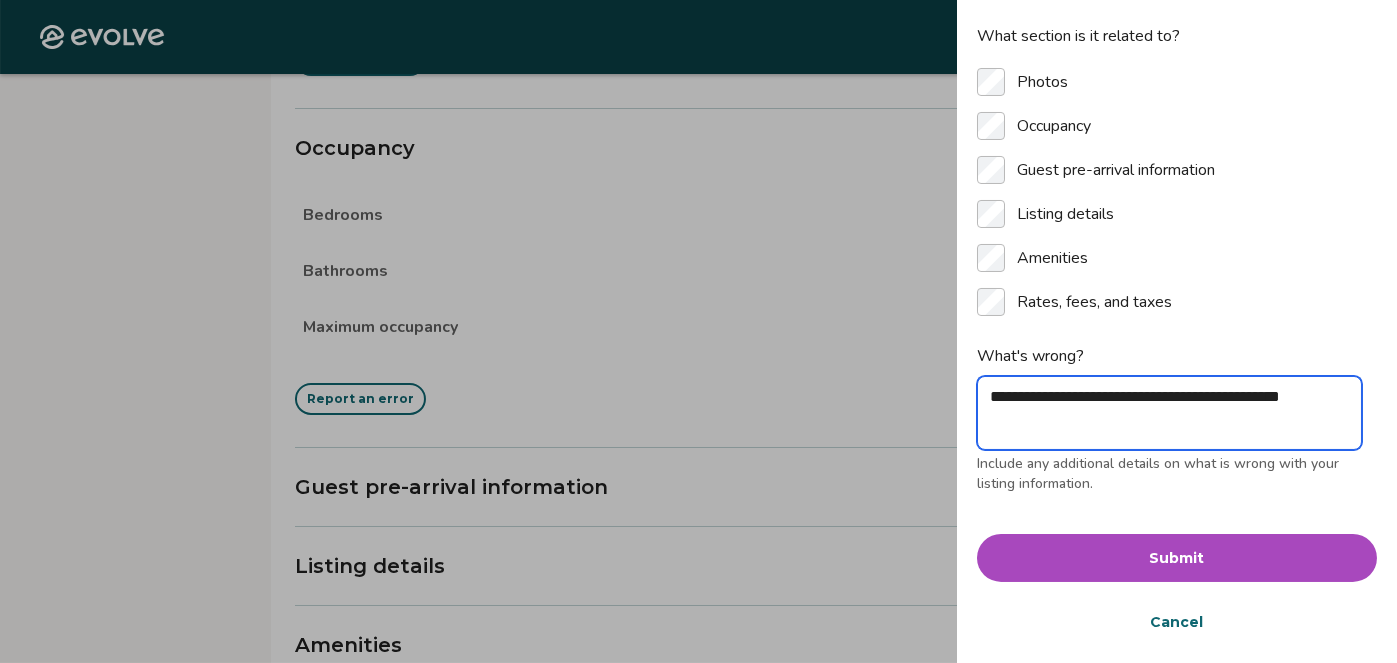 type on "**********" 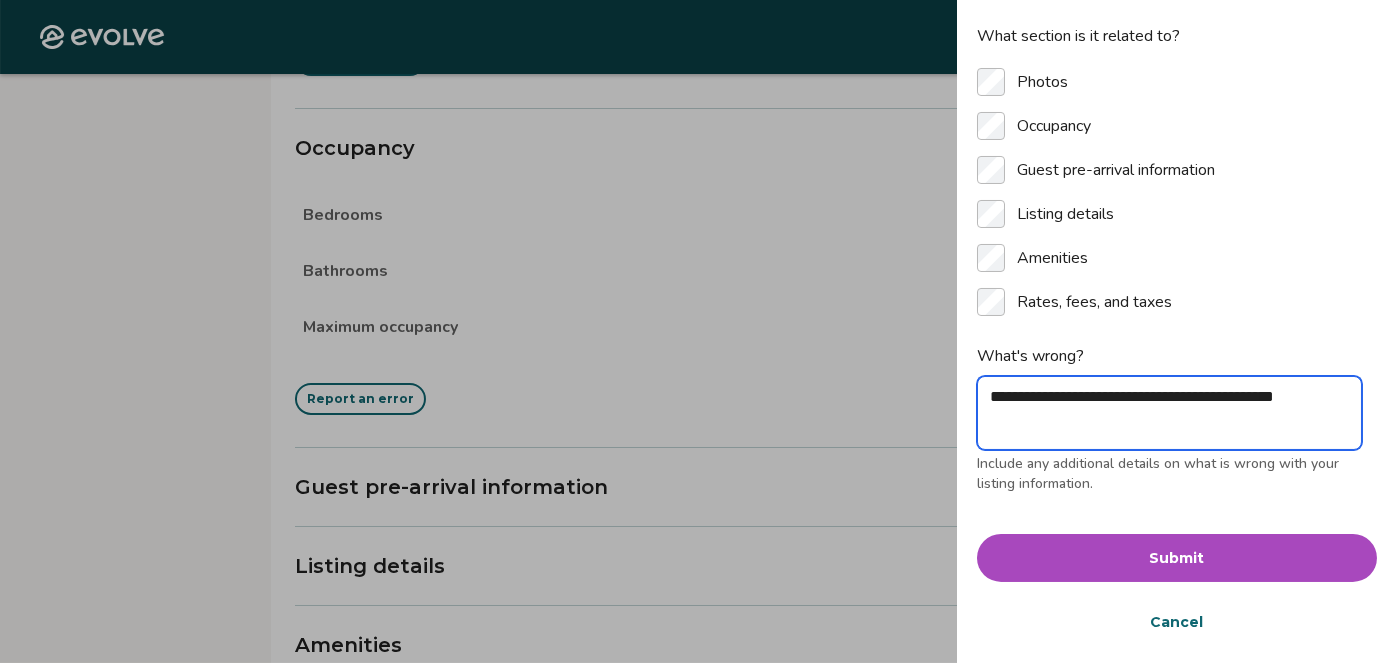 type on "**********" 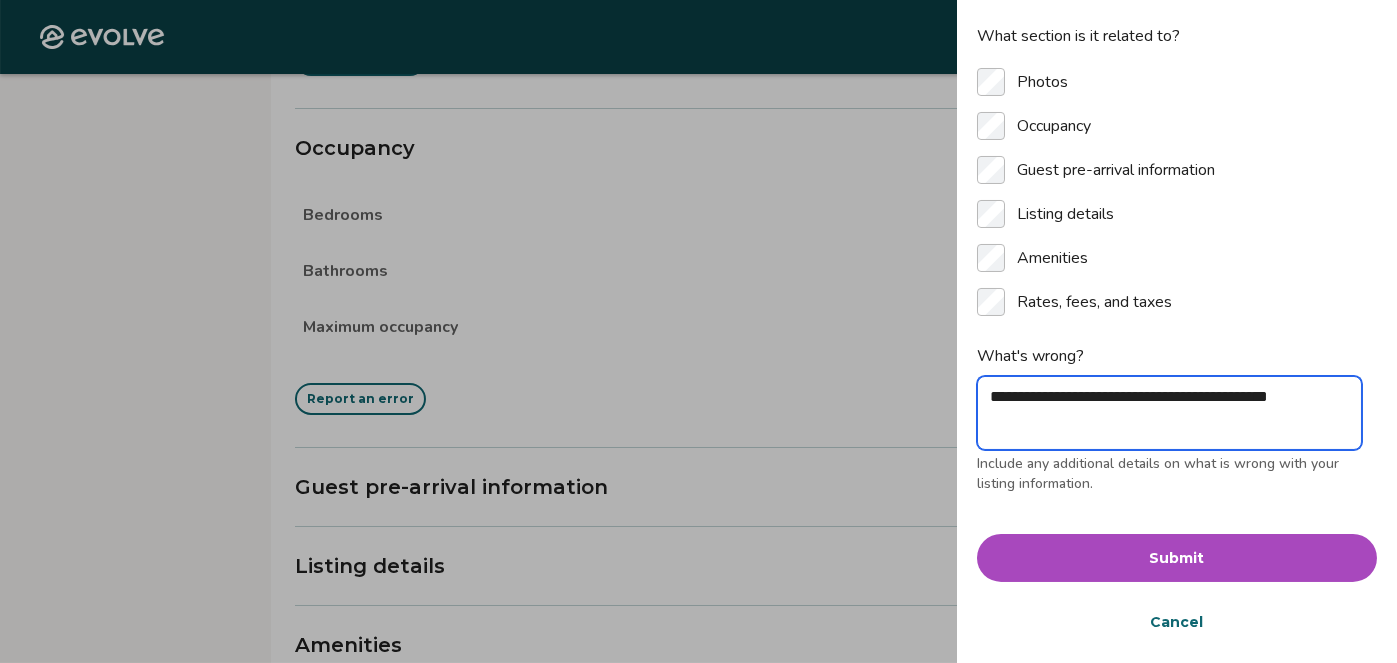 click on "**********" at bounding box center (1169, 413) 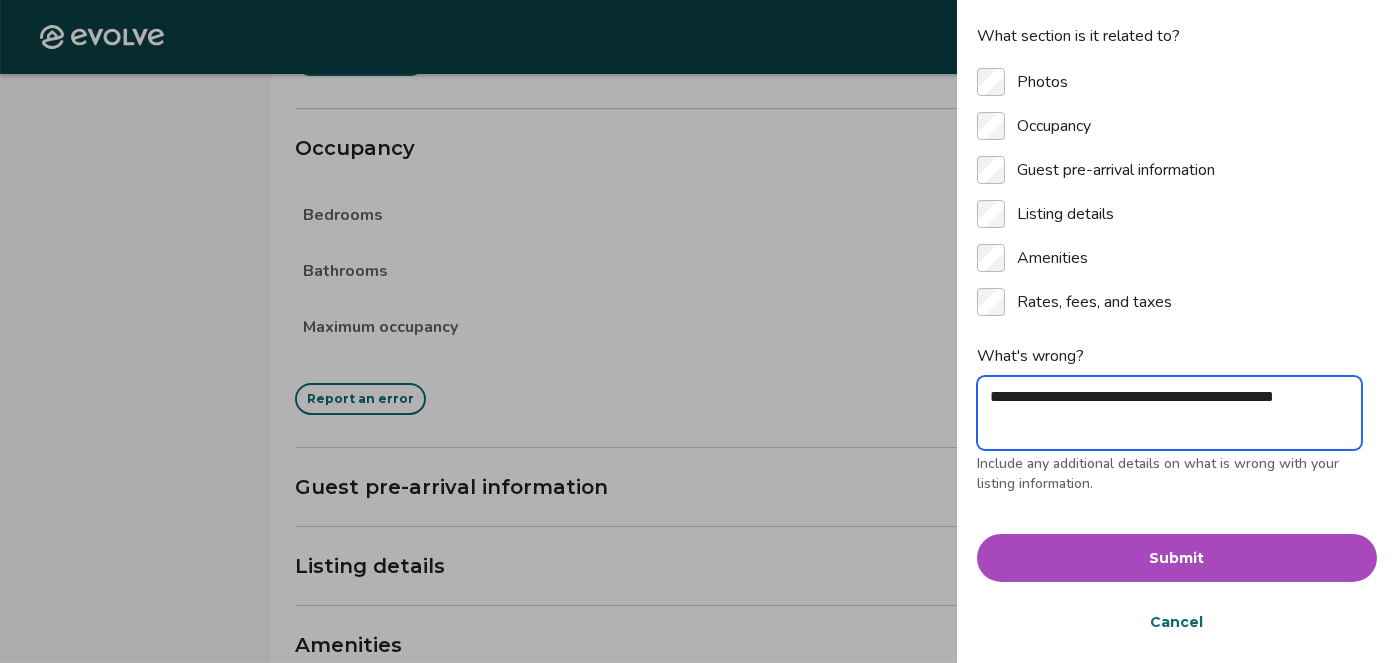 type on "**********" 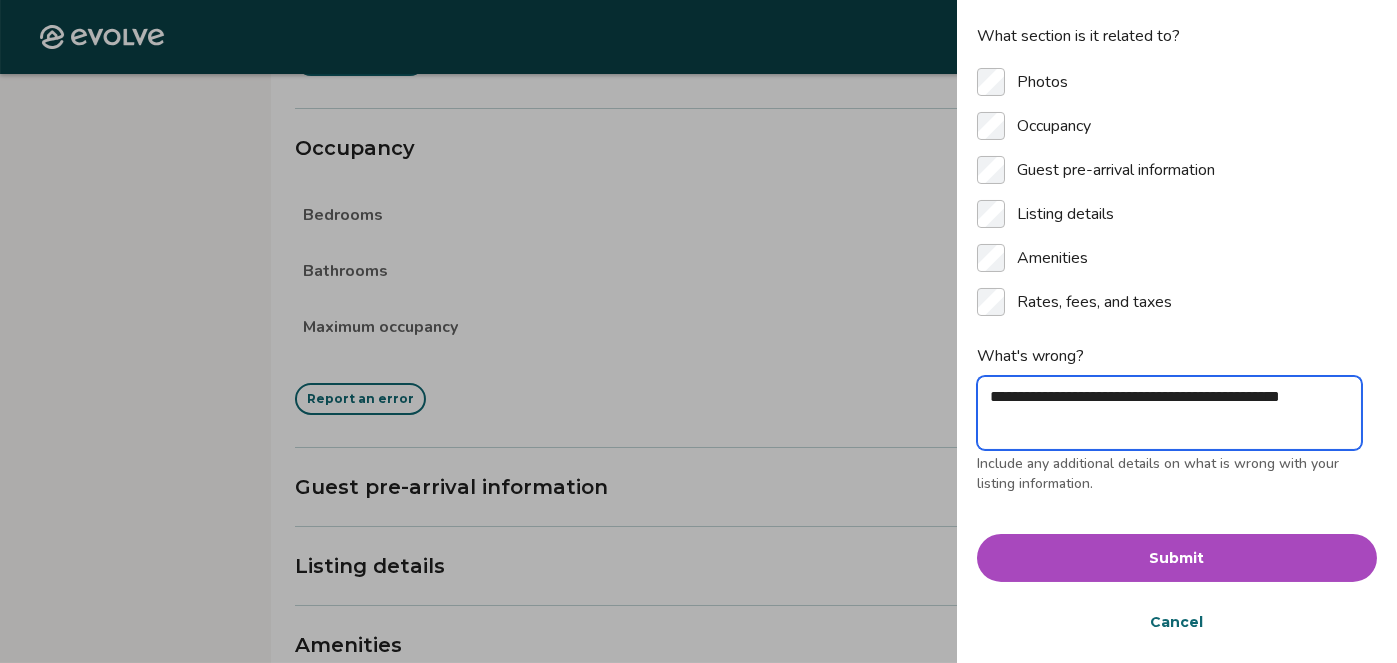 type on "**********" 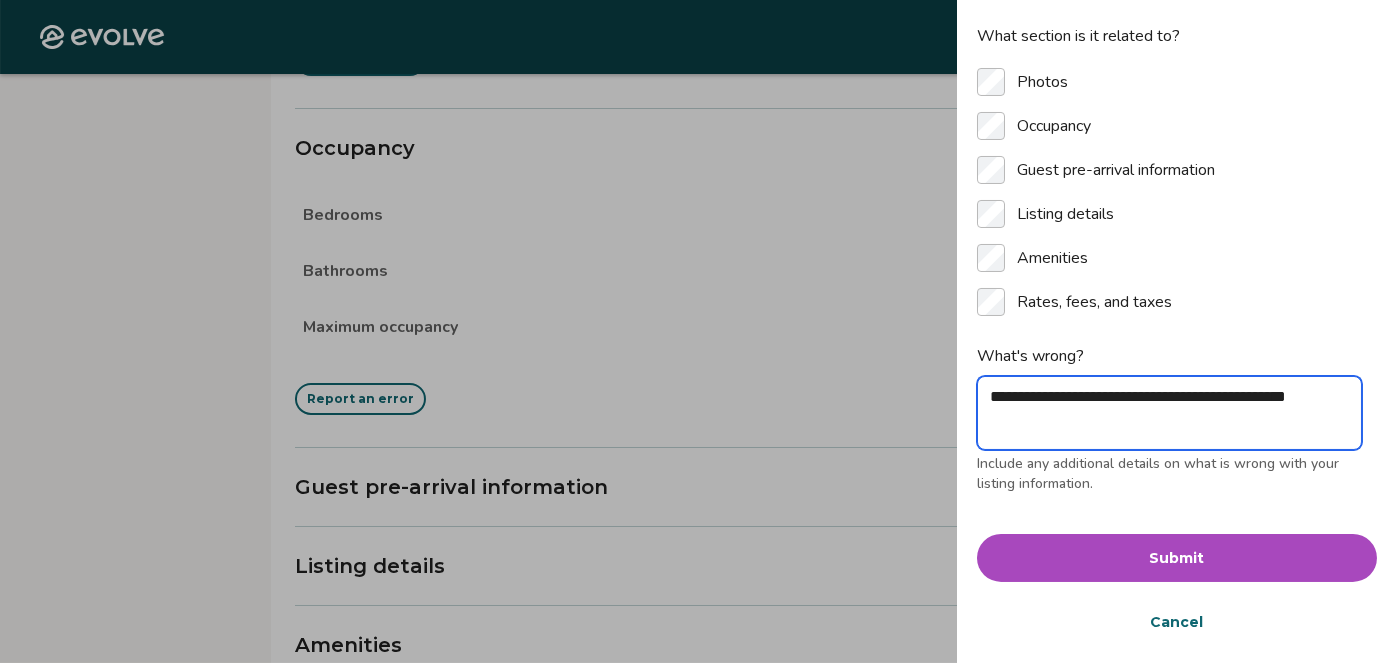 type on "**********" 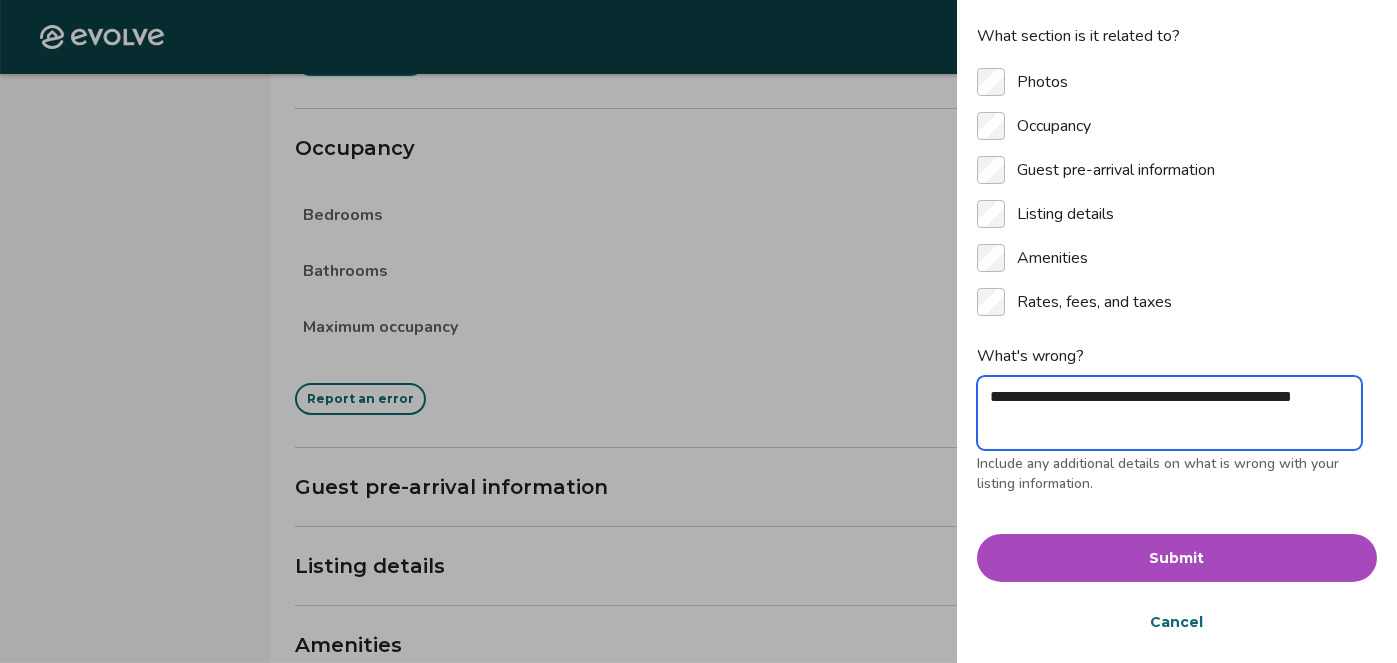 type on "**********" 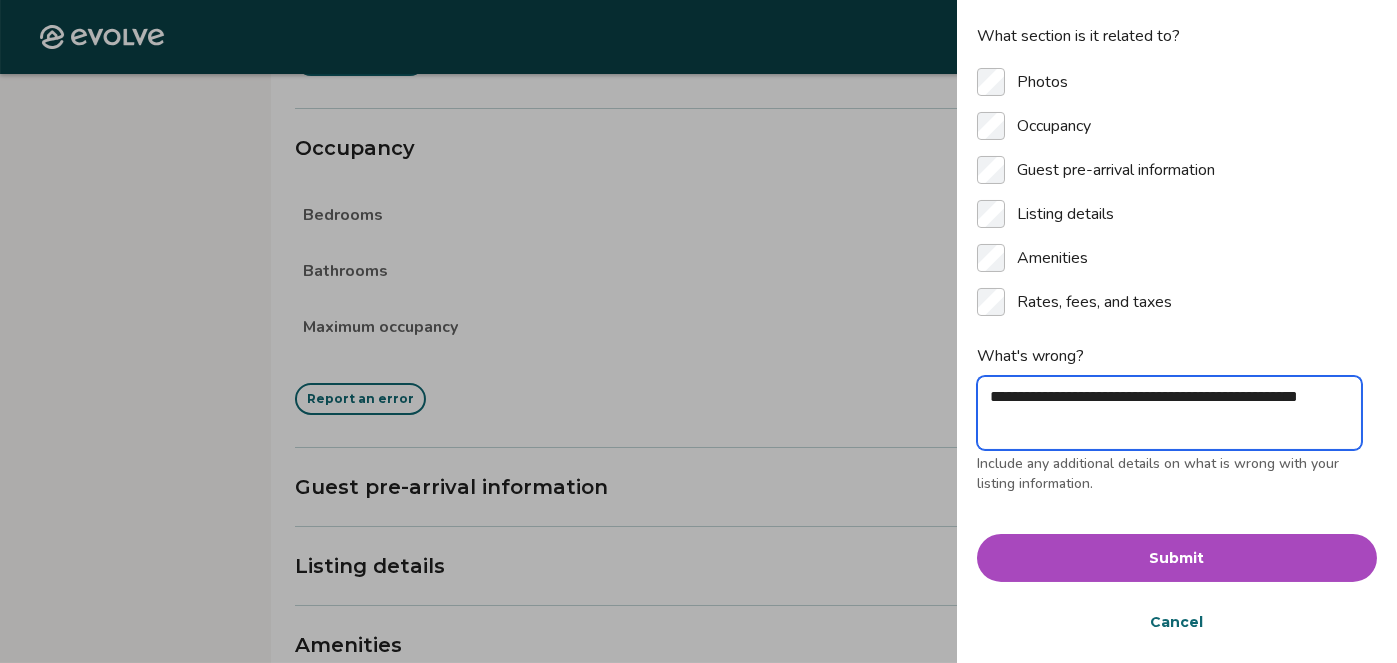 type on "**********" 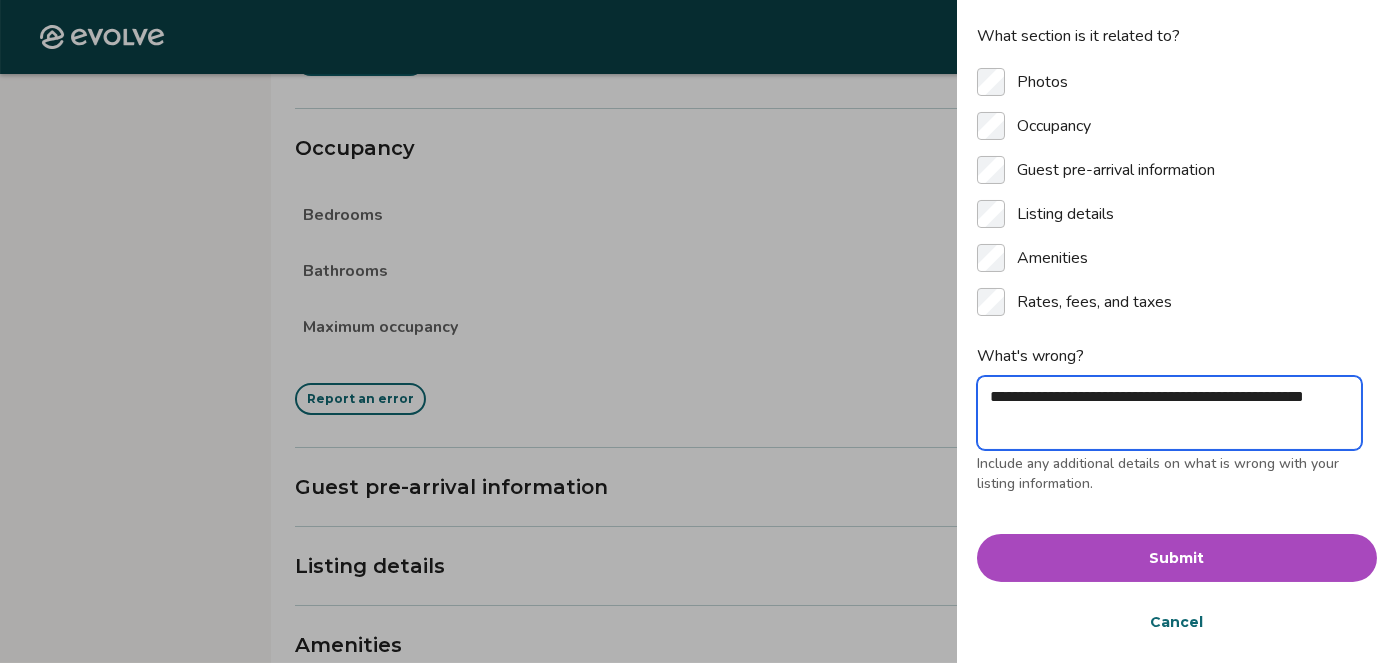 type on "**********" 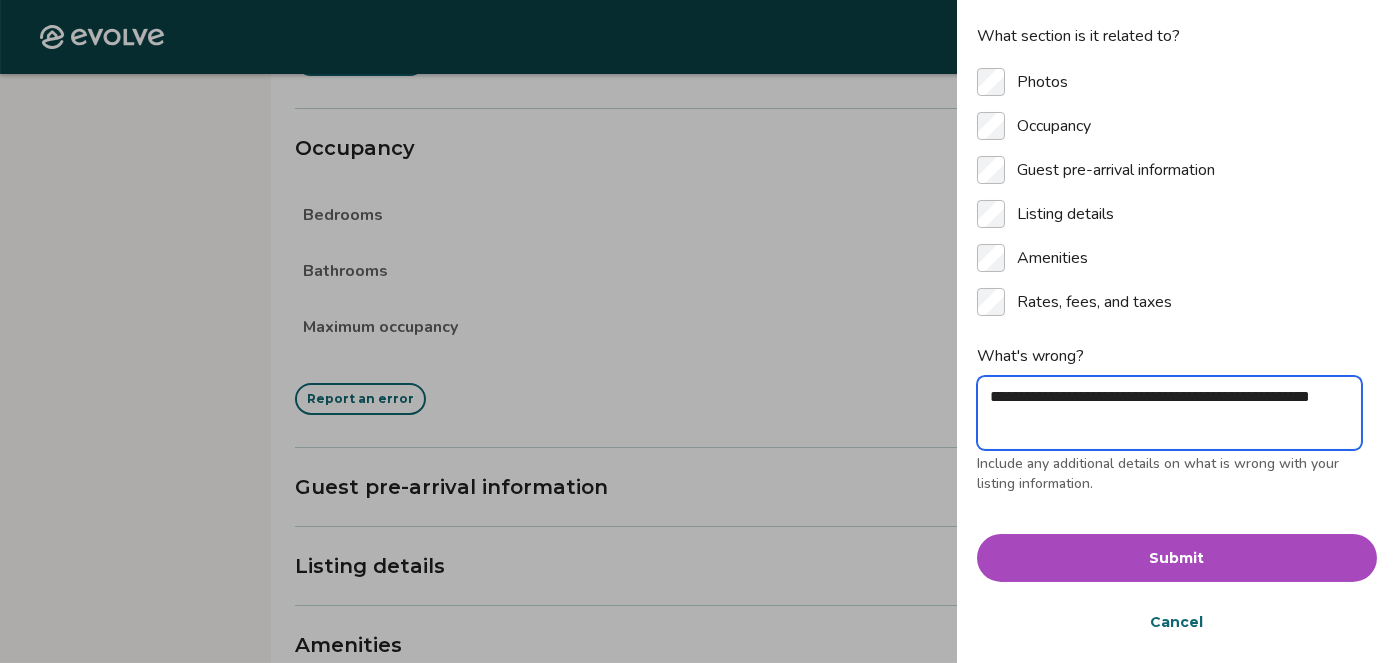 type on "**********" 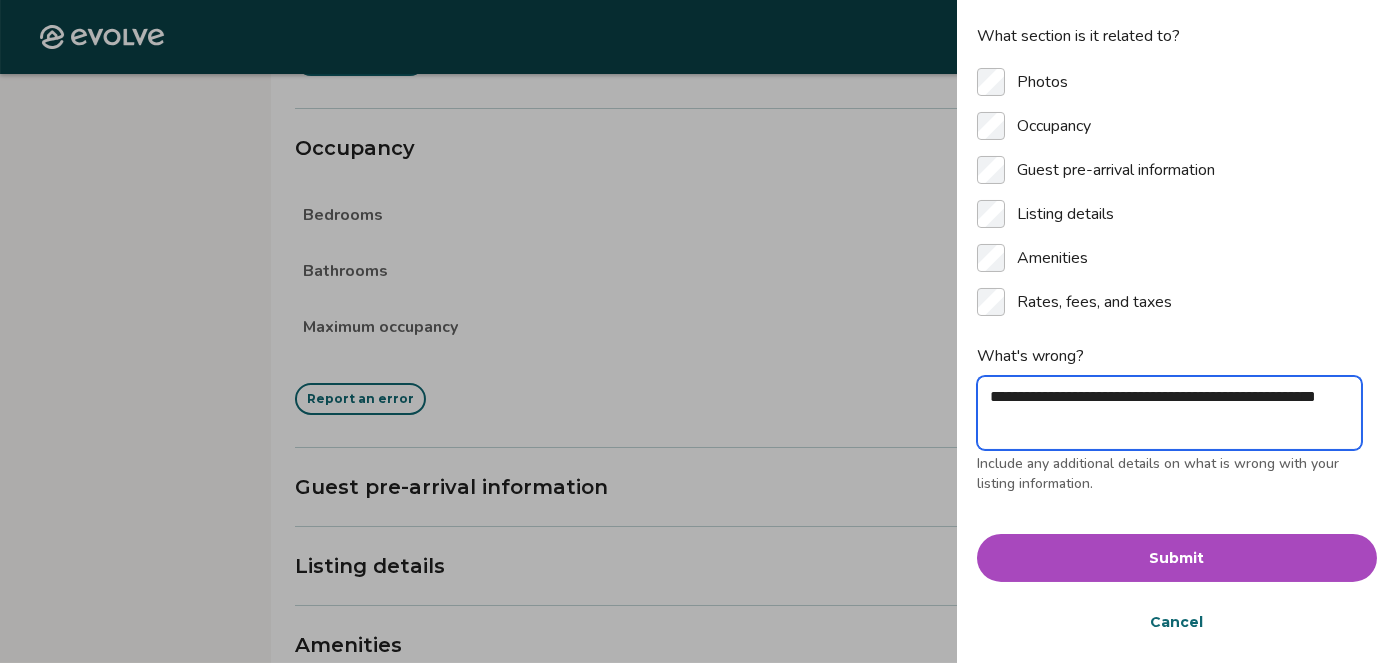 type on "**********" 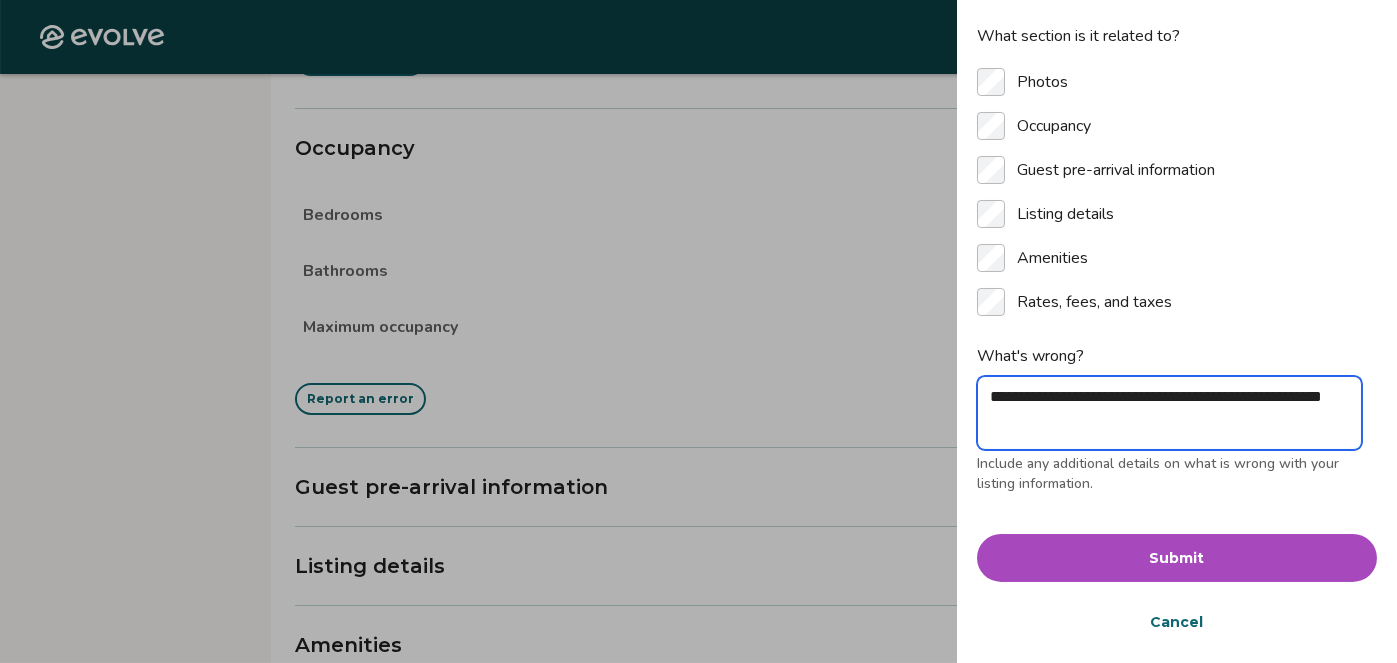 type on "**********" 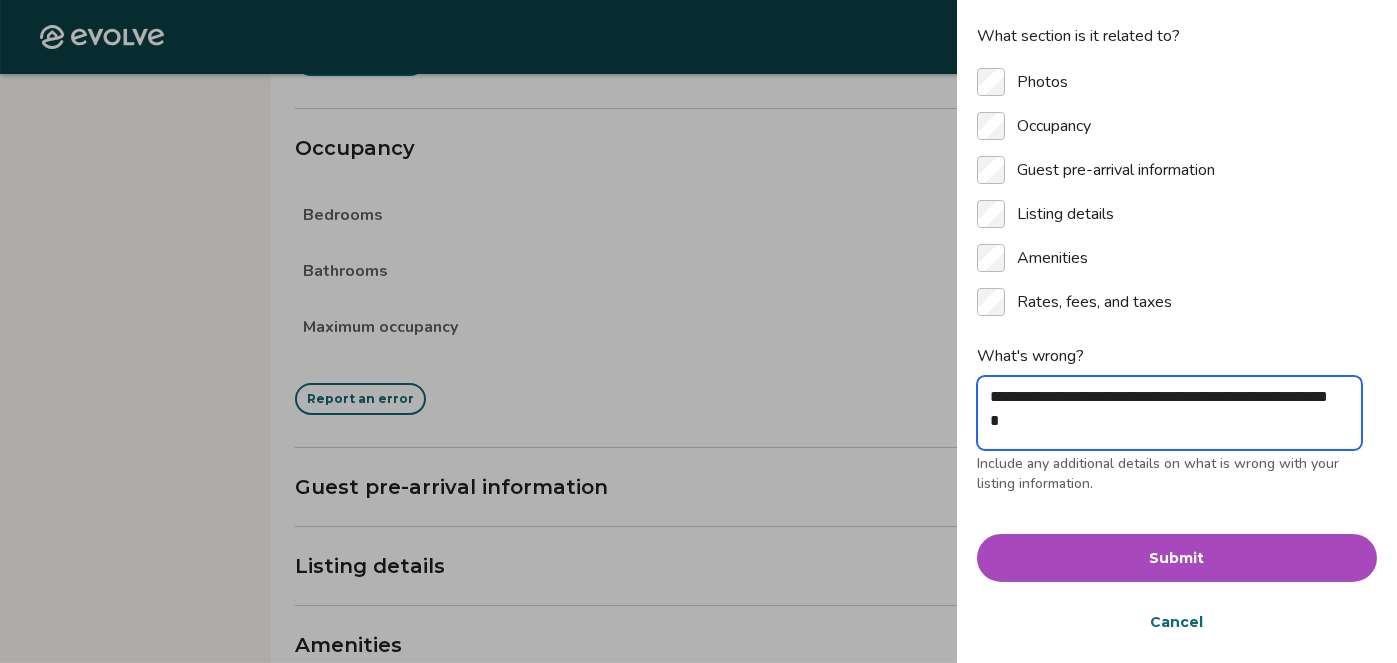 type on "**********" 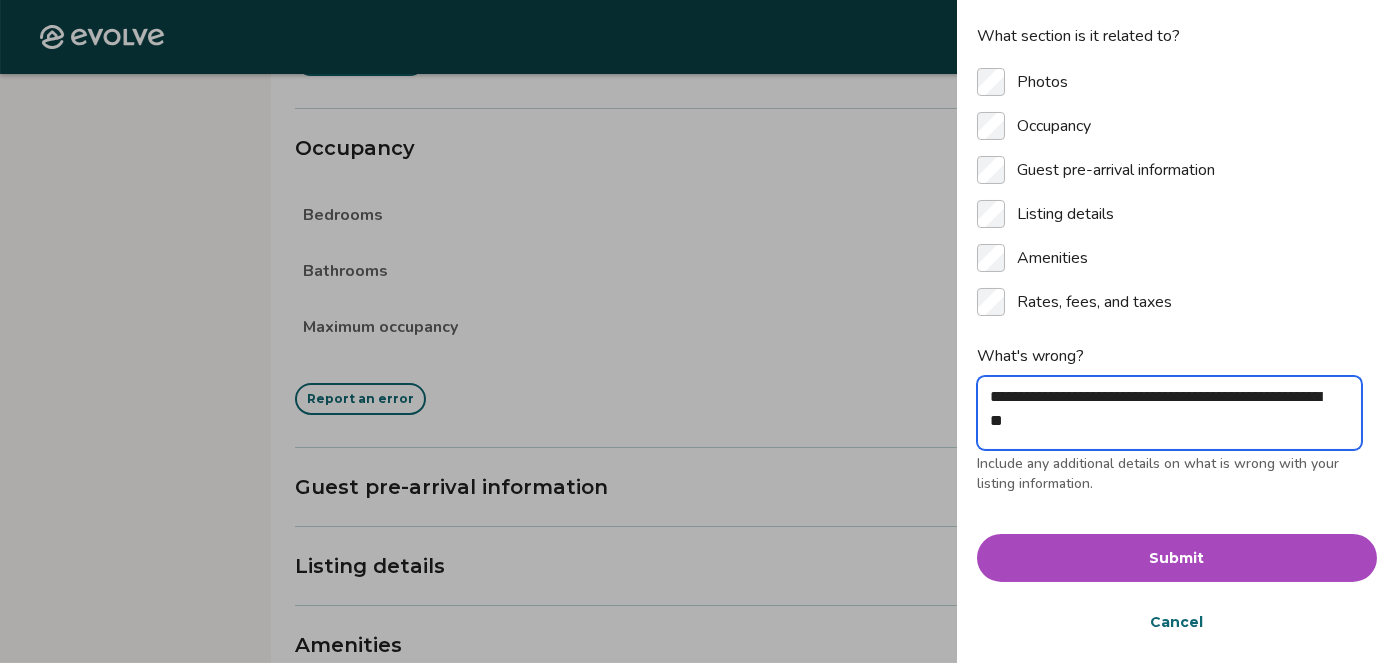 type on "**********" 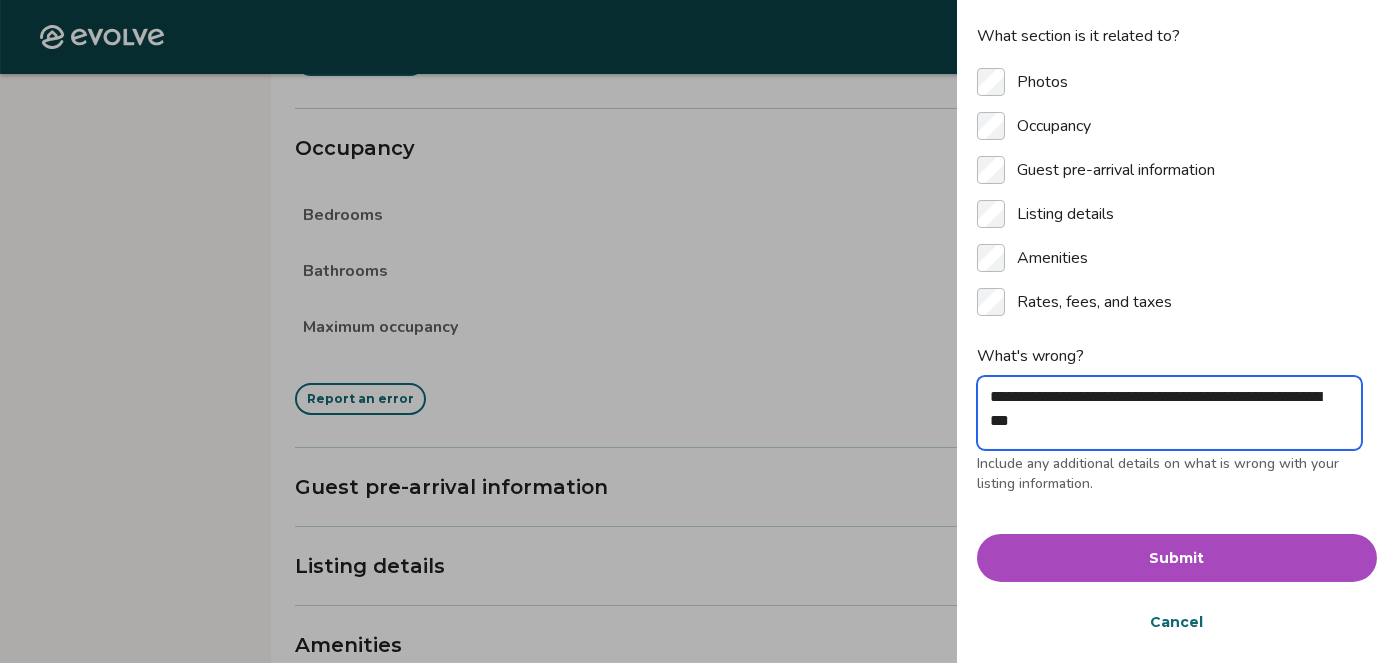 type on "**********" 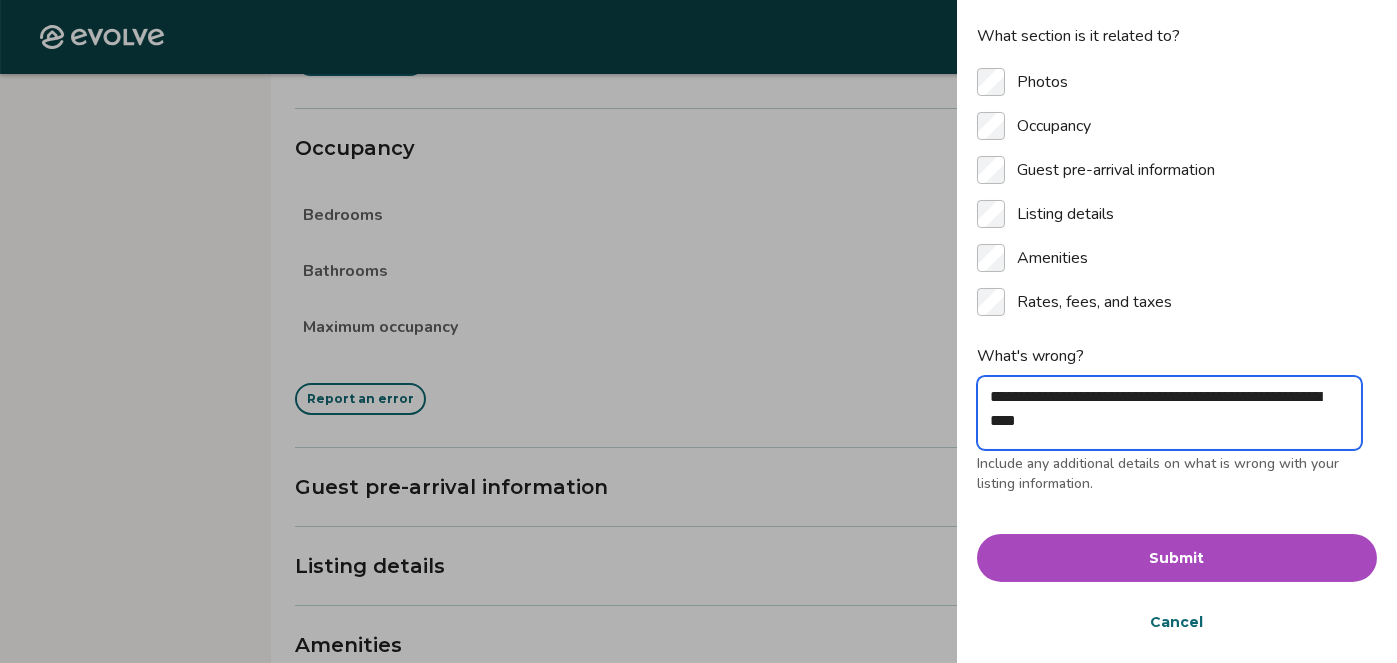 type on "**********" 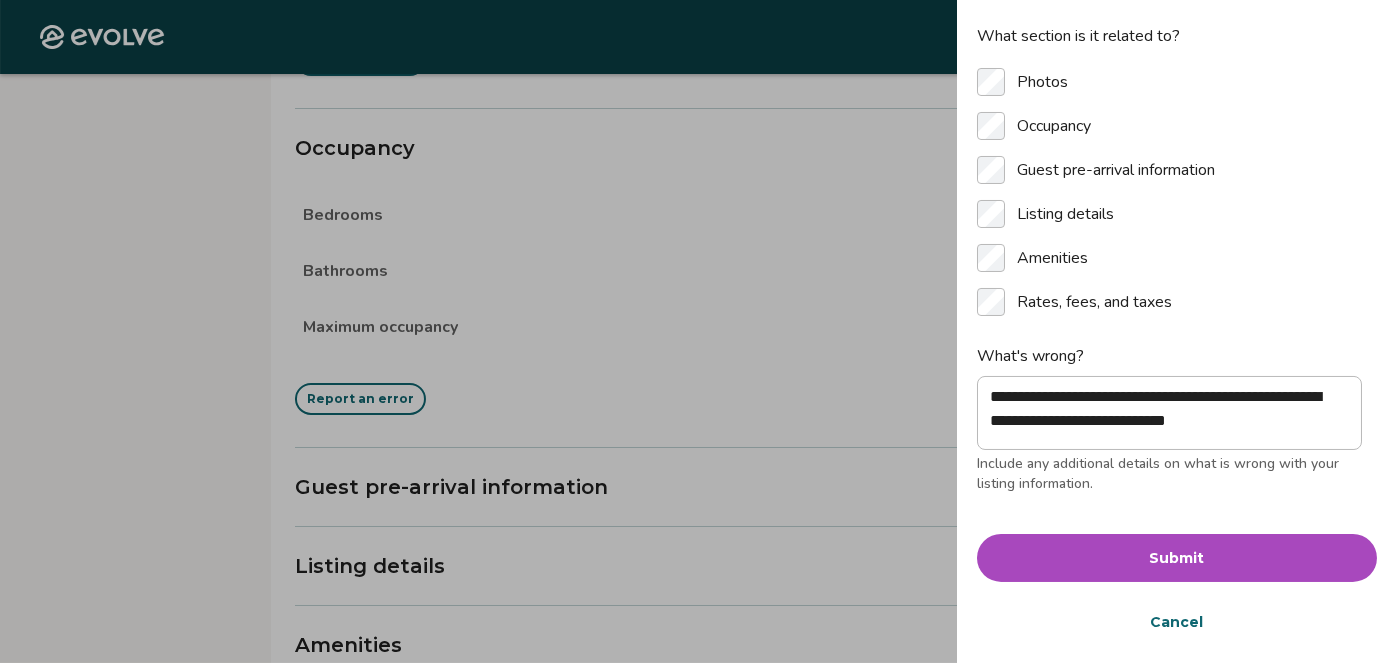 click on "Submit" at bounding box center (1177, 558) 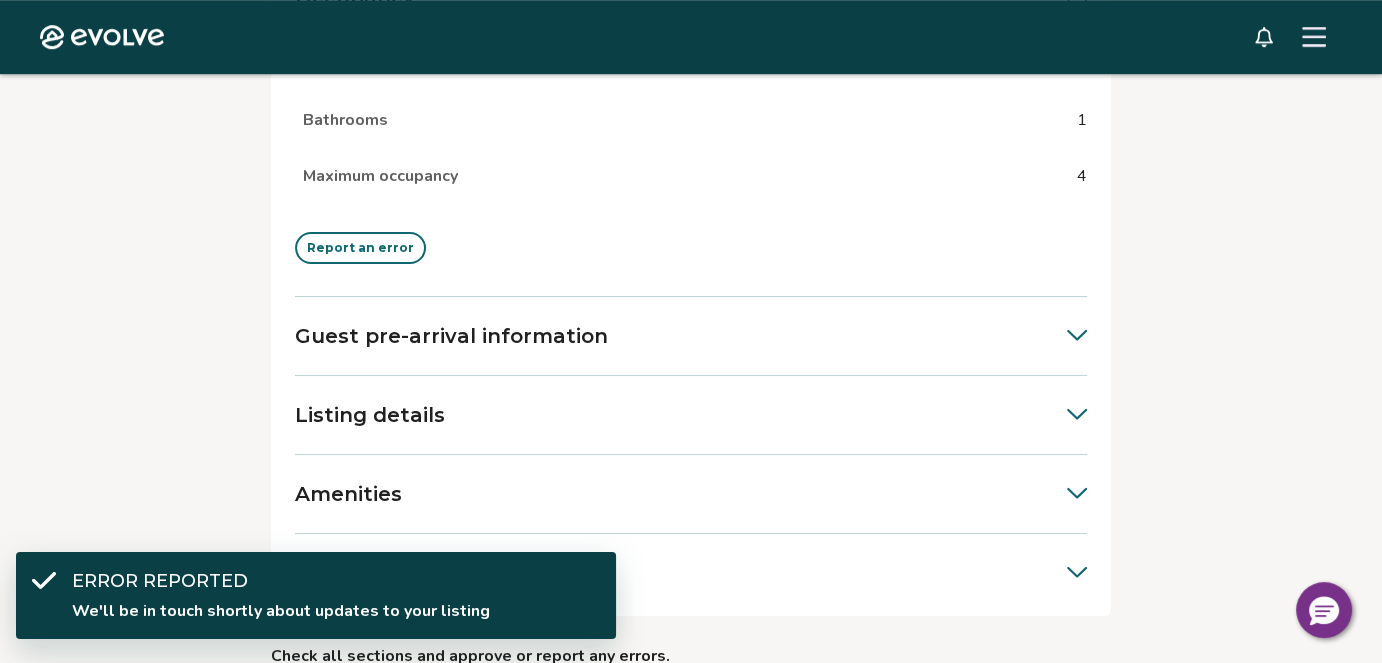 scroll, scrollTop: 1125, scrollLeft: 0, axis: vertical 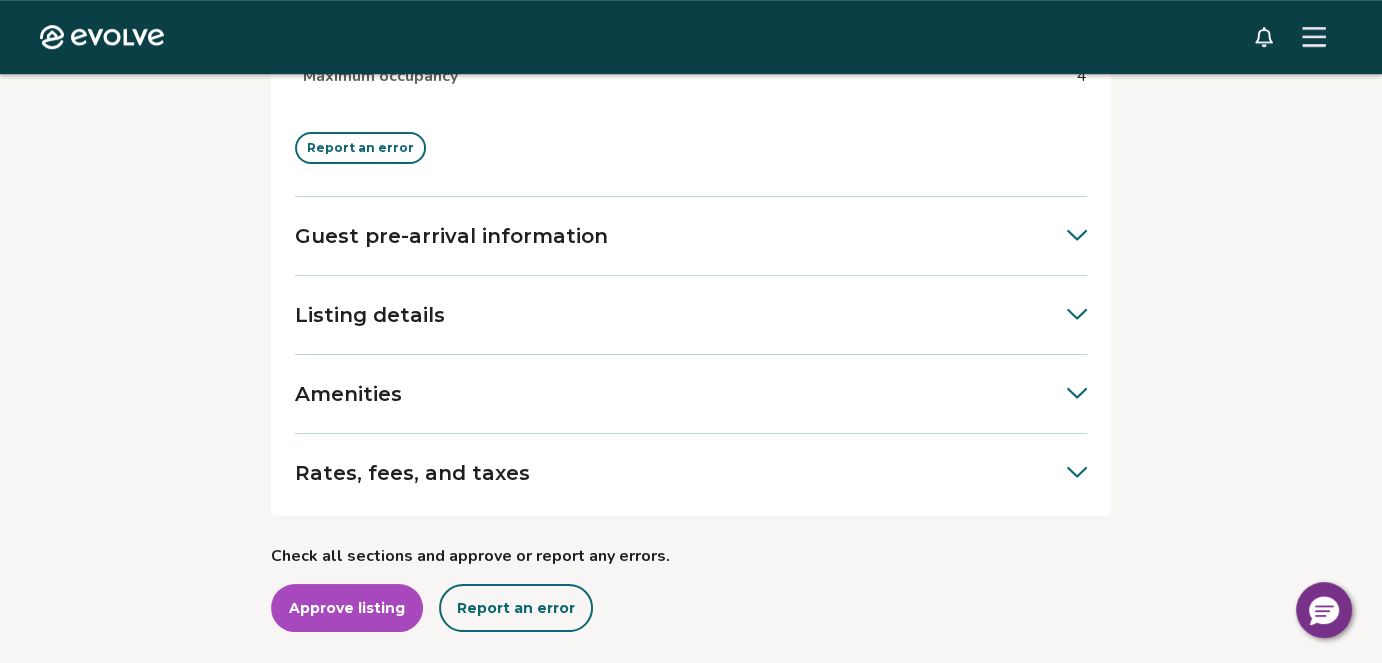 click 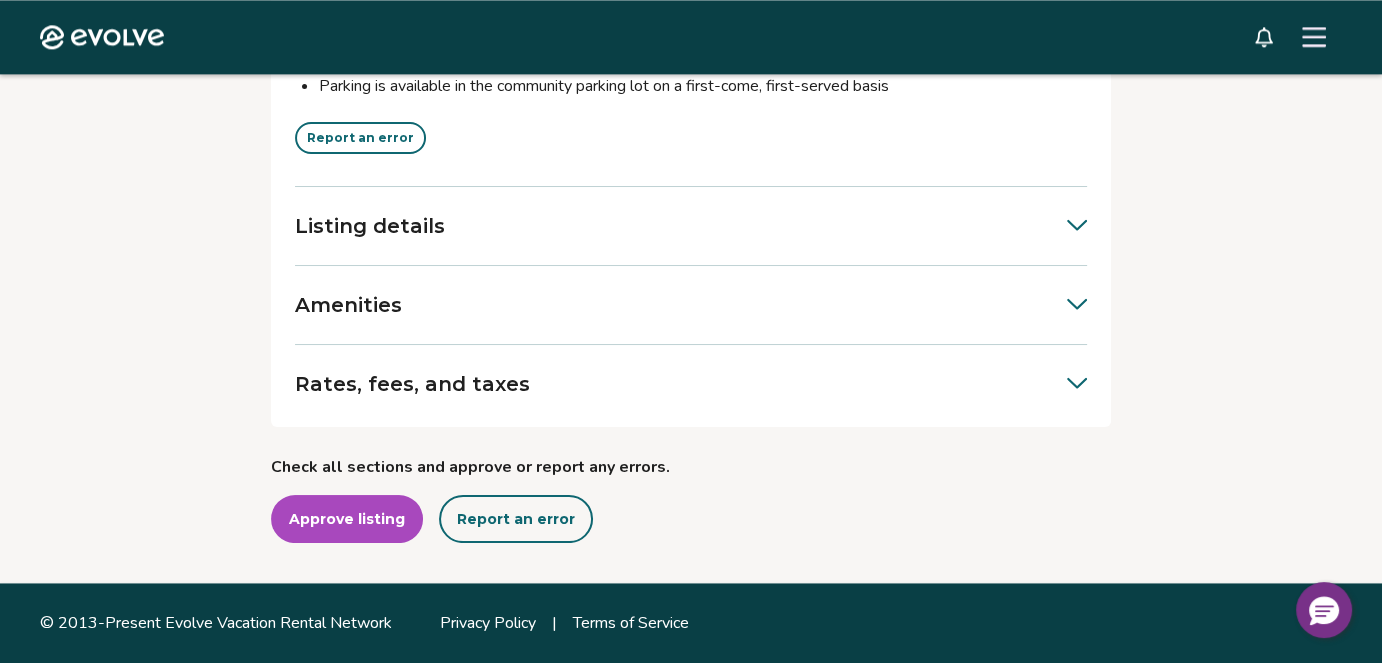 scroll, scrollTop: 2725, scrollLeft: 0, axis: vertical 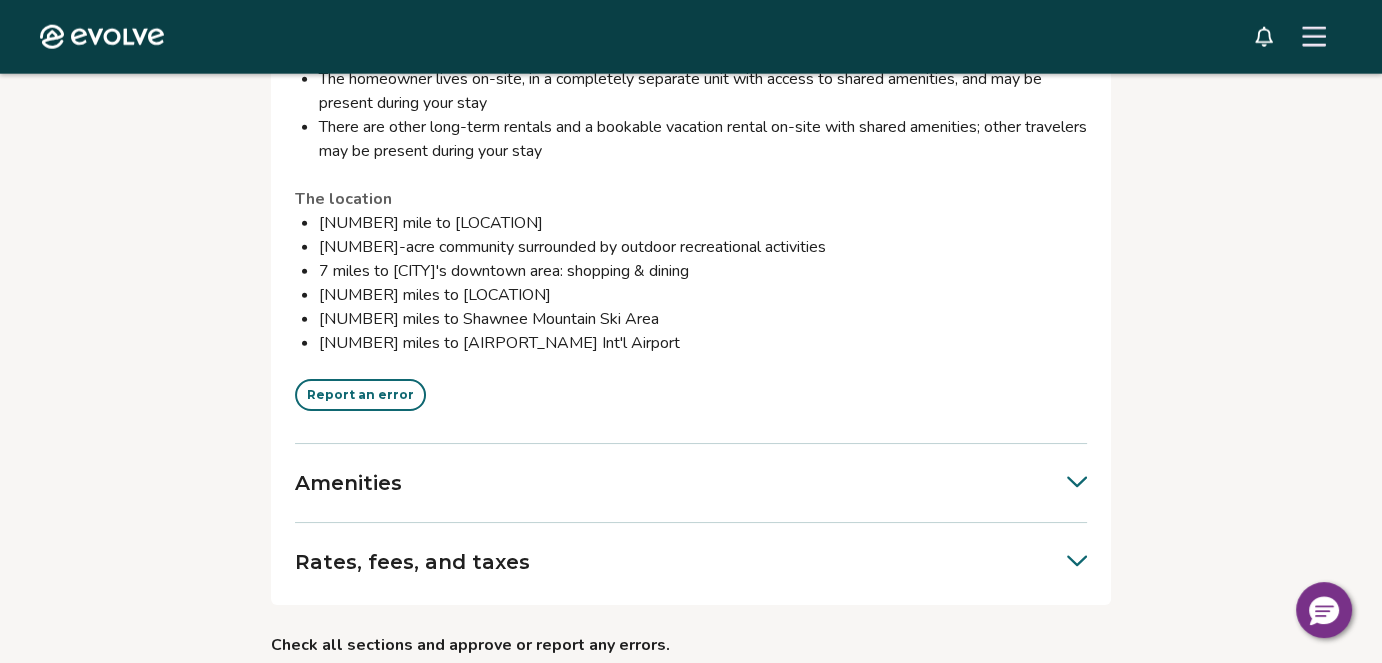 click on "Report an error" at bounding box center (360, 395) 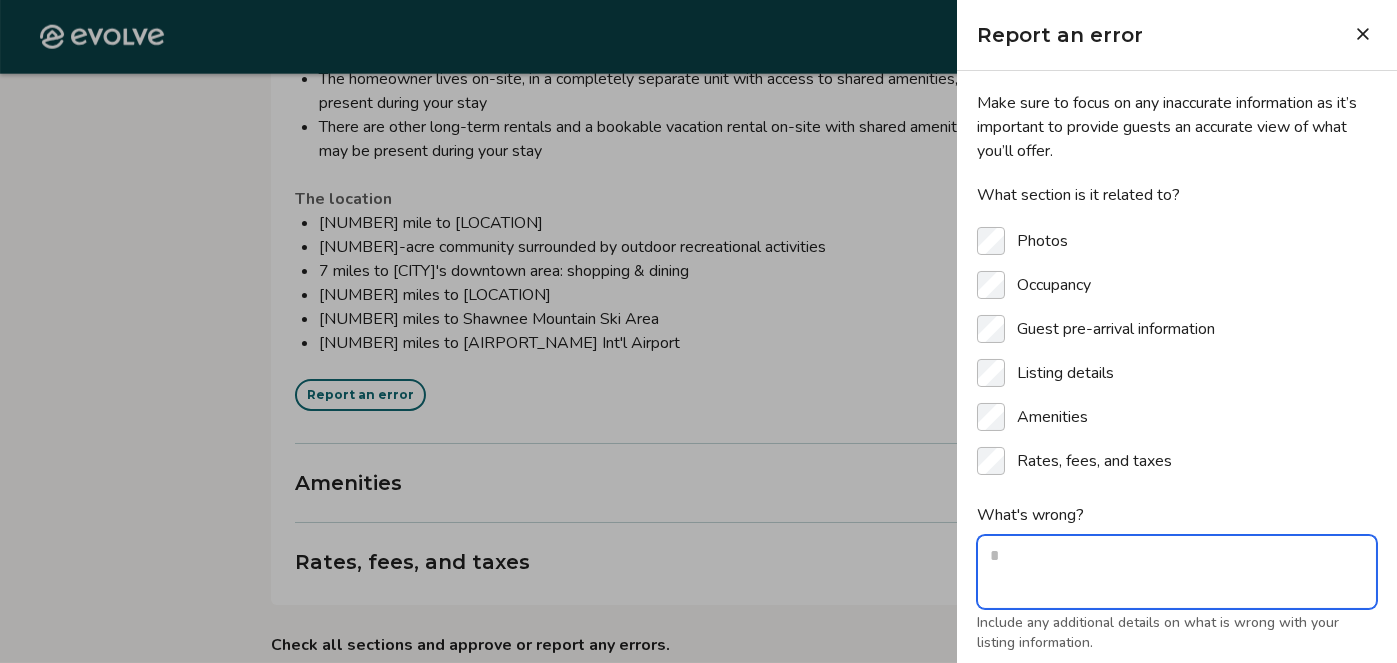 click on "What's wrong?" at bounding box center (1177, 572) 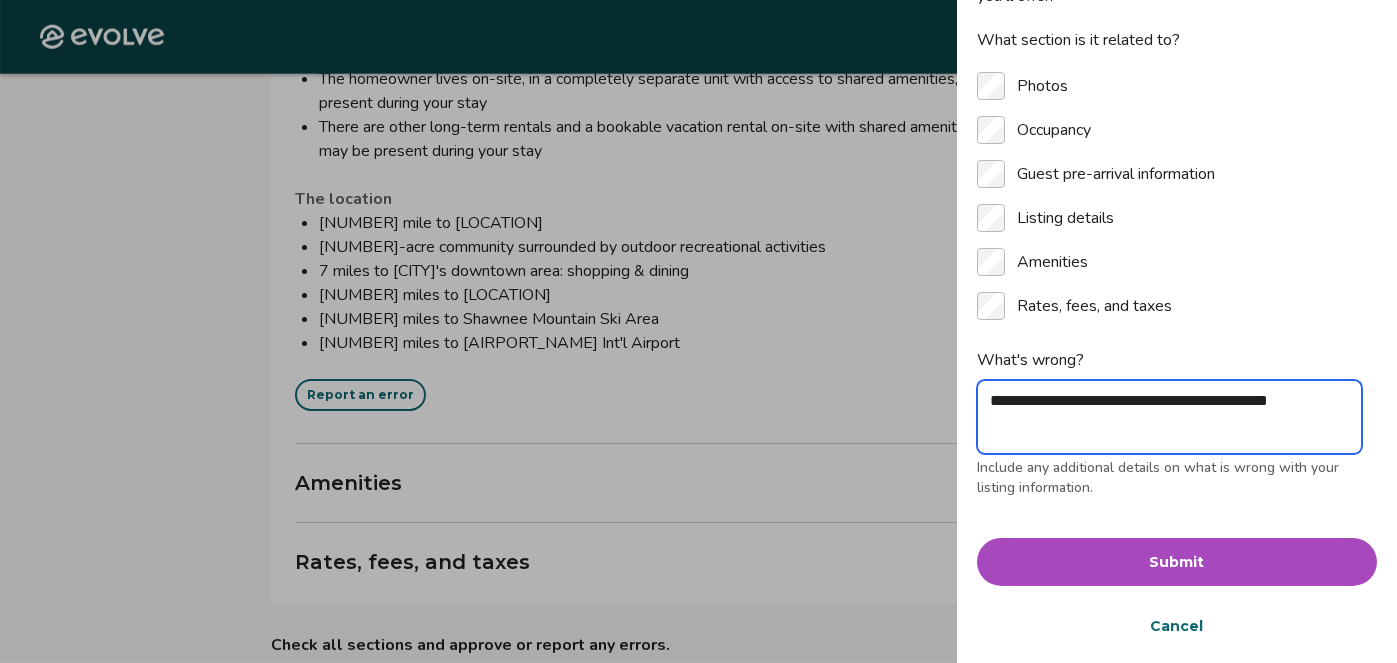 scroll, scrollTop: 159, scrollLeft: 0, axis: vertical 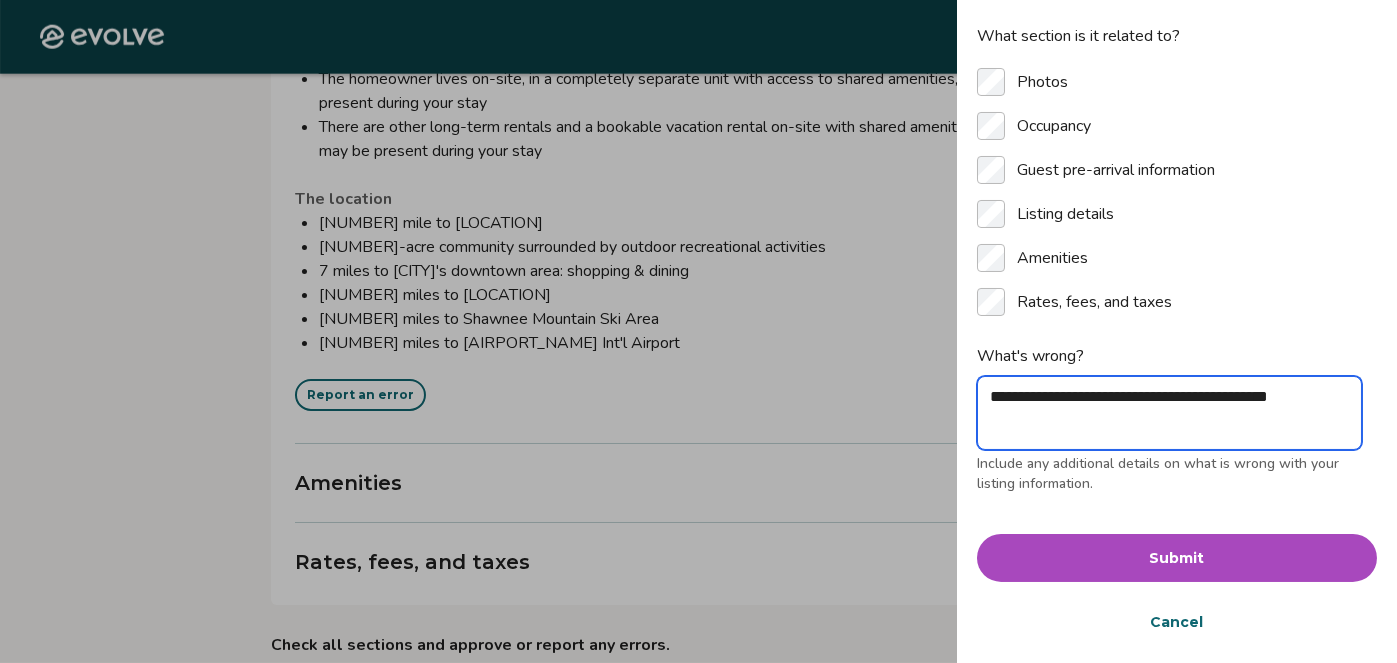click on "**********" at bounding box center [1169, 413] 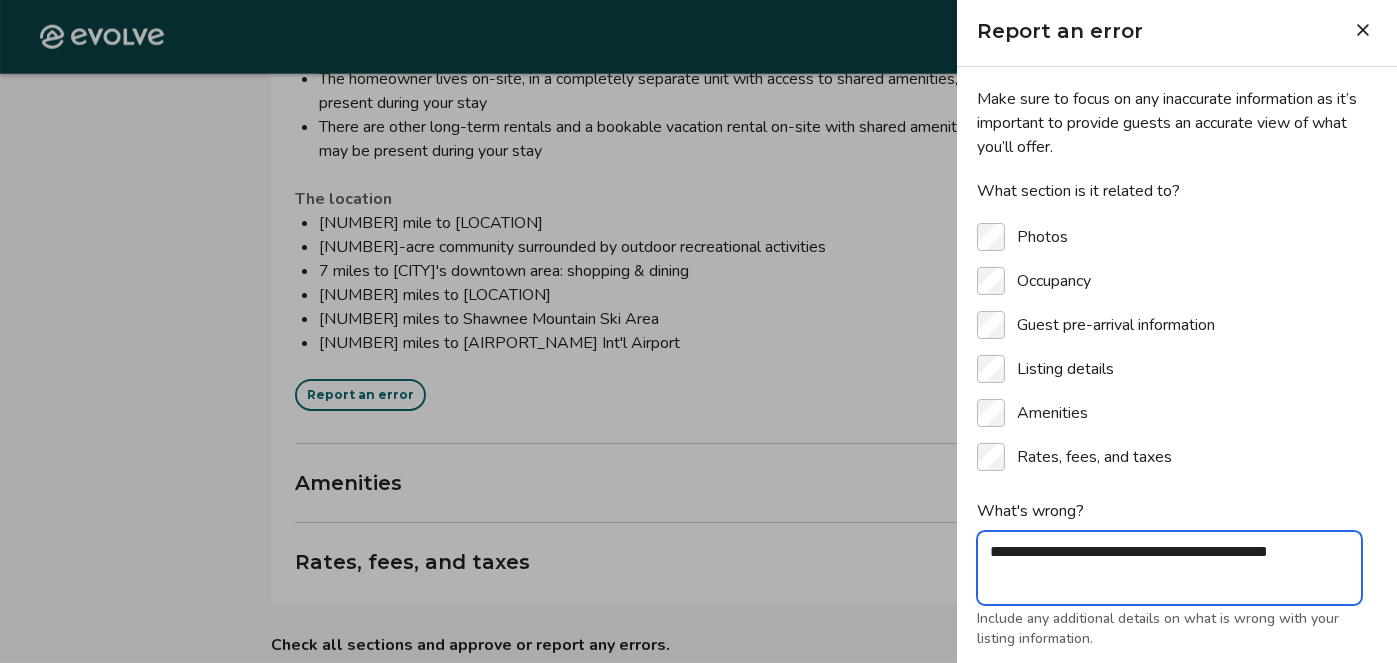 scroll, scrollTop: 0, scrollLeft: 0, axis: both 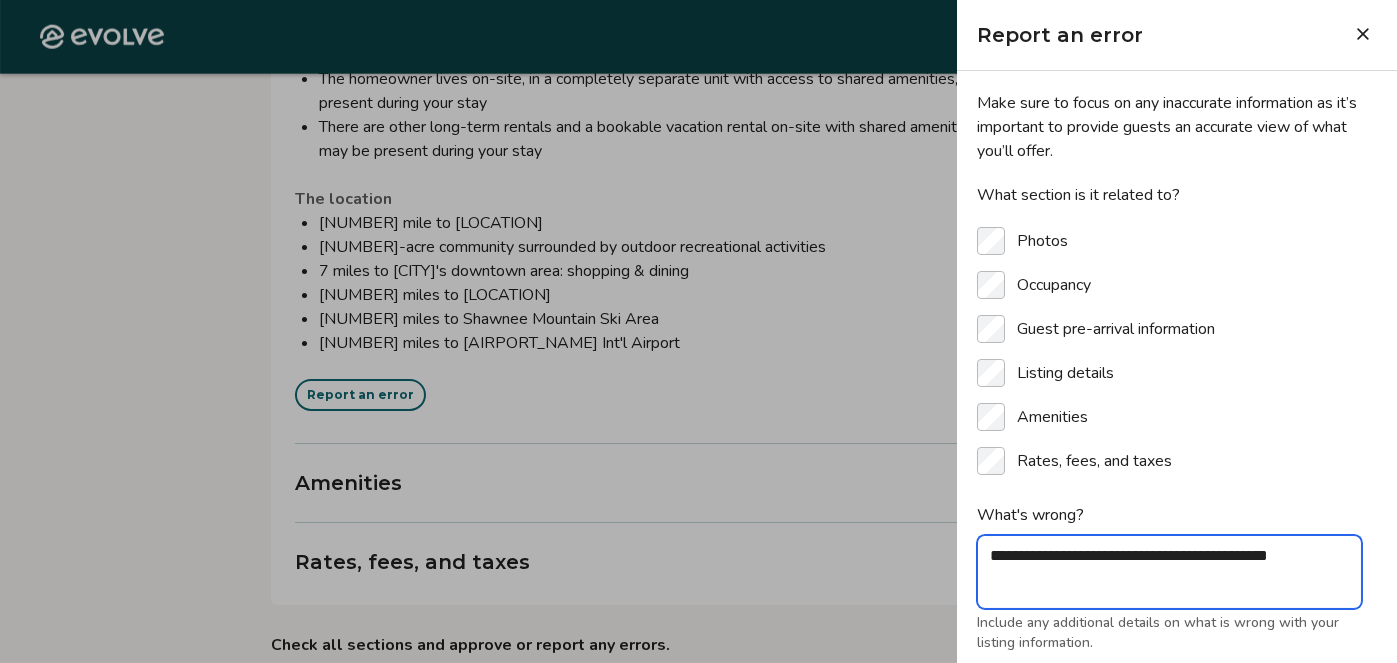 click on "**********" at bounding box center [1169, 572] 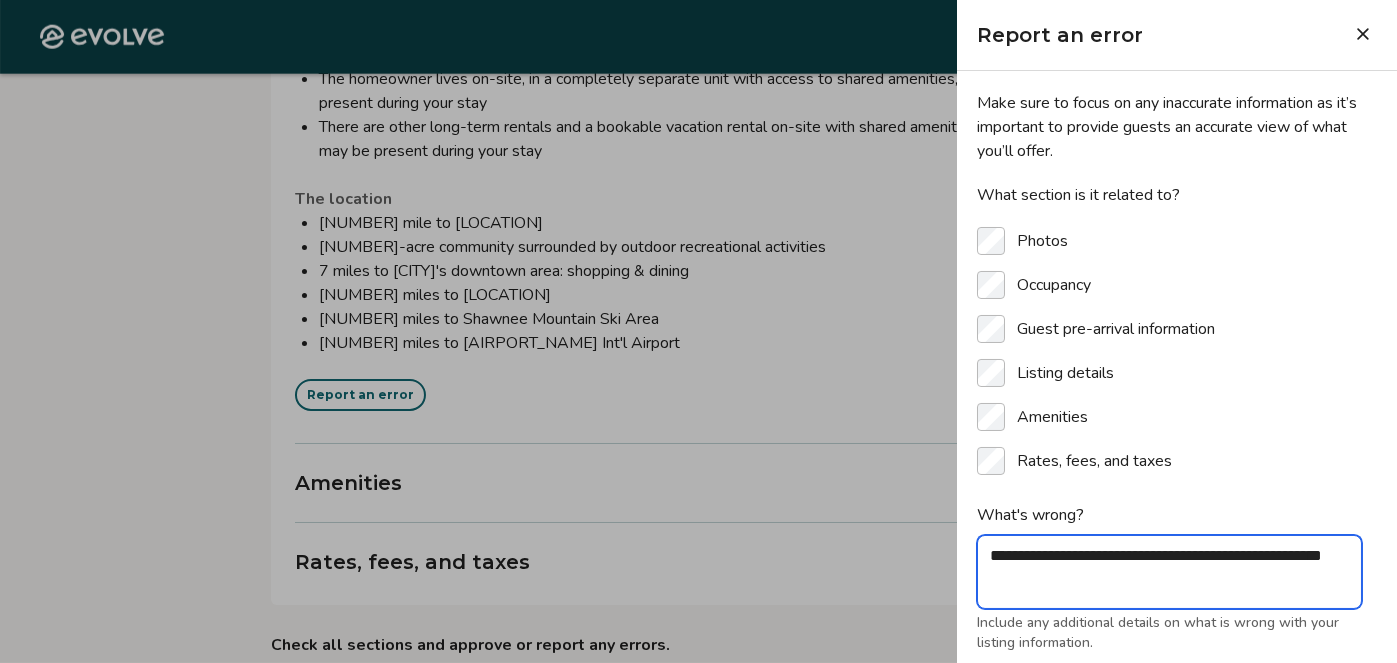 click on "**********" at bounding box center [1169, 572] 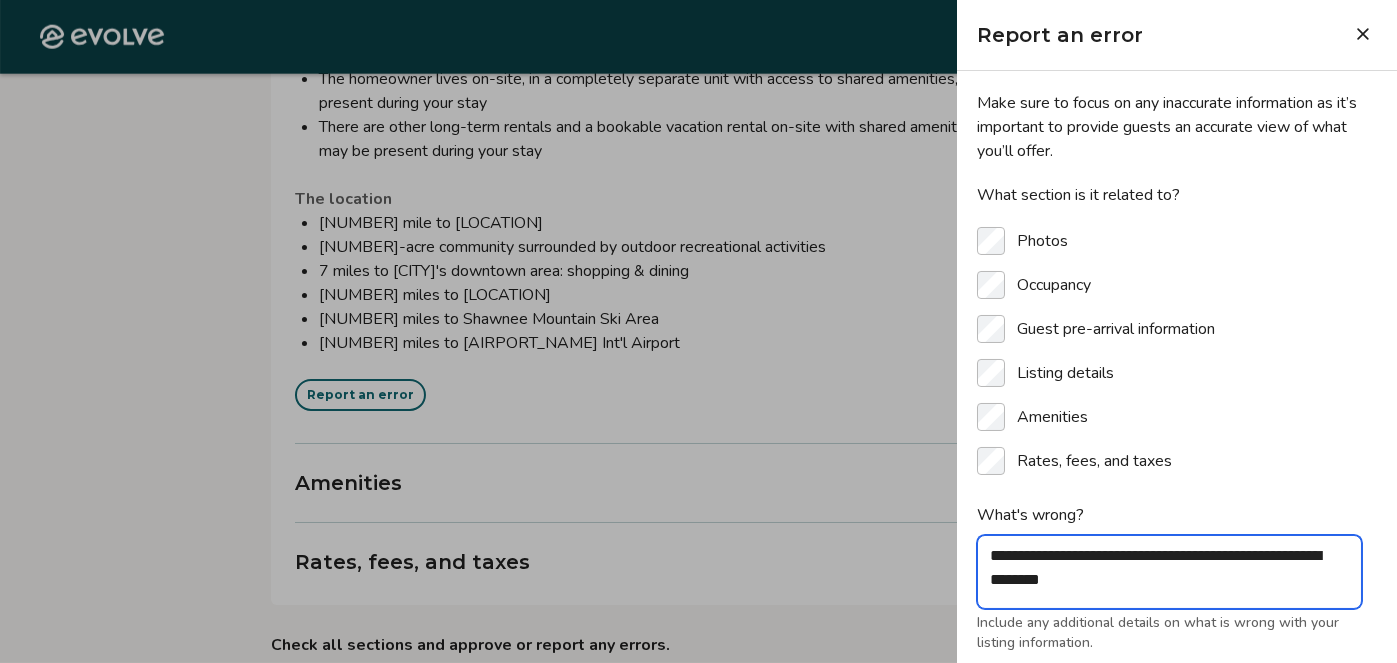 click on "**********" at bounding box center (1169, 572) 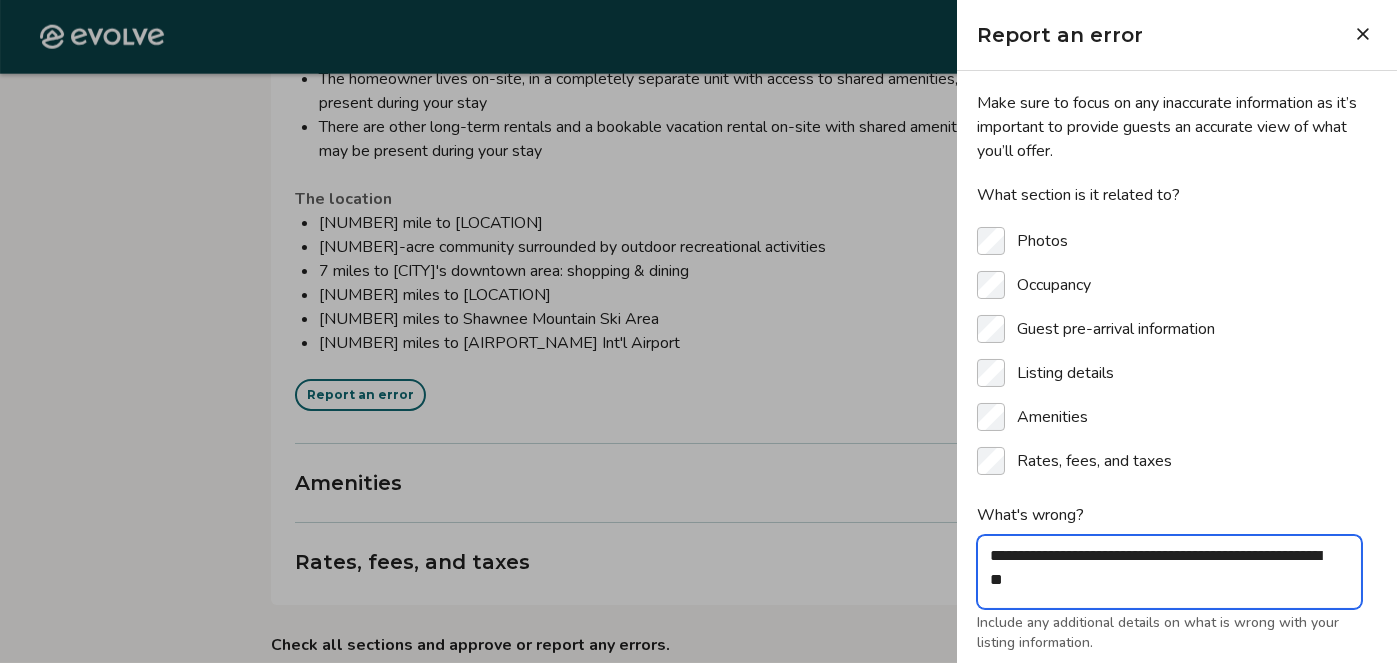 click on "**********" at bounding box center (1169, 572) 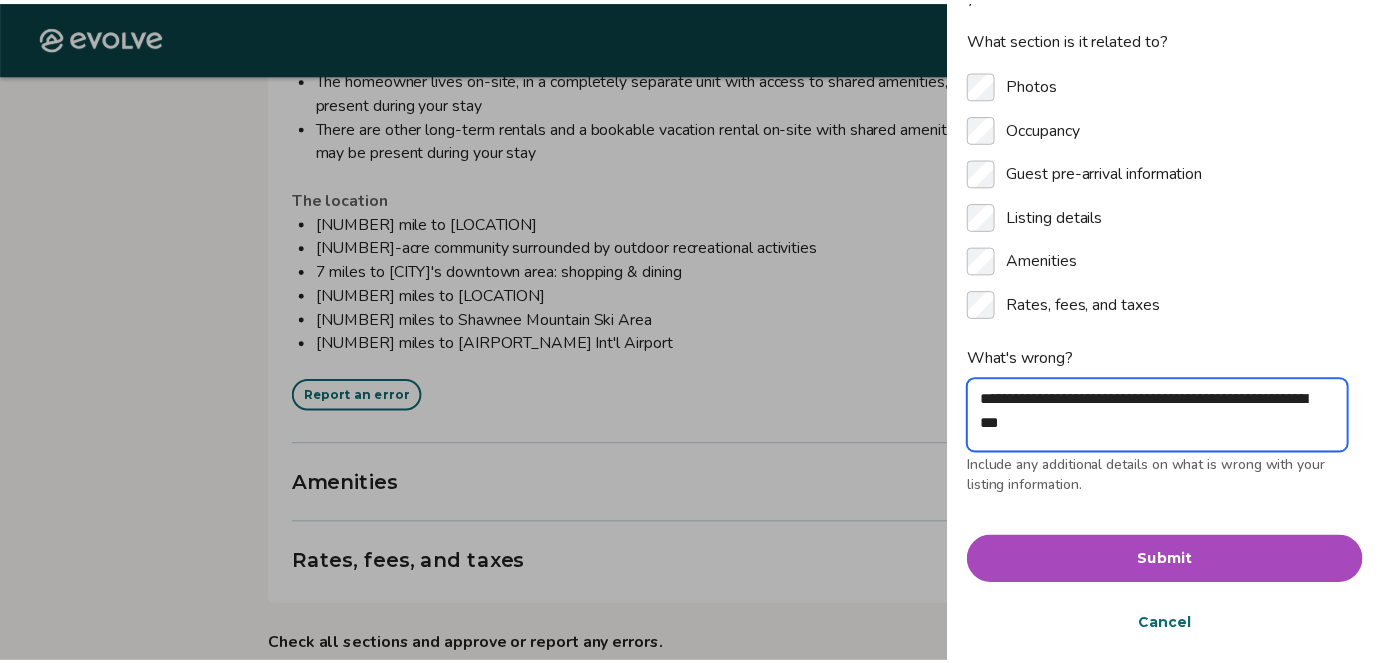 scroll, scrollTop: 159, scrollLeft: 0, axis: vertical 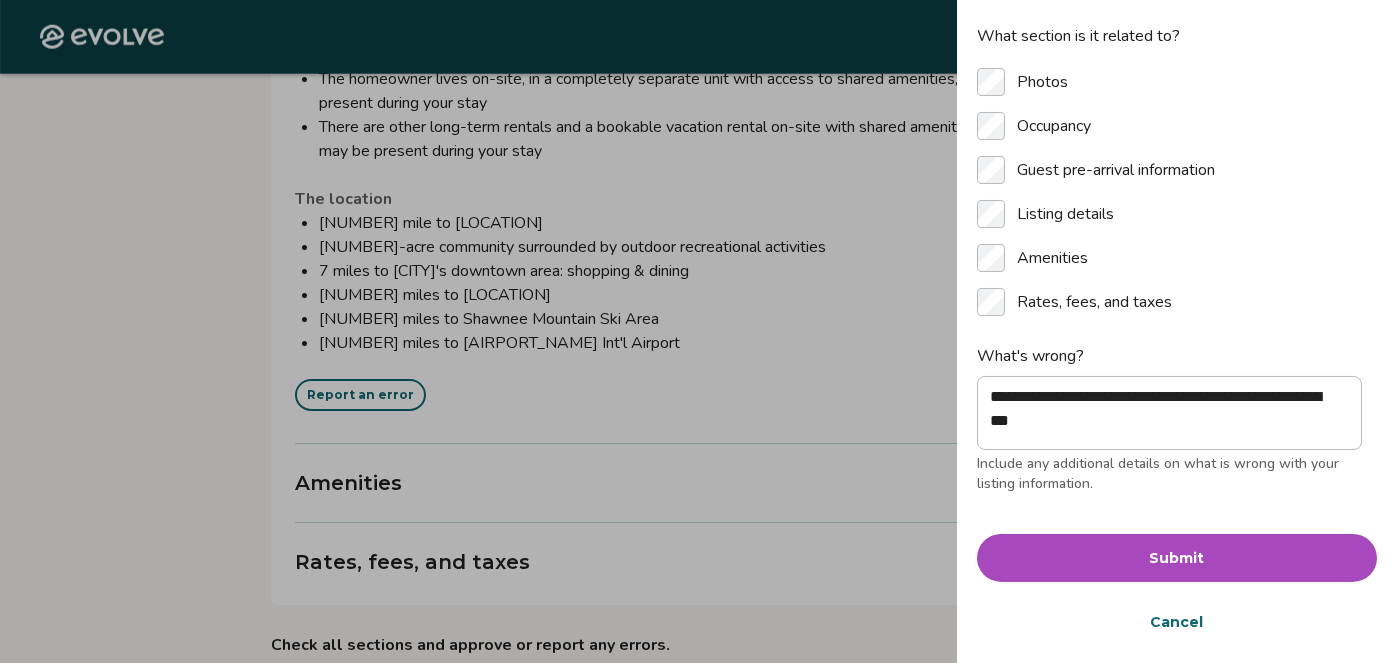 click on "Submit" at bounding box center [1177, 558] 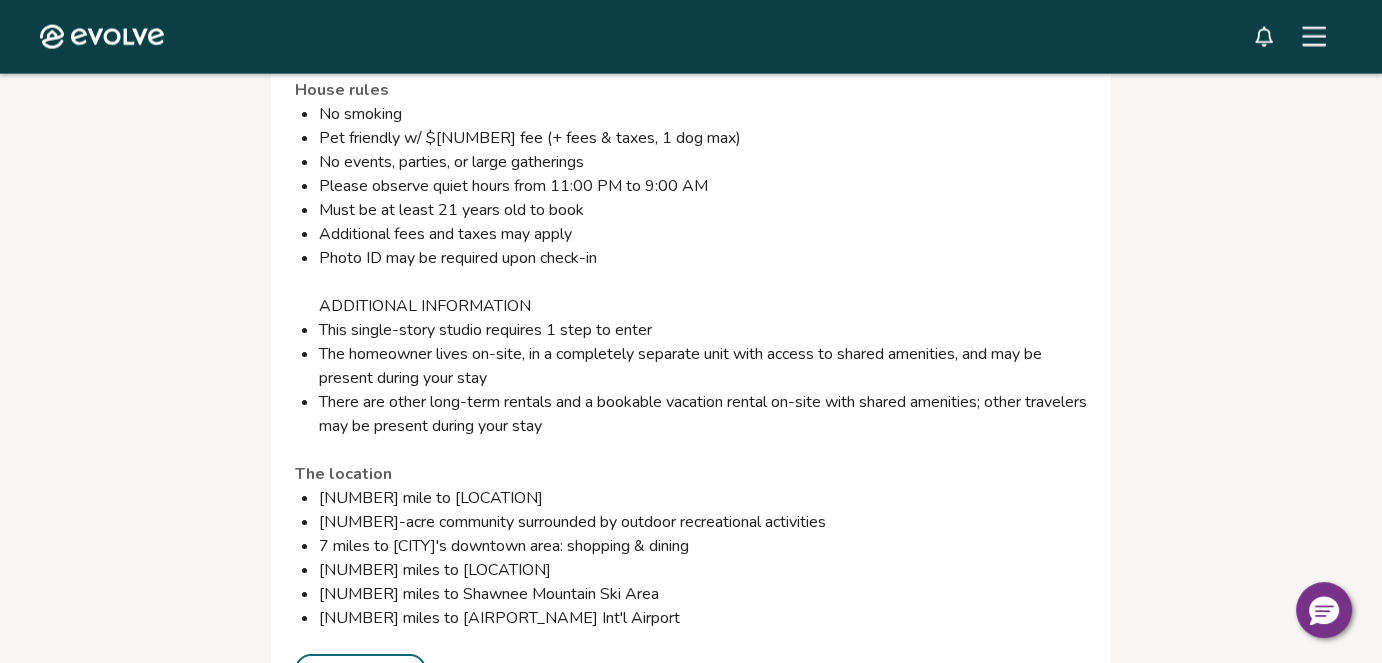 scroll, scrollTop: 4812, scrollLeft: 0, axis: vertical 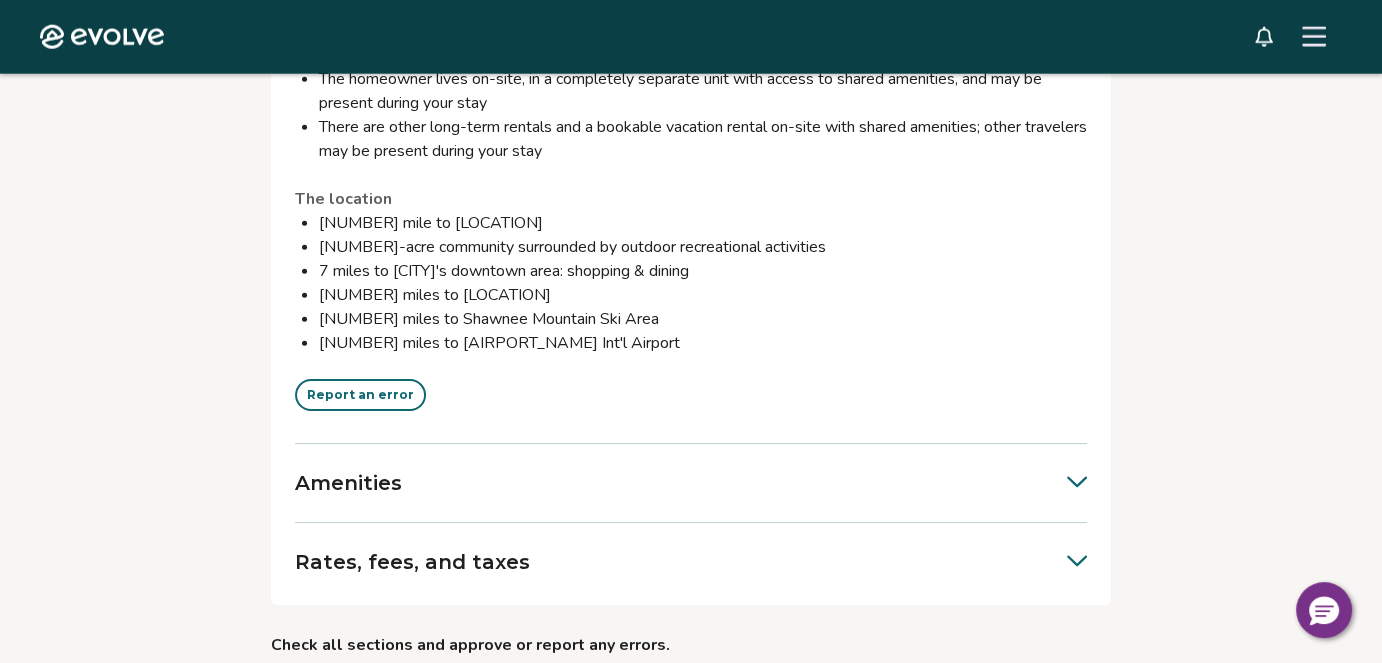 click 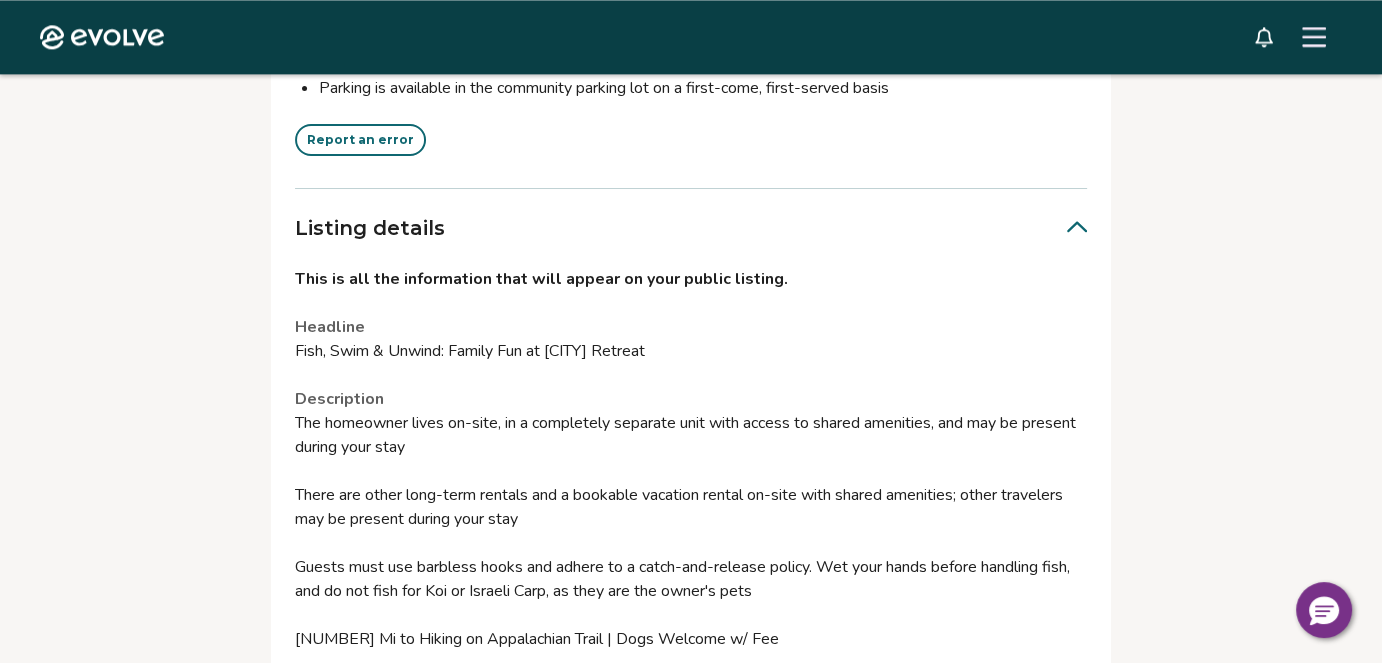 scroll, scrollTop: 2687, scrollLeft: 0, axis: vertical 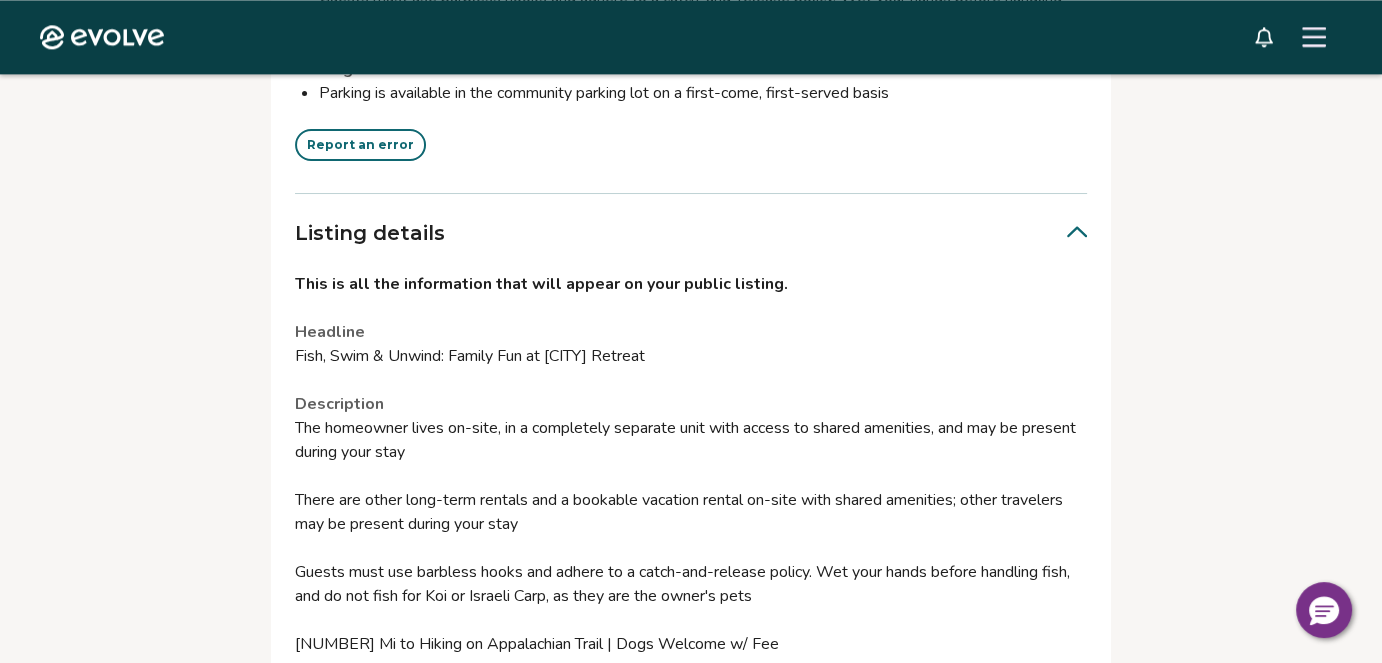 click 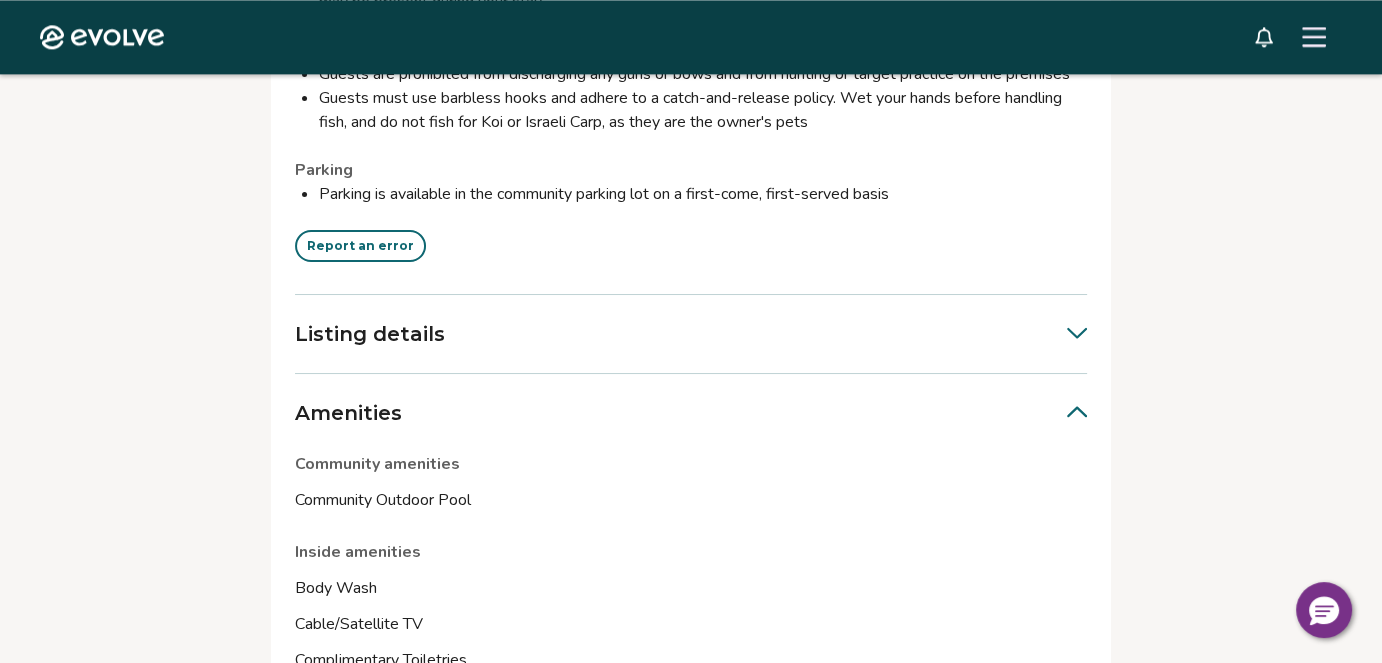 scroll, scrollTop: 2587, scrollLeft: 0, axis: vertical 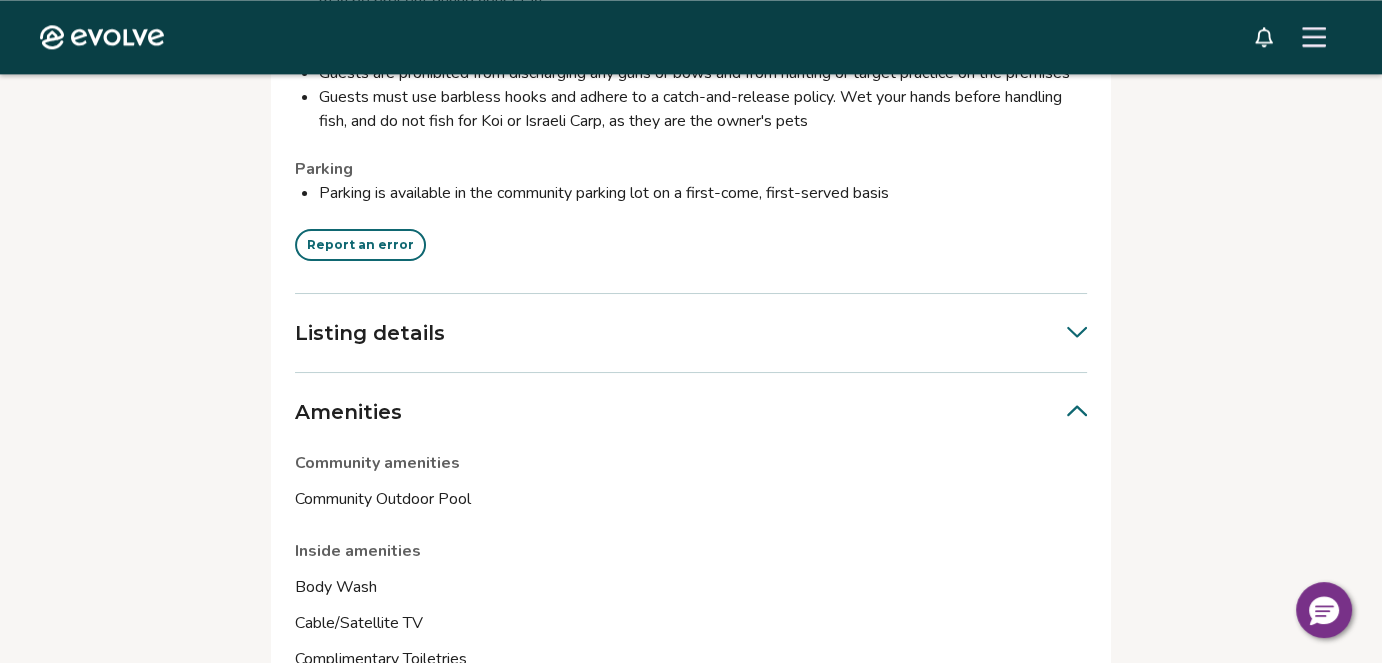 click 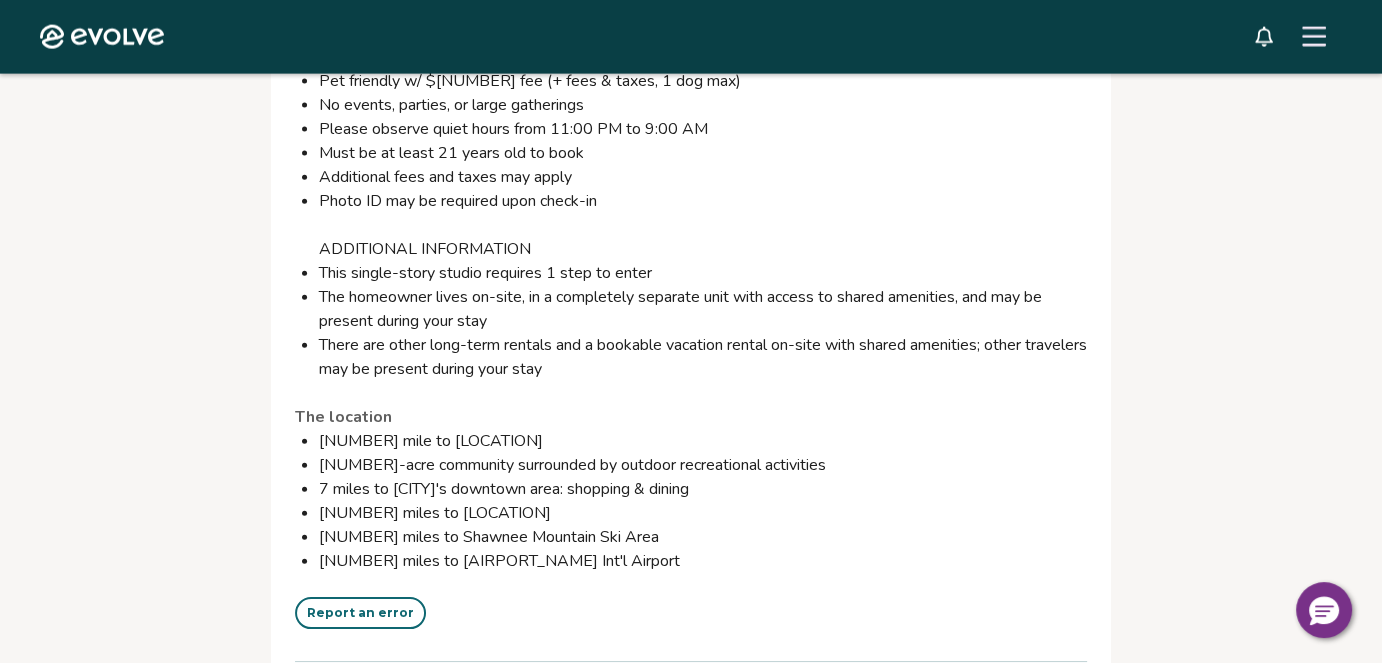 scroll, scrollTop: 4562, scrollLeft: 0, axis: vertical 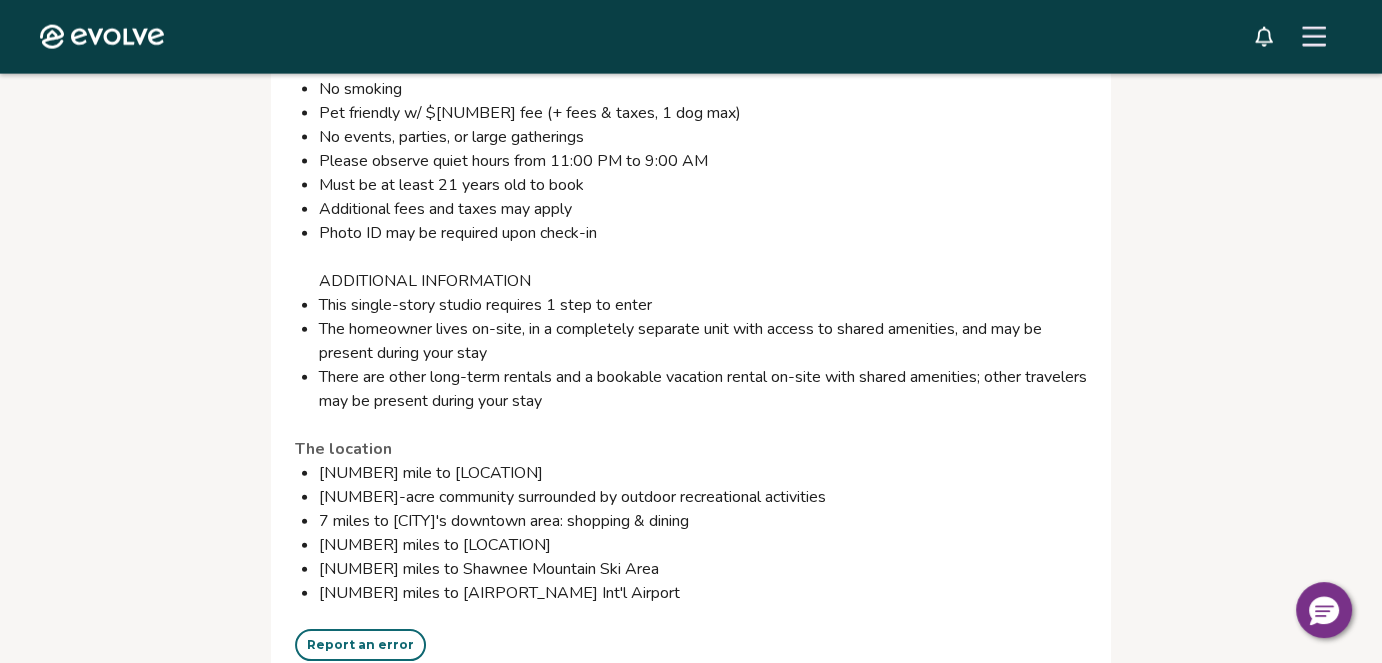 click on "Report an error" at bounding box center [360, 645] 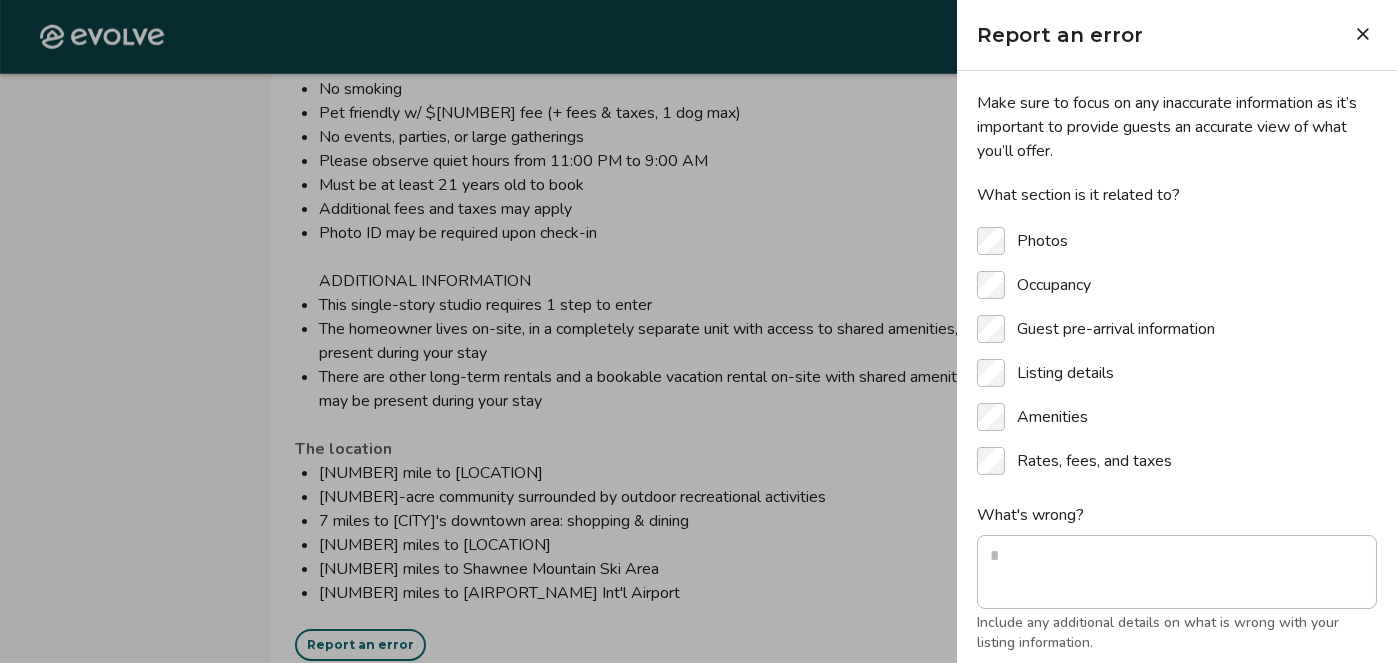click 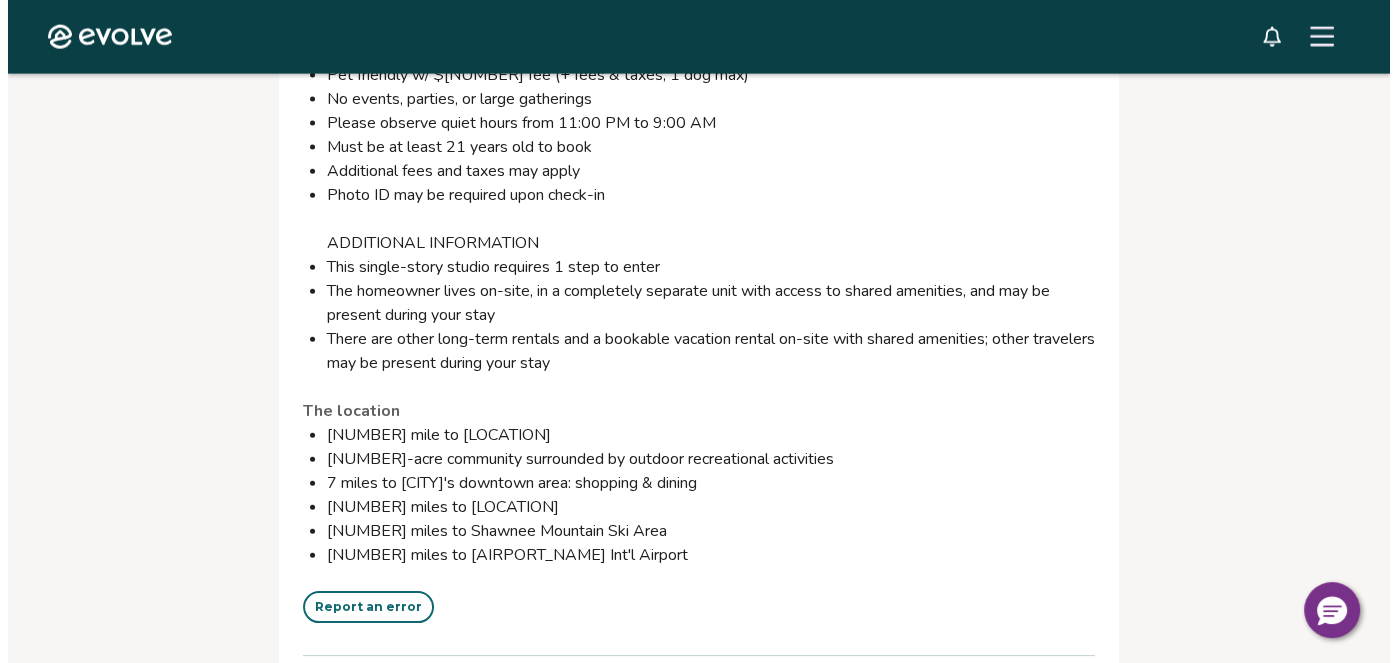 scroll, scrollTop: 4687, scrollLeft: 0, axis: vertical 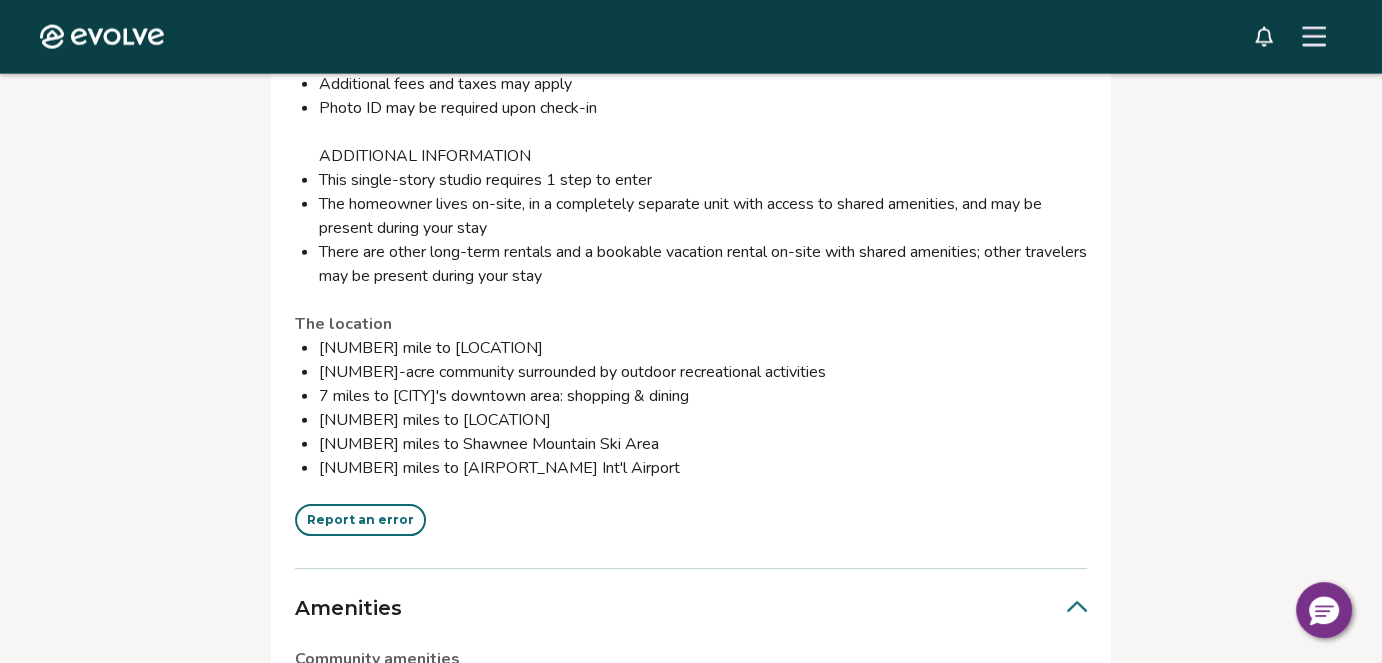 click on "Report an error" at bounding box center (360, 520) 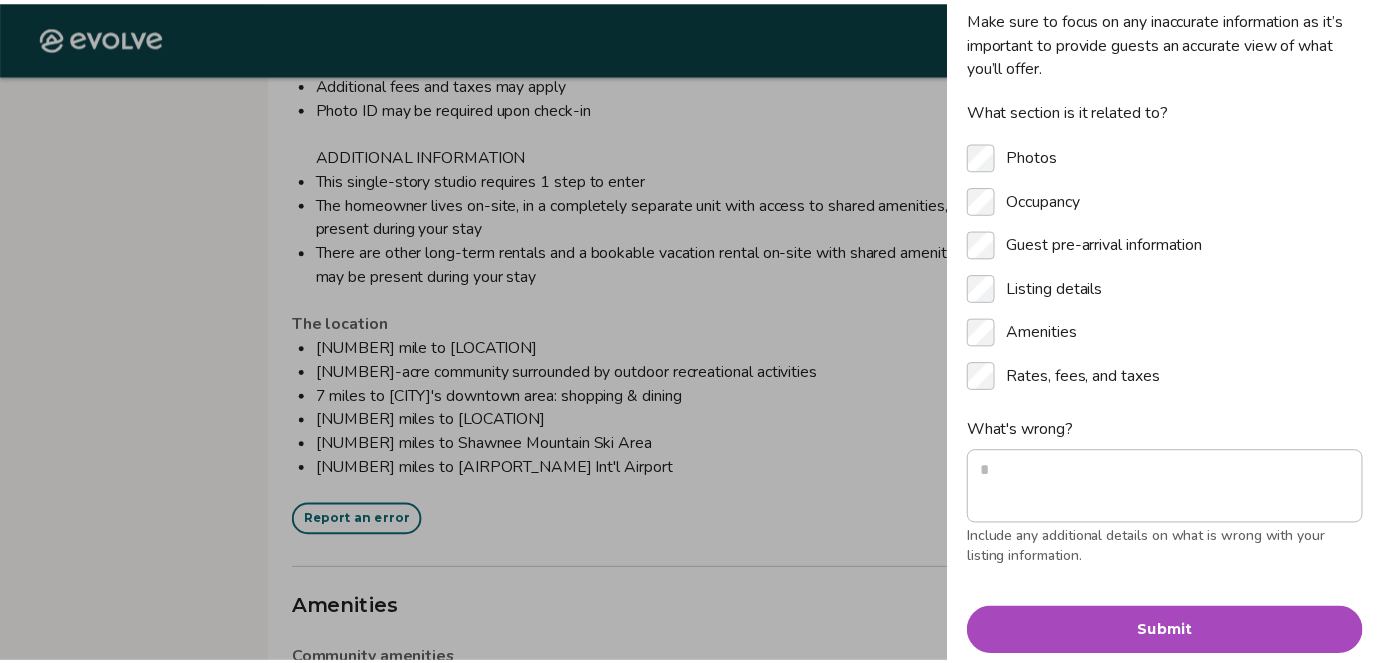 scroll, scrollTop: 149, scrollLeft: 0, axis: vertical 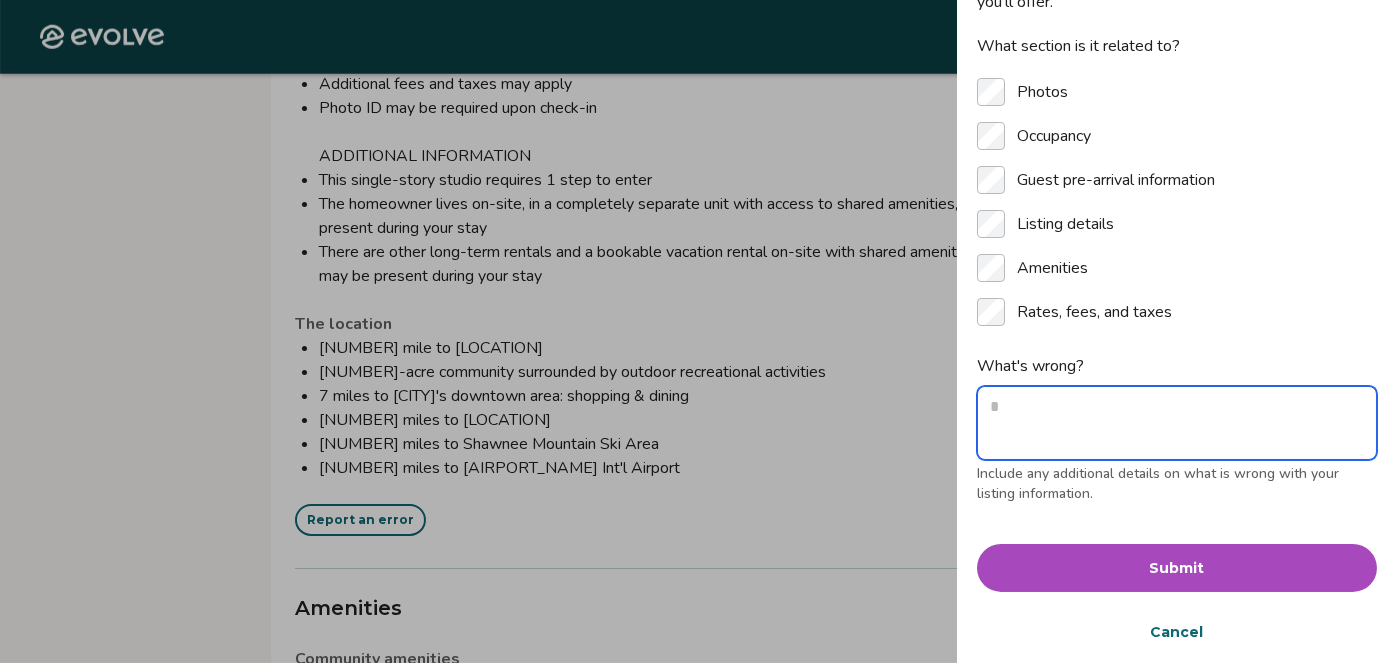 click on "What's wrong?" at bounding box center (1177, 423) 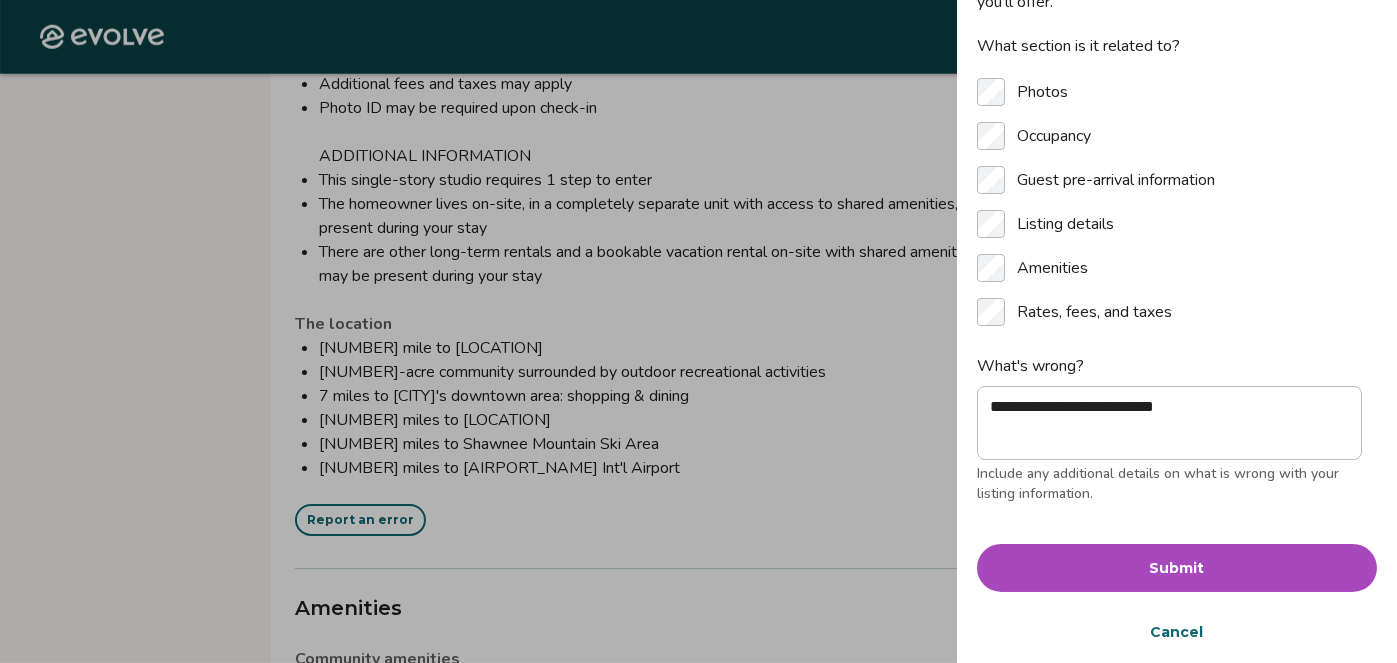 click on "Submit" at bounding box center (1177, 568) 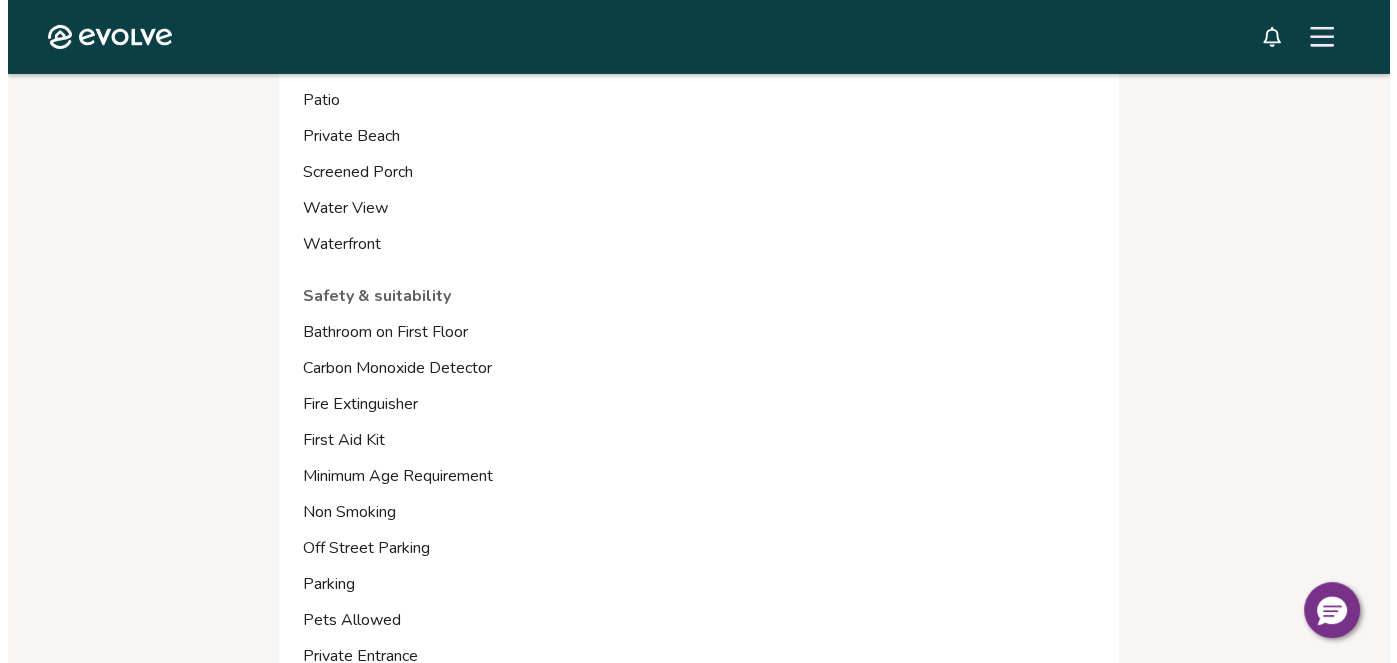 scroll, scrollTop: 7062, scrollLeft: 0, axis: vertical 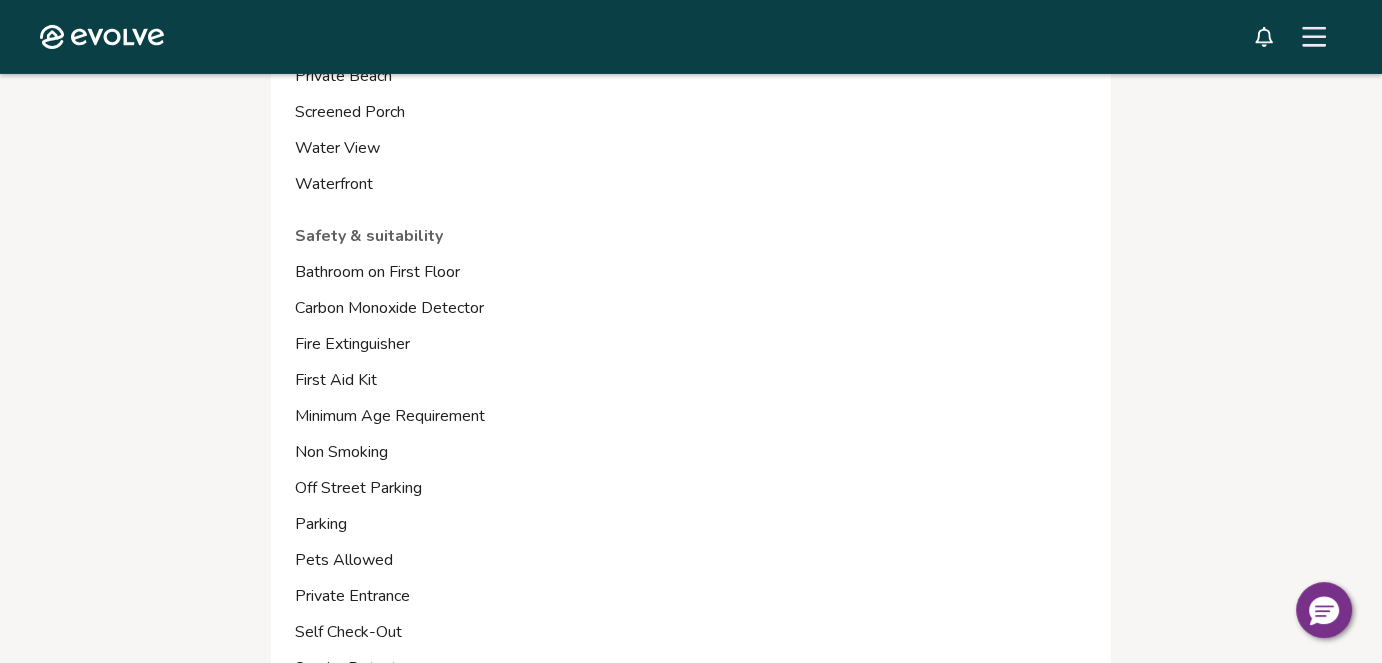 click on "Report an error" at bounding box center (360, 796) 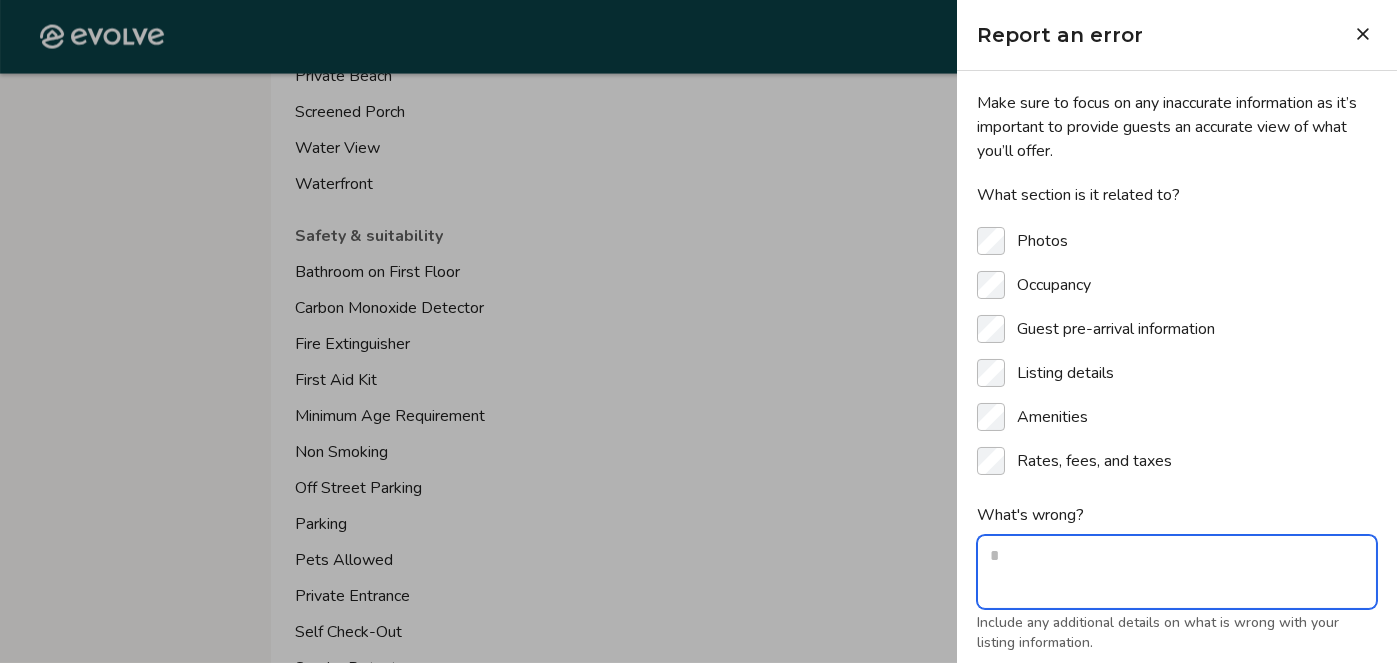 click on "What's wrong?" at bounding box center [1177, 572] 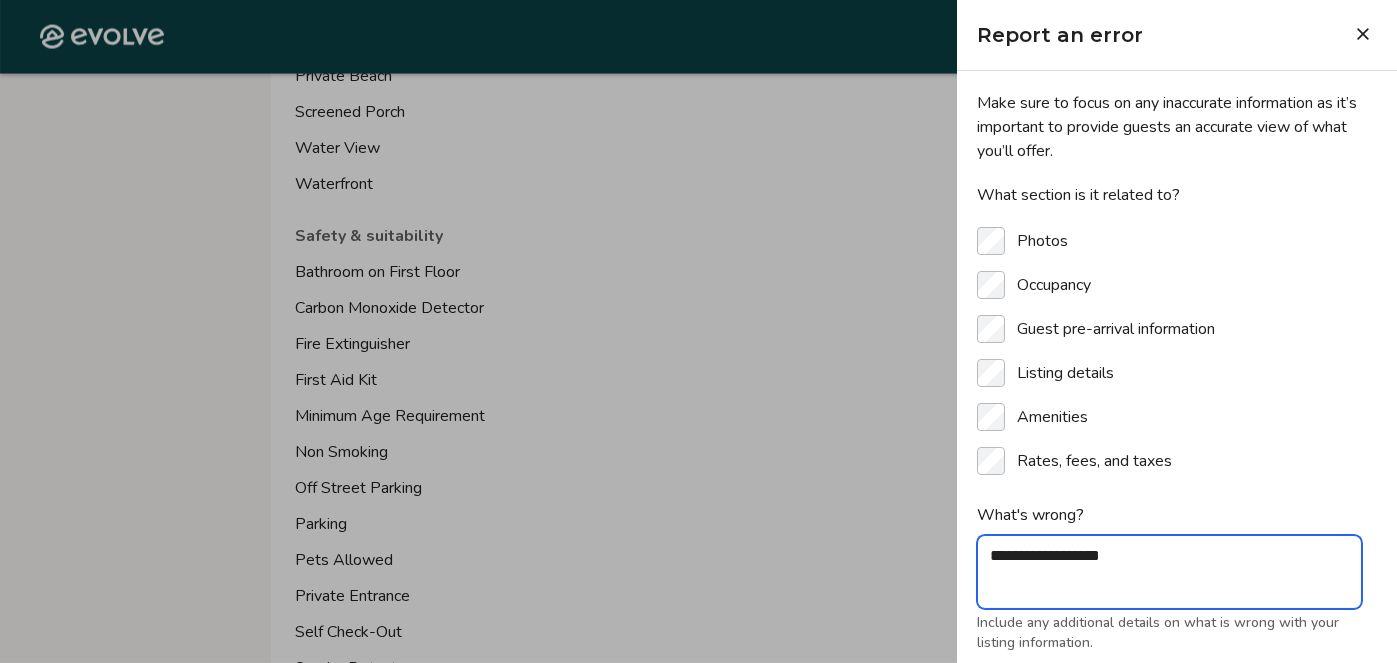 click on "**********" at bounding box center (1169, 572) 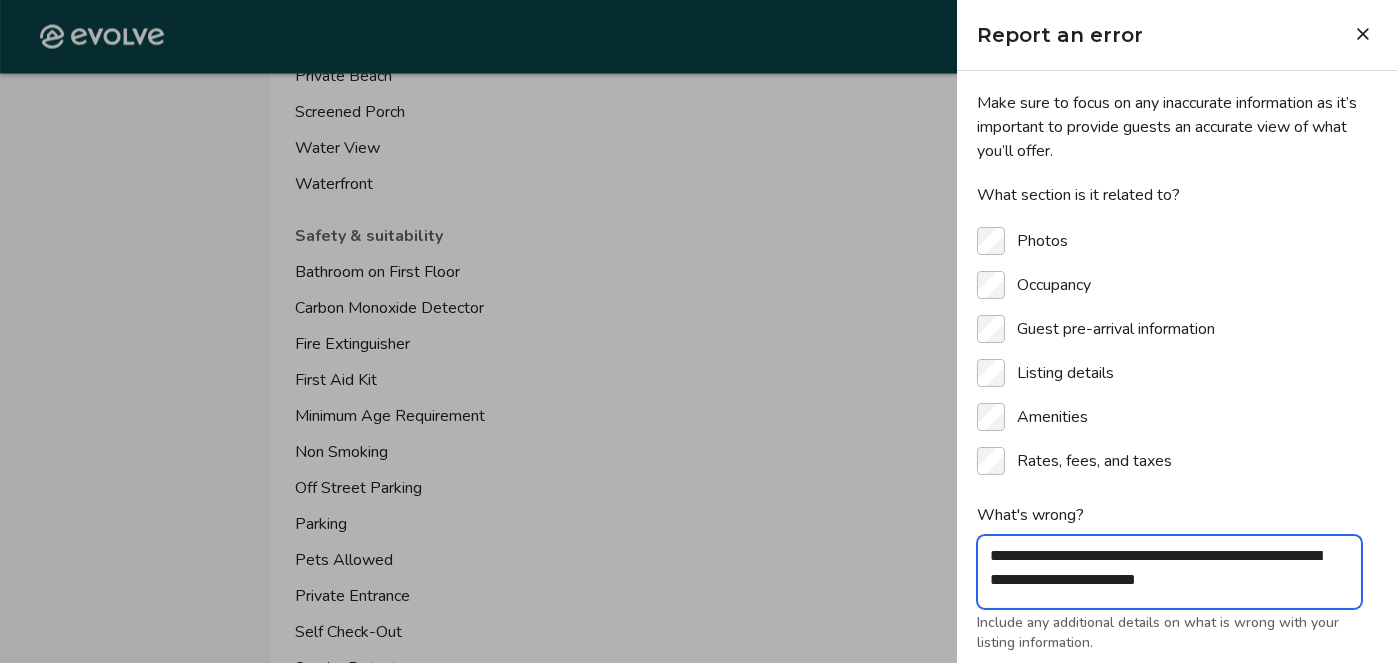 click on "**********" at bounding box center (1169, 572) 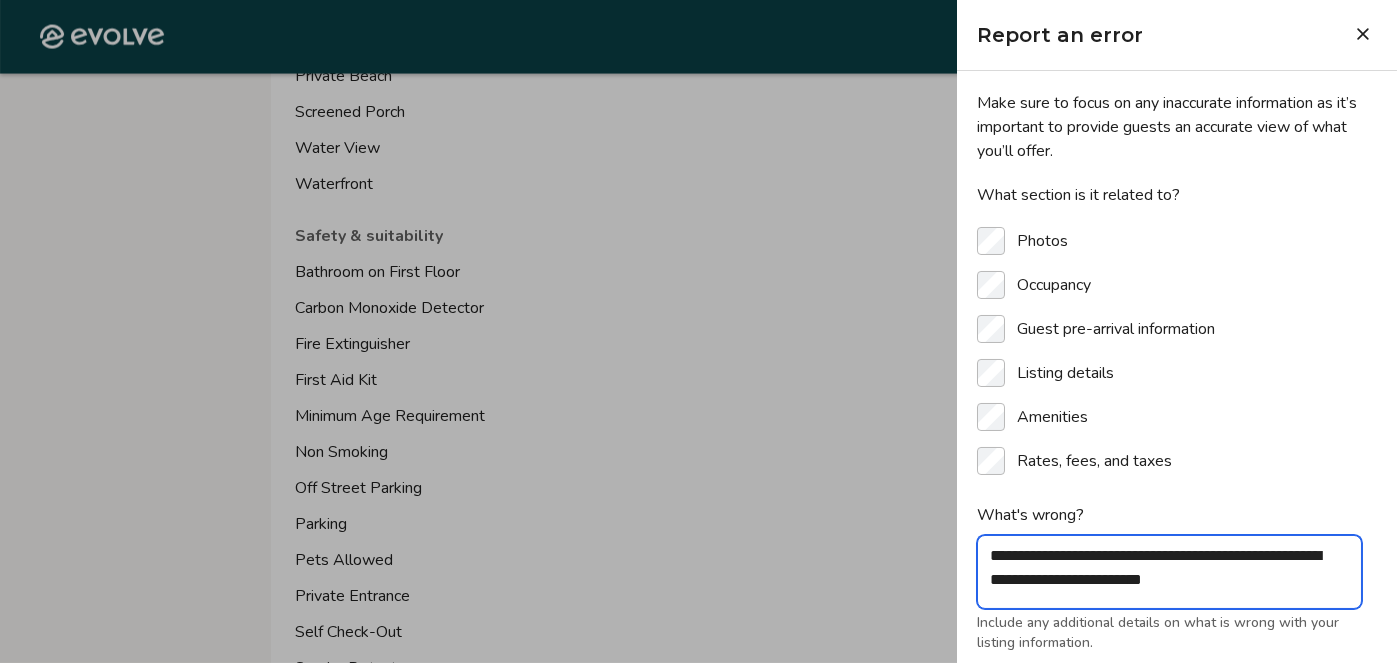 click on "**********" at bounding box center (1169, 572) 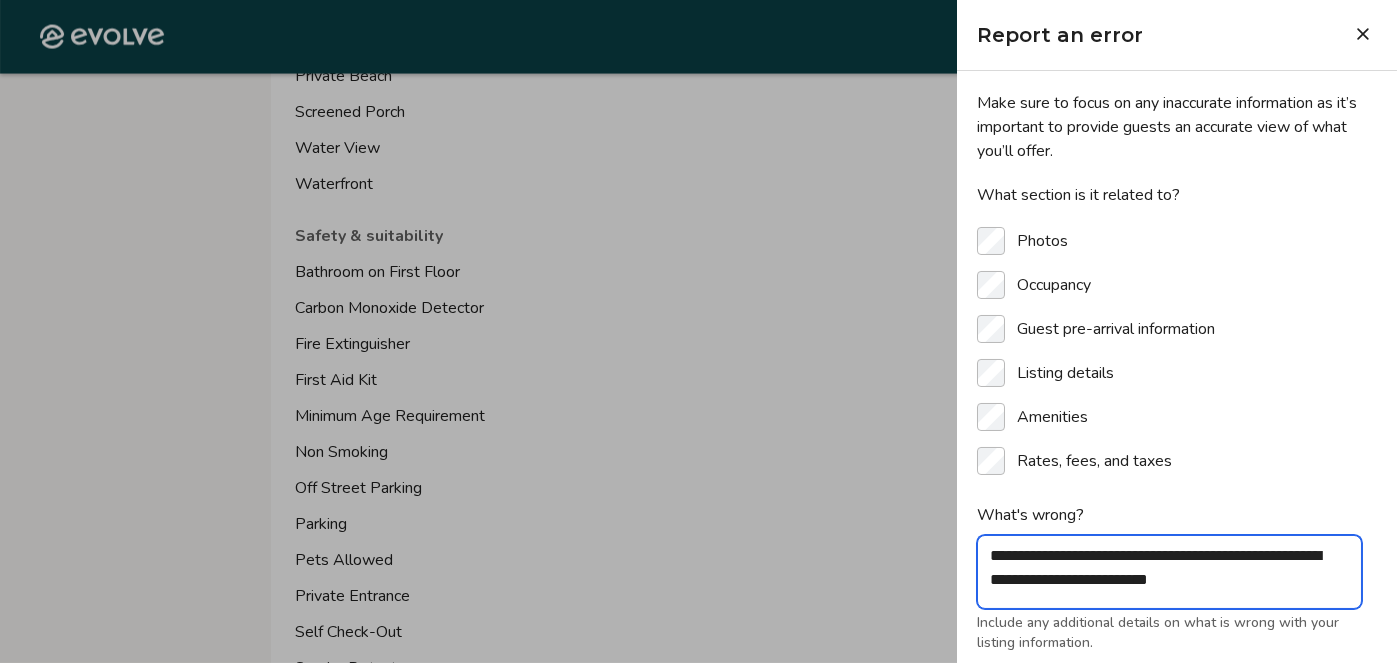 click on "**********" at bounding box center [1169, 572] 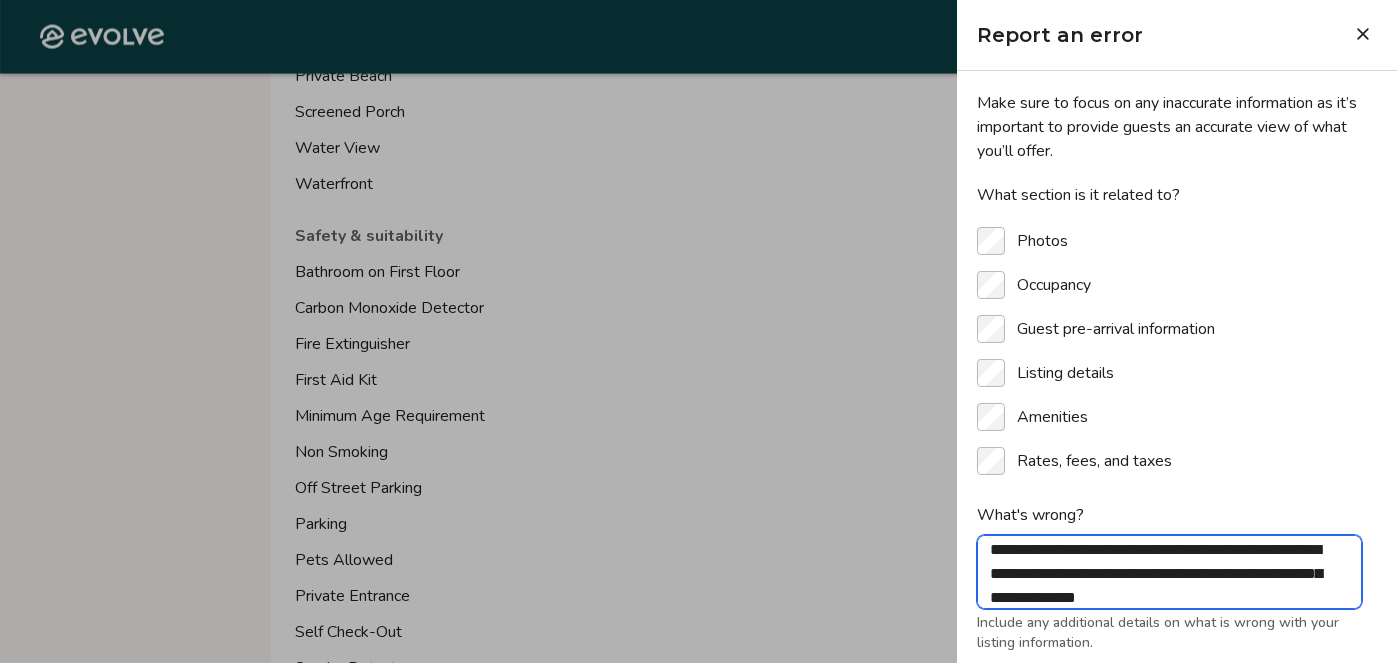 scroll, scrollTop: 30, scrollLeft: 0, axis: vertical 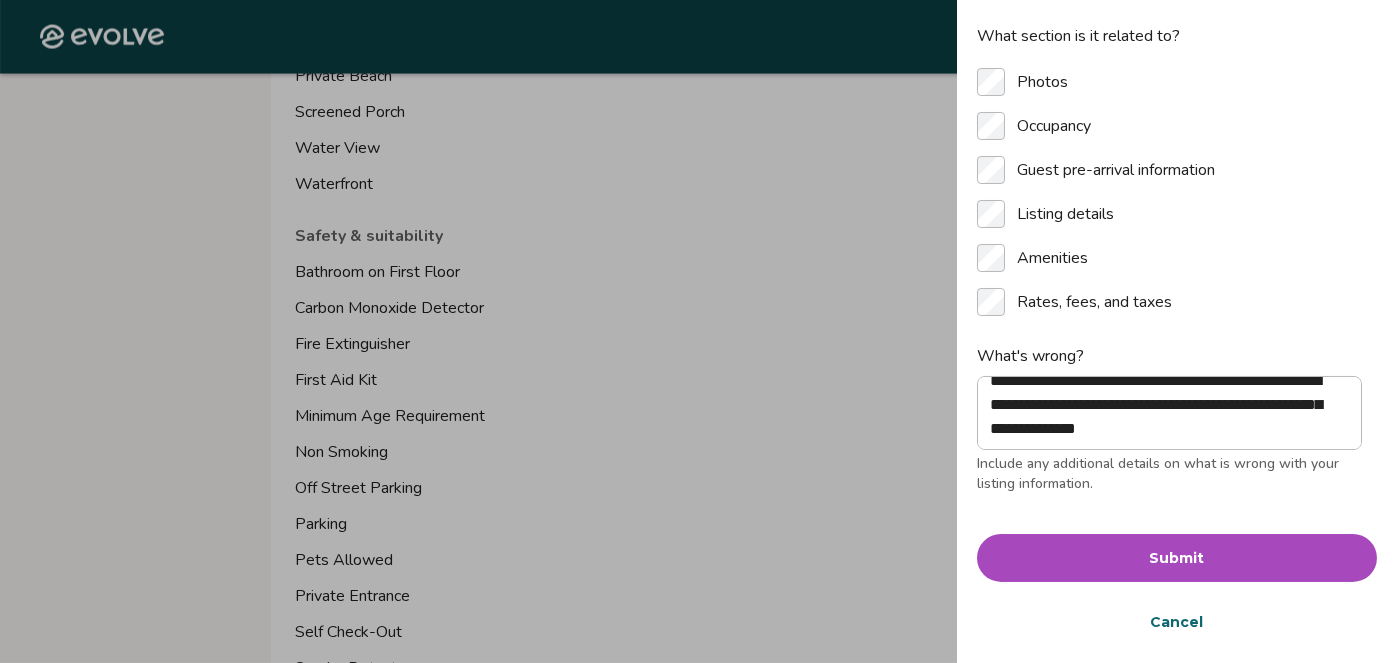 click on "Submit" at bounding box center (1177, 558) 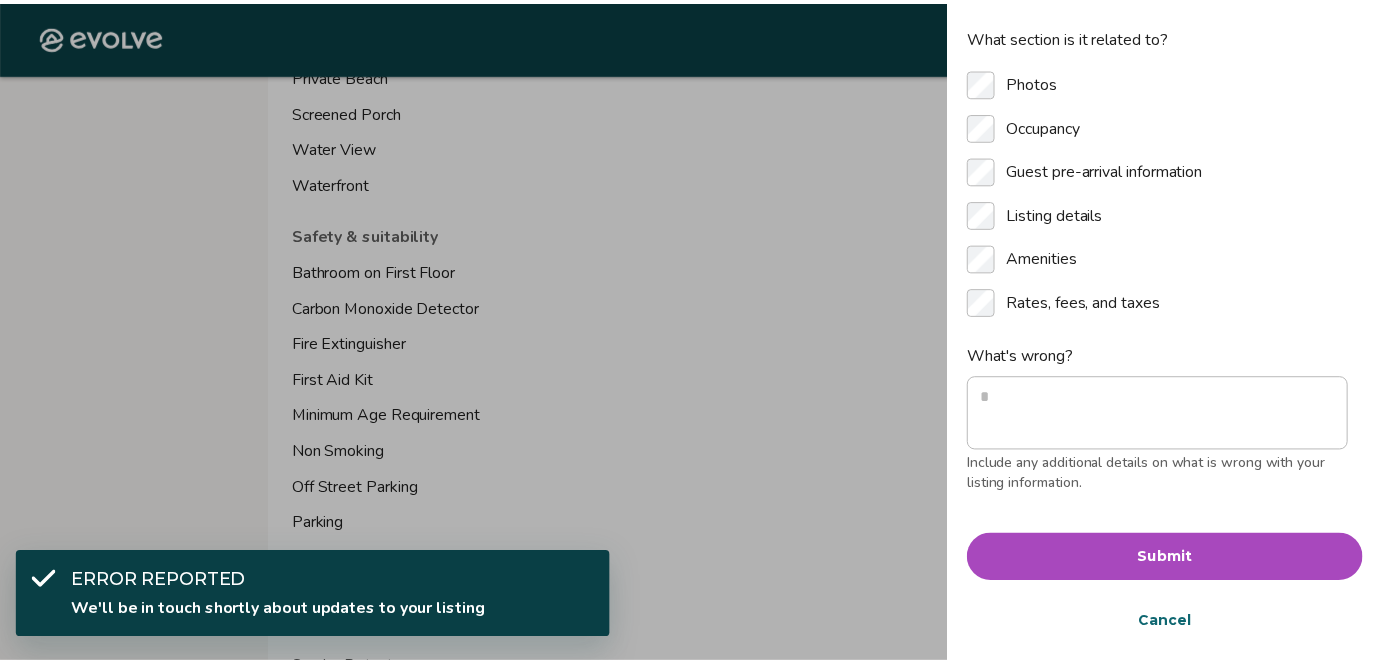 scroll, scrollTop: 0, scrollLeft: 0, axis: both 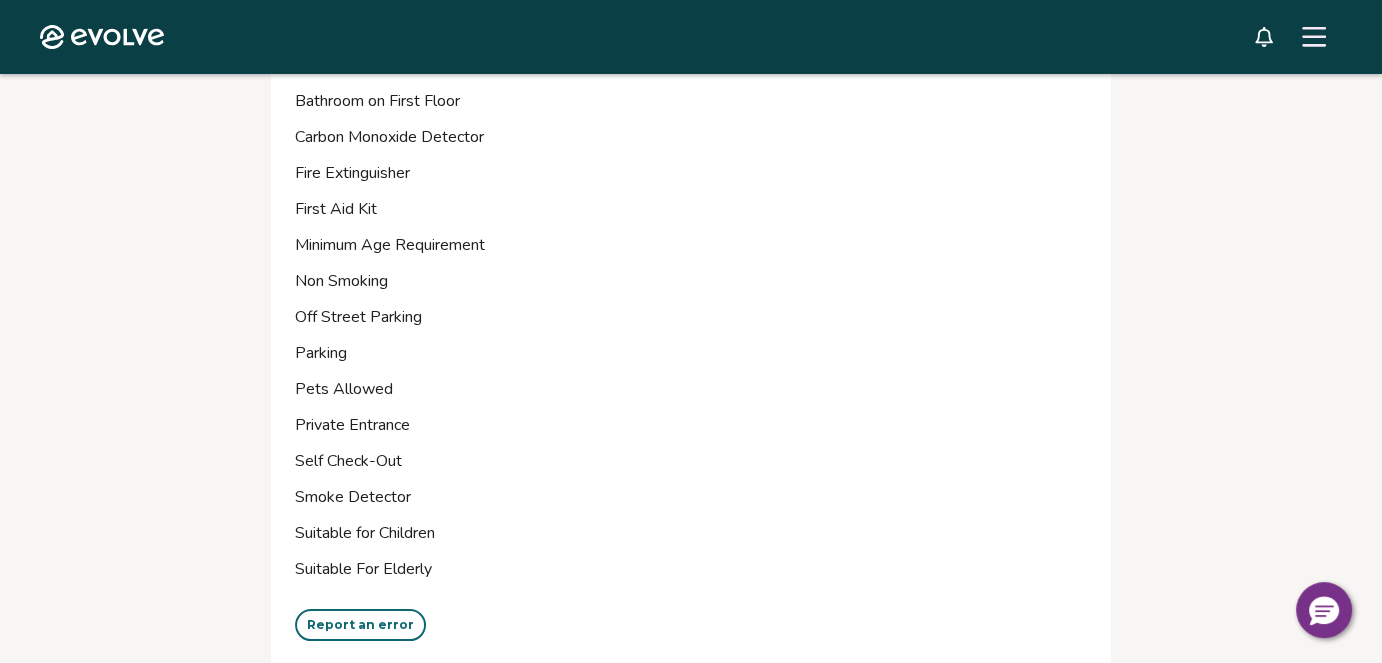 click on "Report an error" at bounding box center (360, 625) 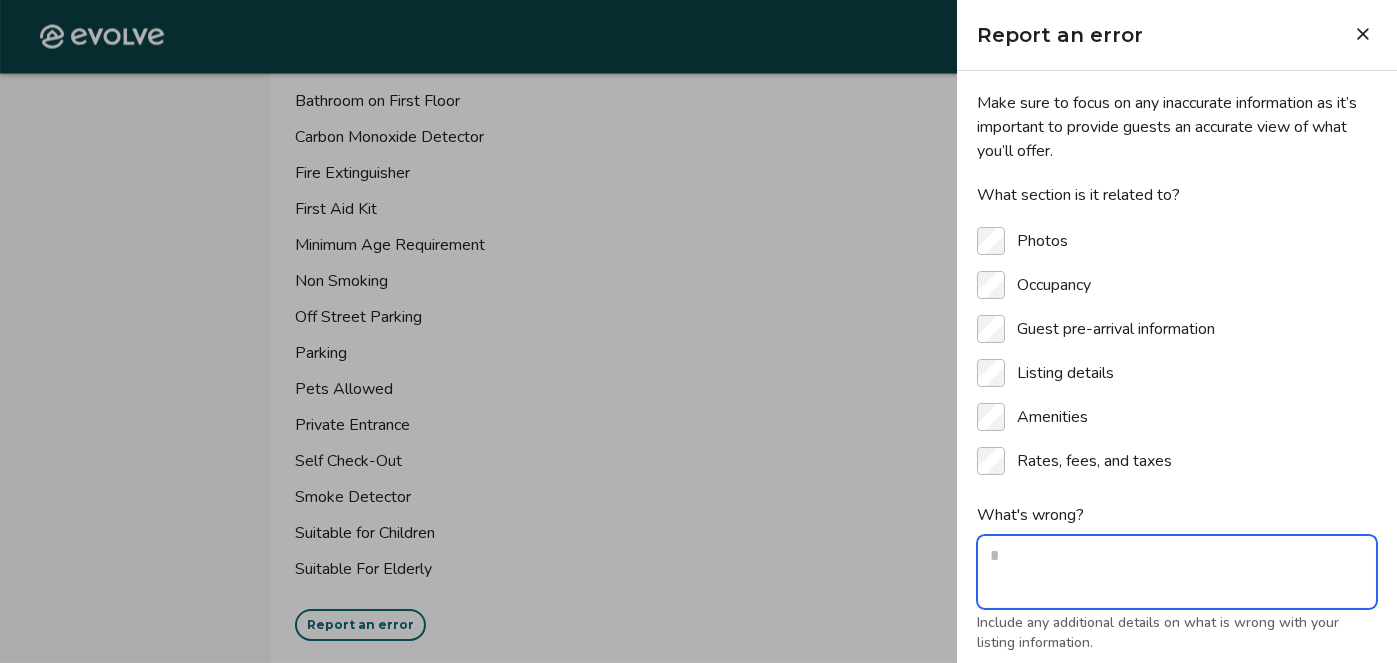 click on "What's wrong?" at bounding box center (1177, 572) 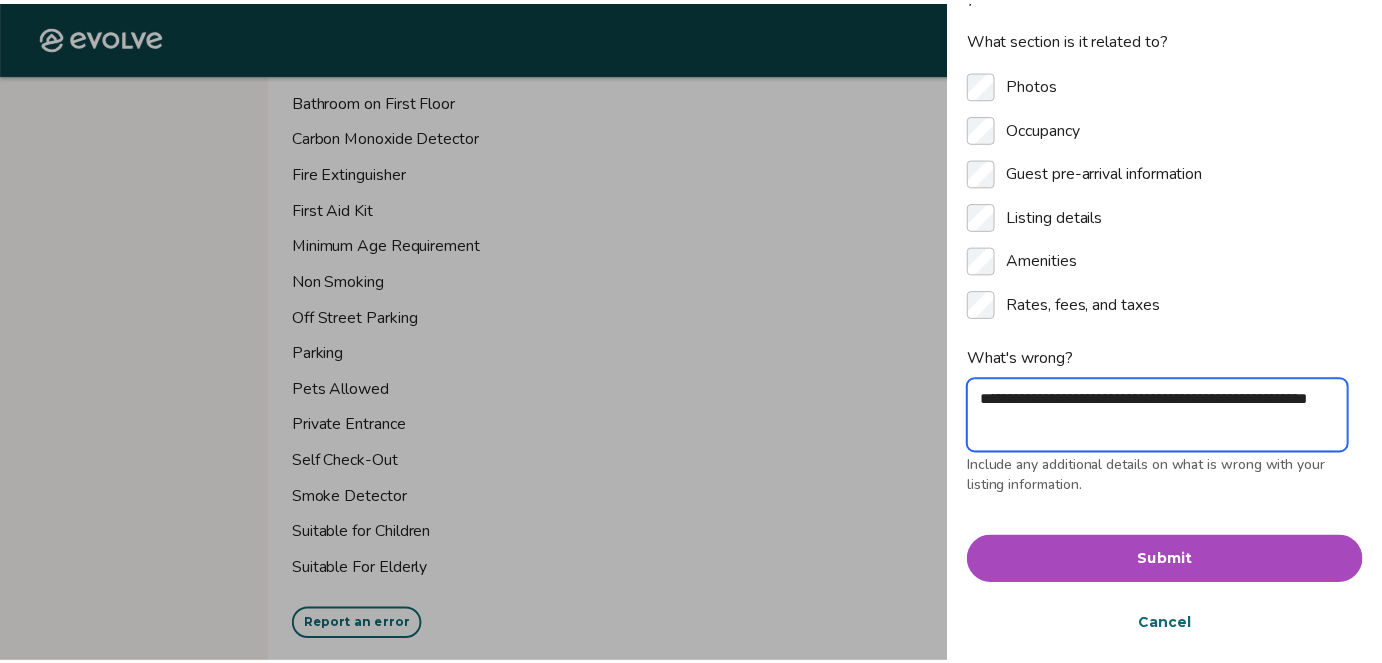 scroll, scrollTop: 159, scrollLeft: 0, axis: vertical 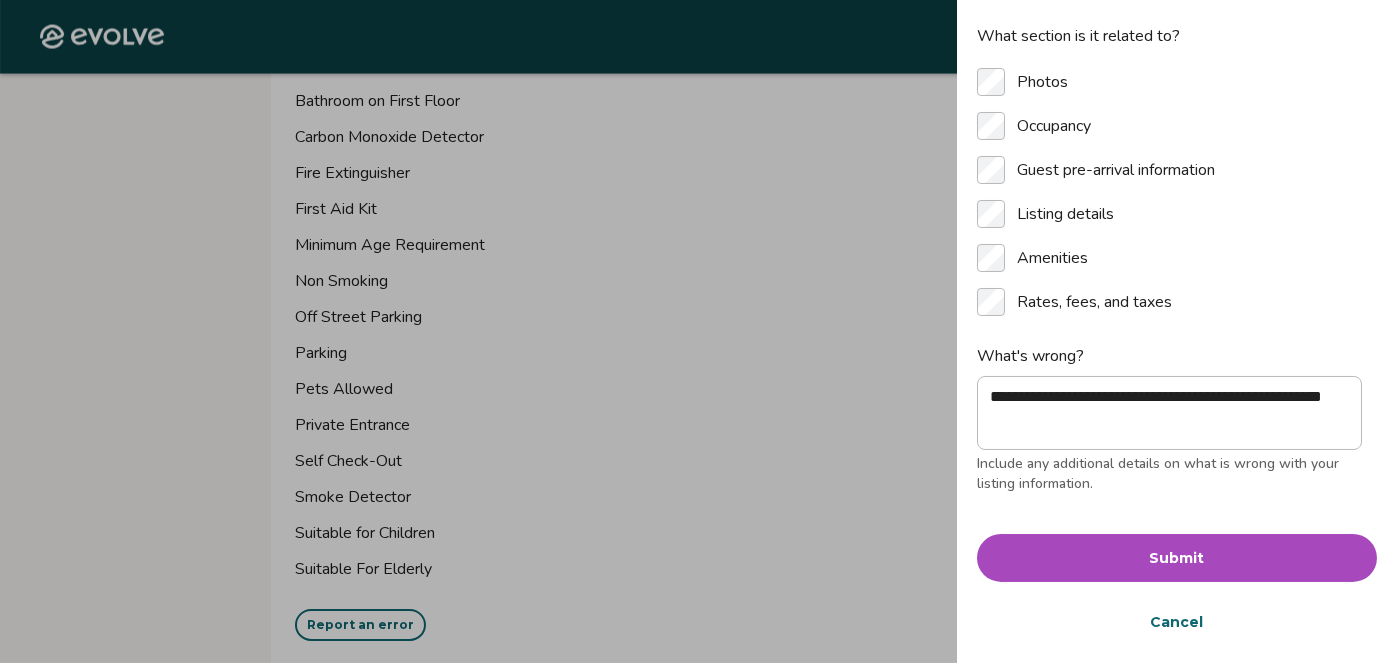 click on "Submit" at bounding box center (1177, 558) 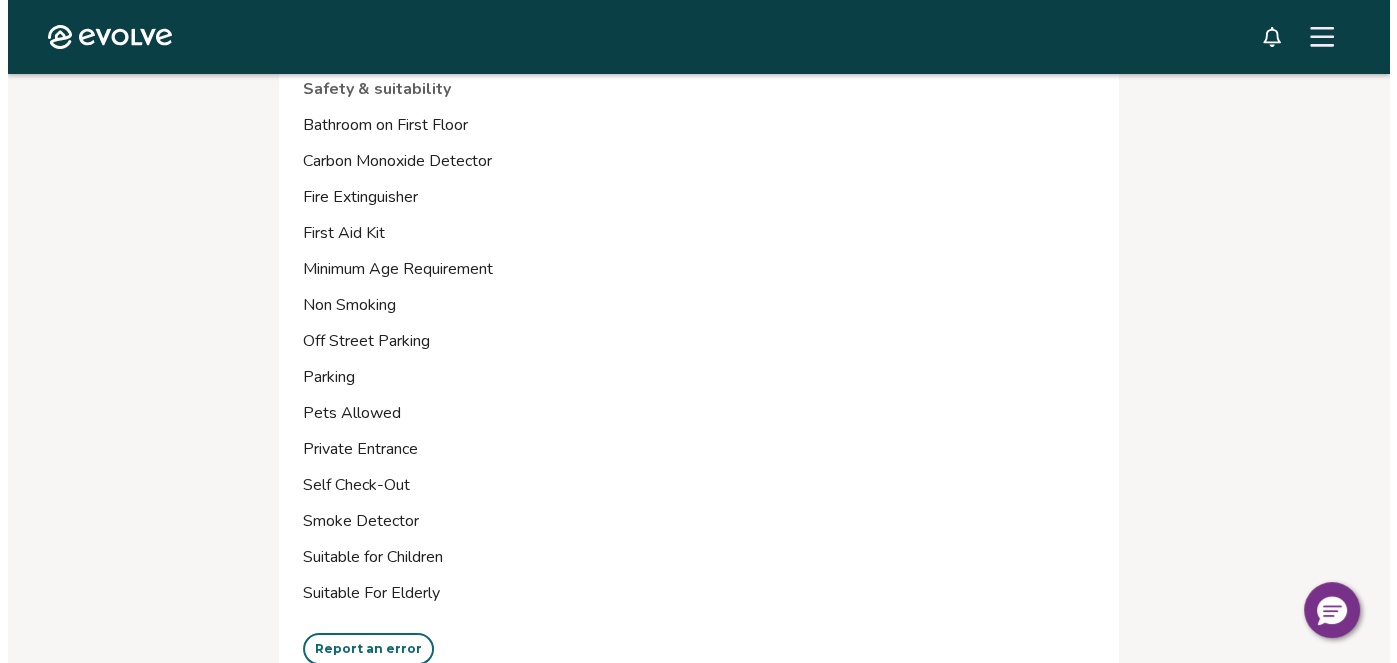 scroll, scrollTop: 7358, scrollLeft: 0, axis: vertical 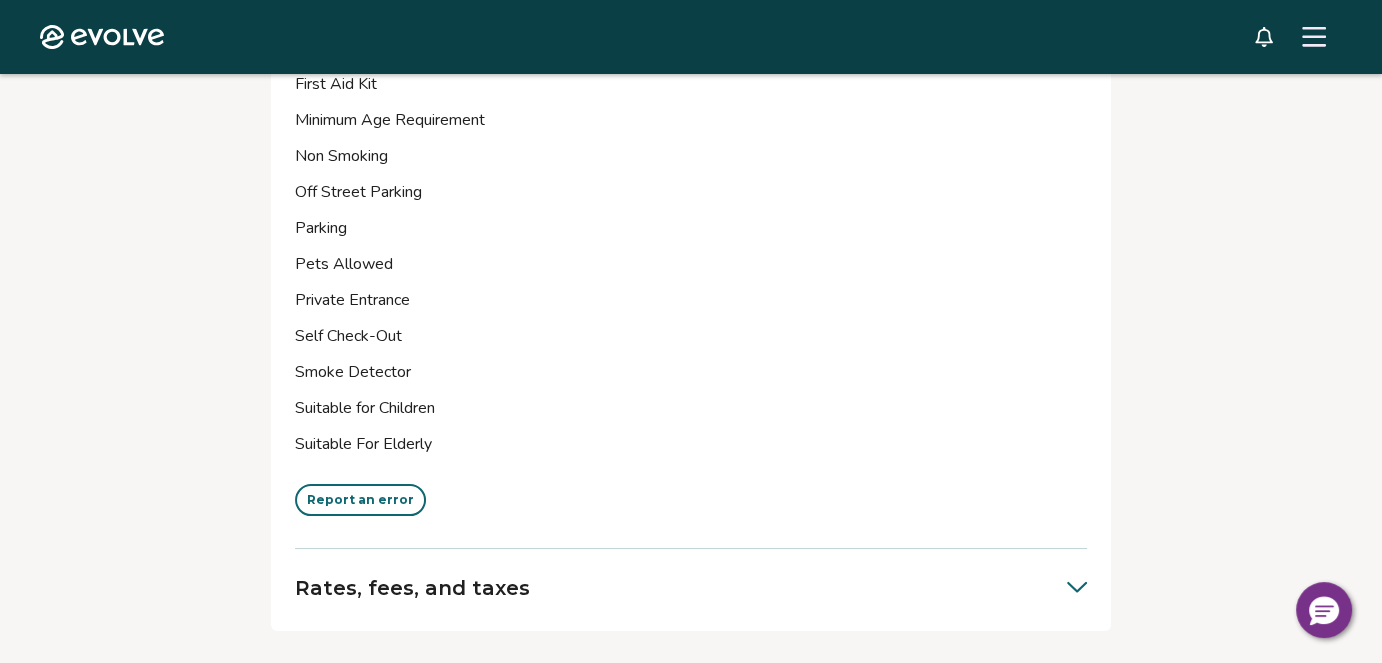 click on "Report an error" at bounding box center [360, 500] 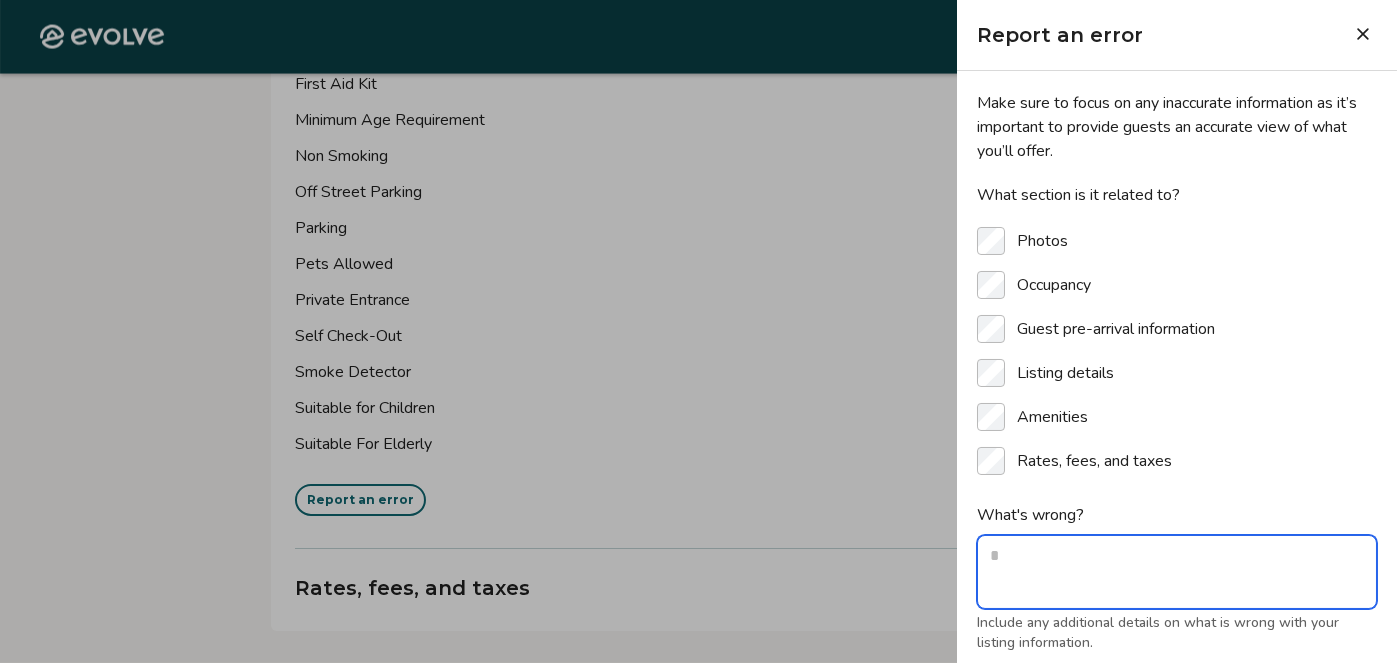 click on "What's wrong?" at bounding box center (1177, 572) 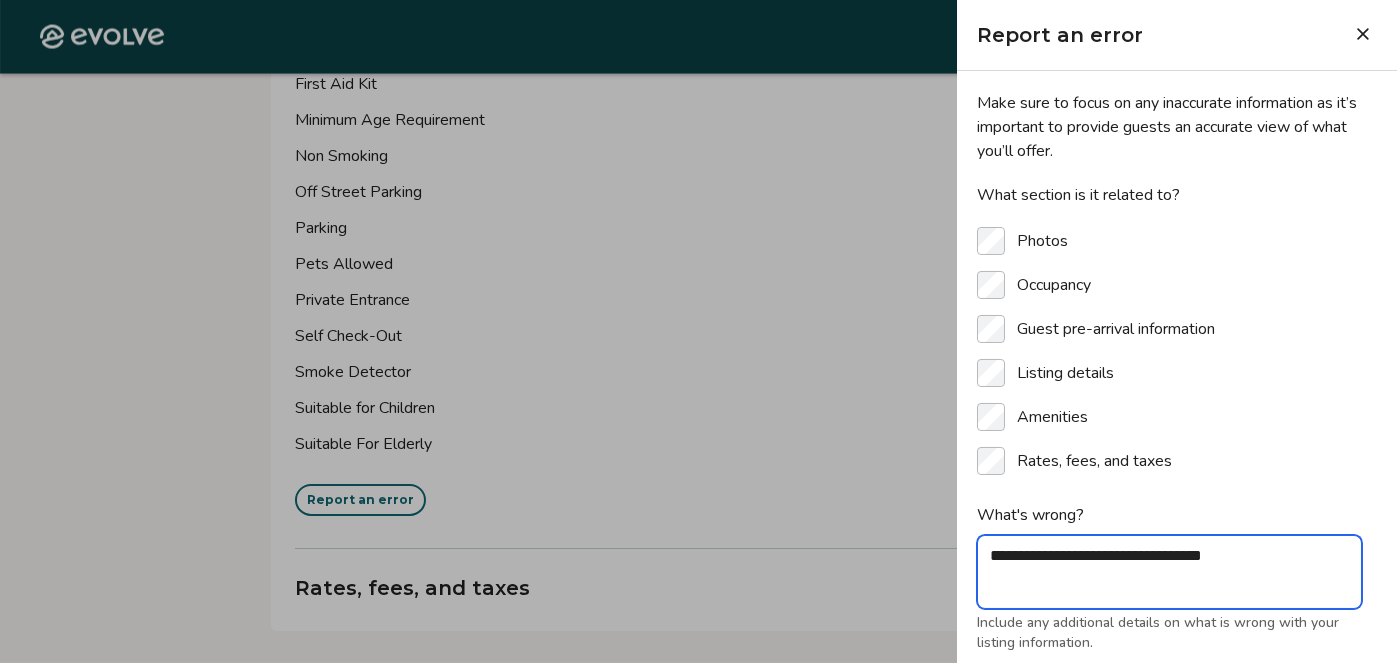 click on "**********" at bounding box center (1169, 572) 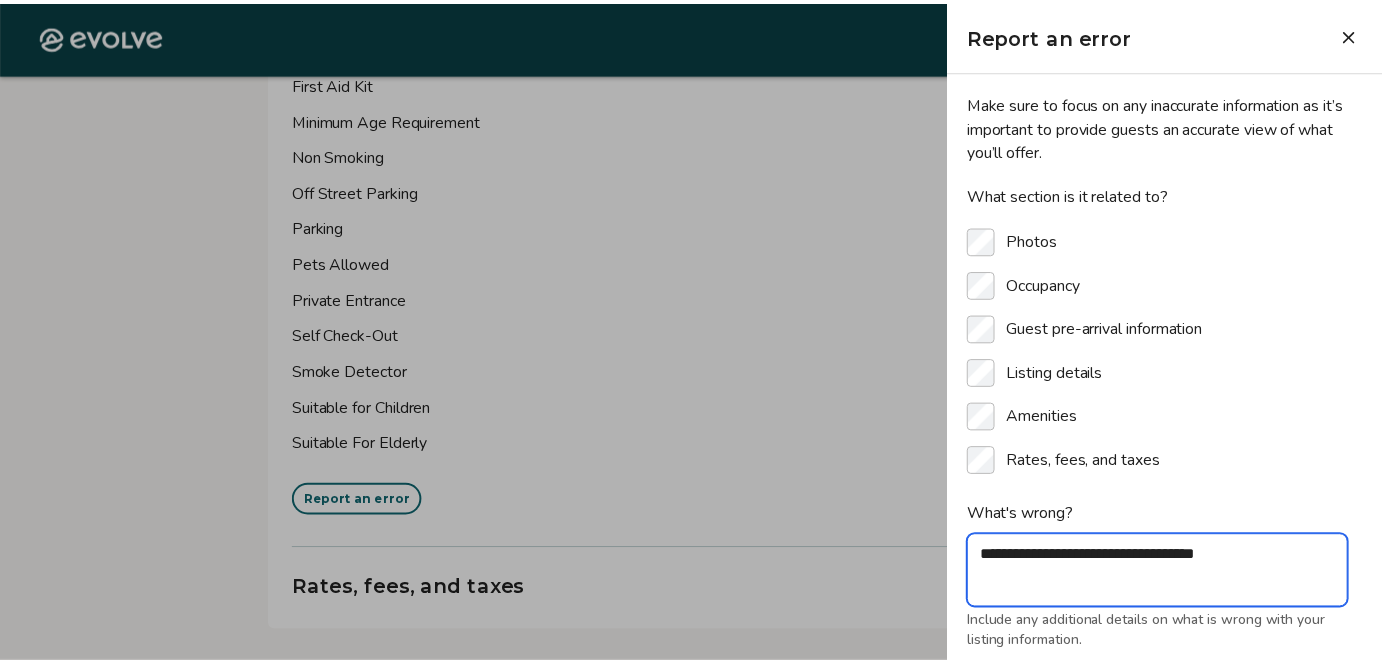 scroll, scrollTop: 159, scrollLeft: 0, axis: vertical 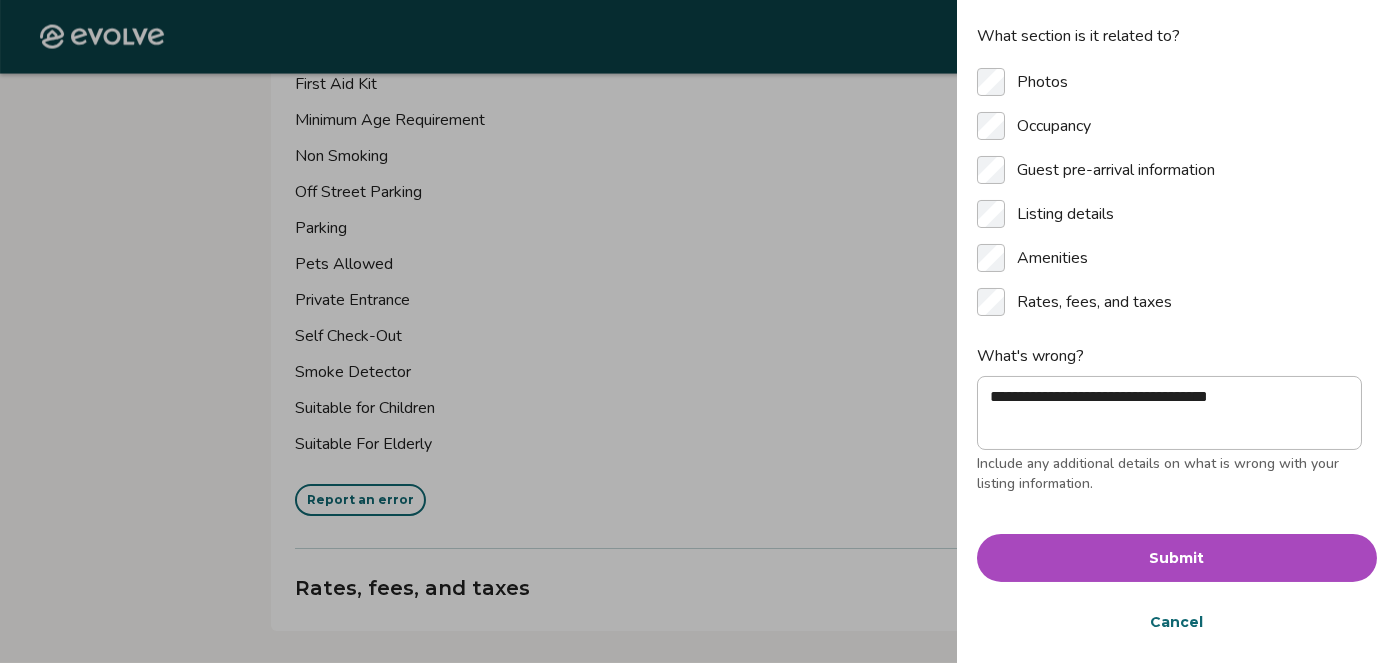 click on "Submit" at bounding box center (1177, 558) 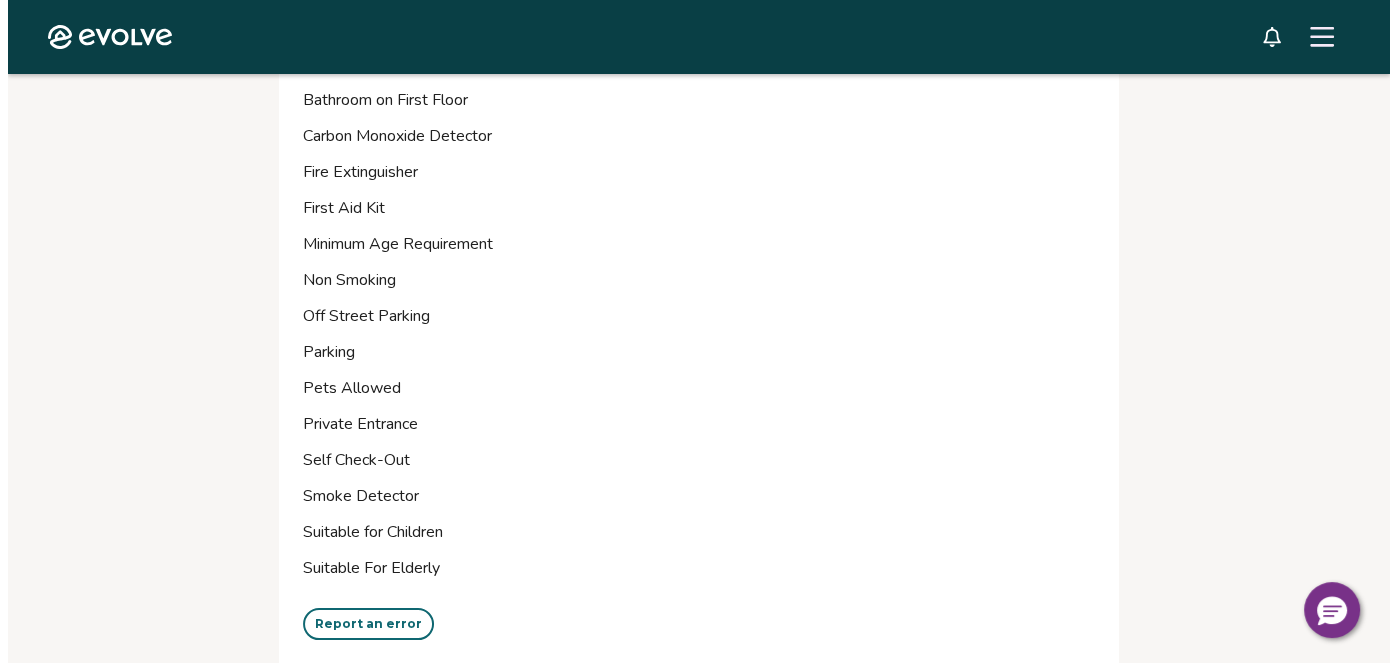 scroll, scrollTop: 7258, scrollLeft: 0, axis: vertical 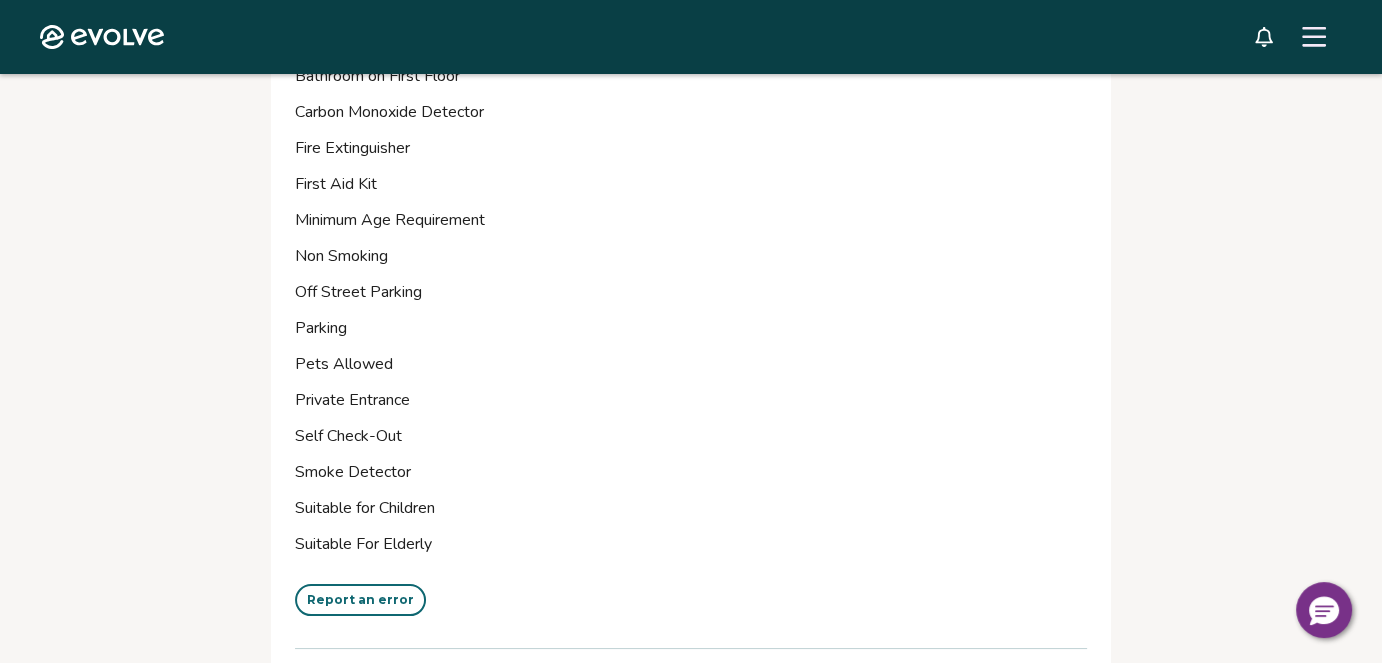 click on "Report an error" at bounding box center [360, 600] 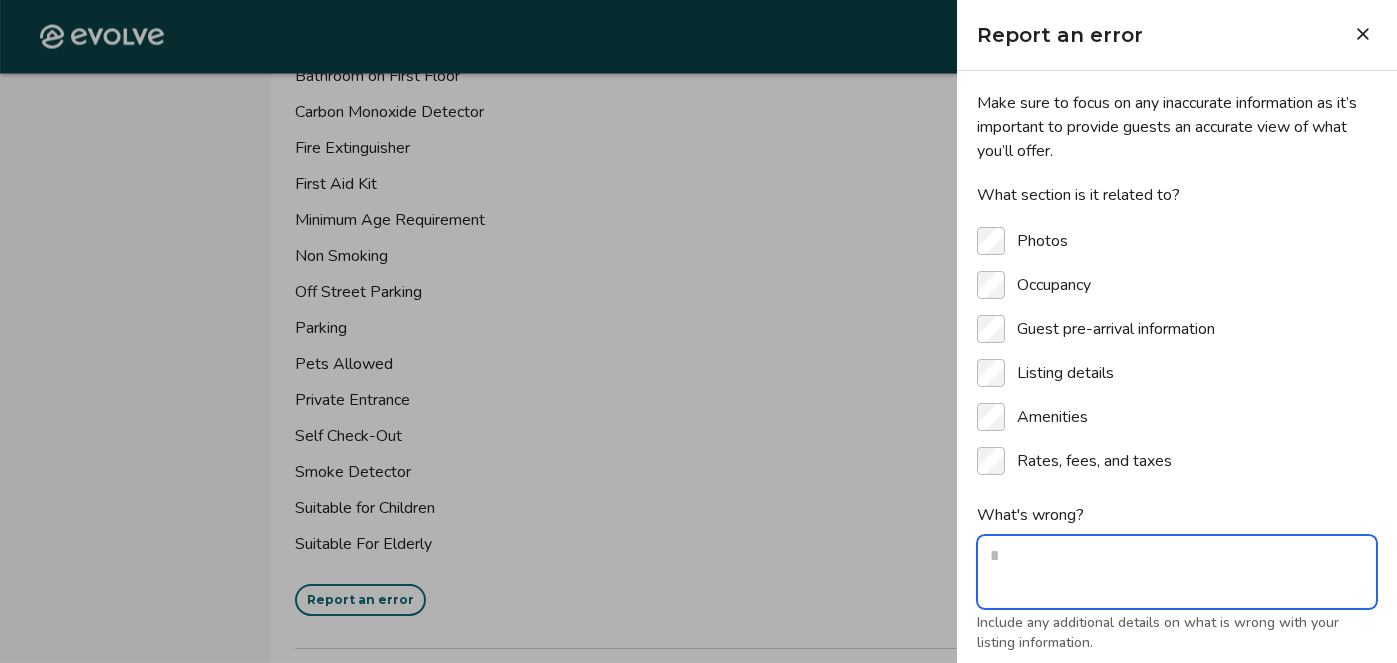 click on "What's wrong?" at bounding box center [1177, 572] 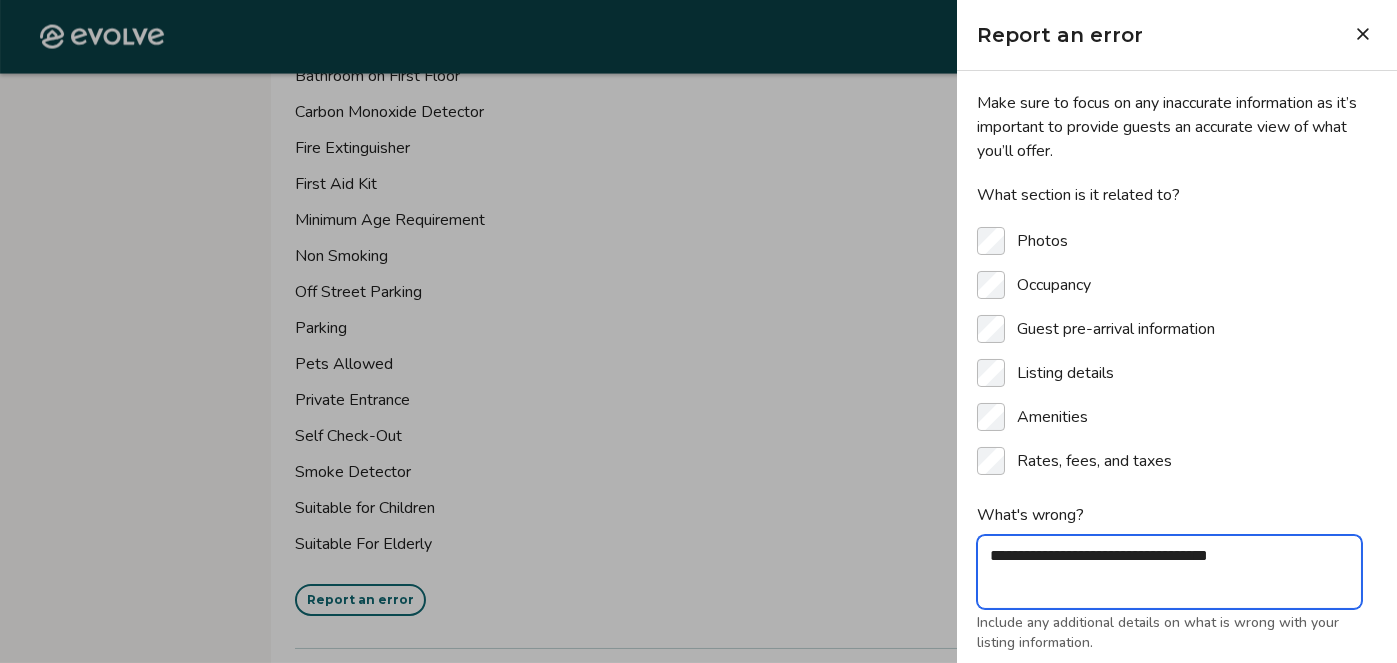 click on "**********" at bounding box center [1169, 572] 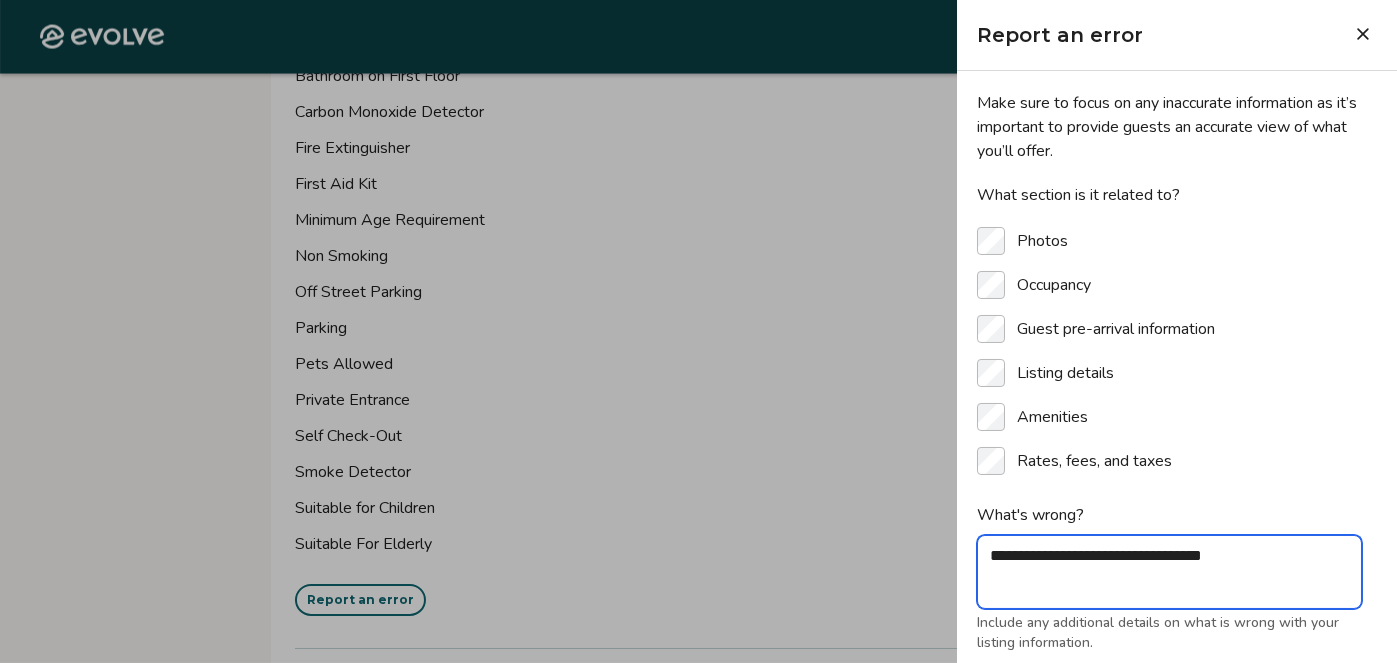 click on "**********" at bounding box center (1169, 572) 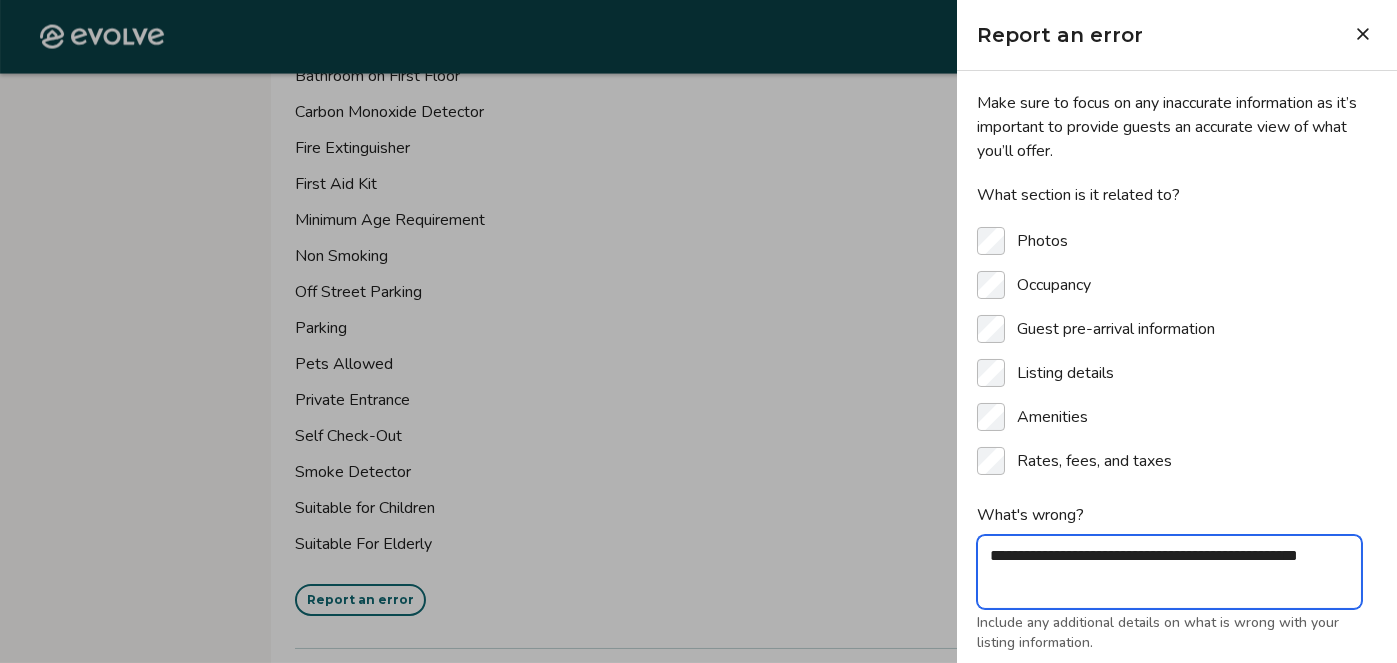 click on "**********" at bounding box center (1169, 572) 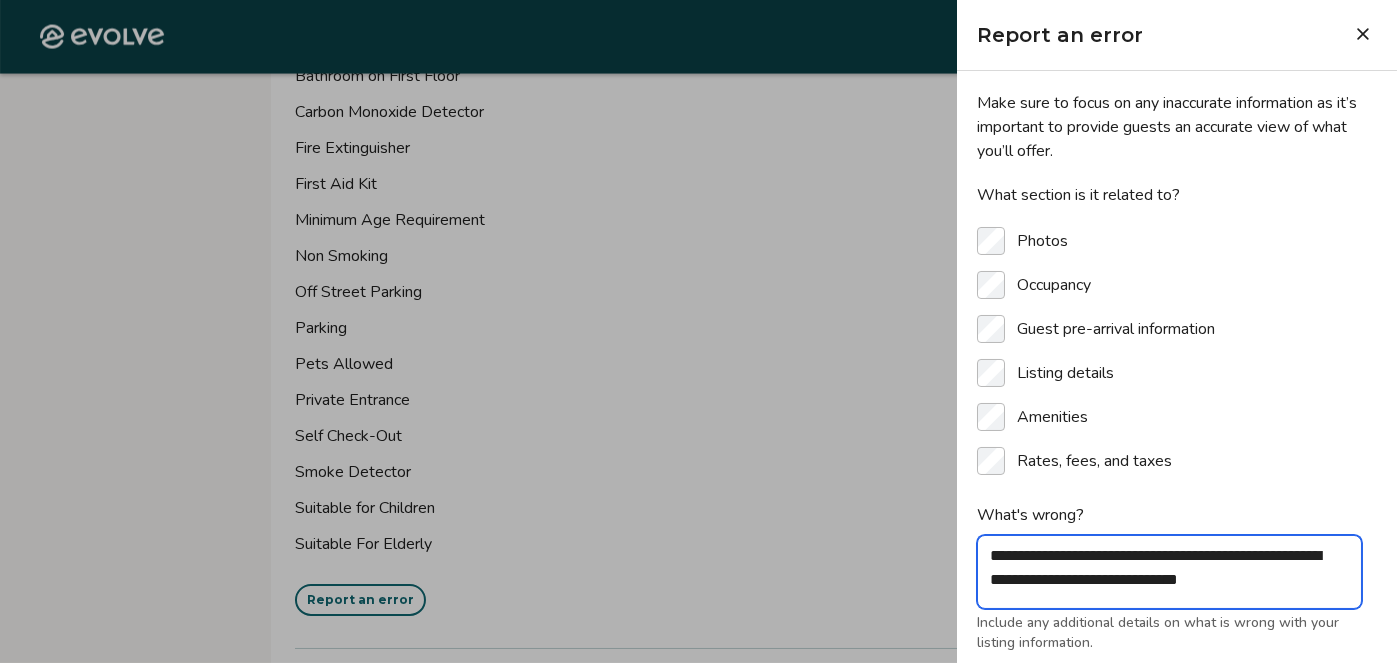 scroll, scrollTop: 6, scrollLeft: 0, axis: vertical 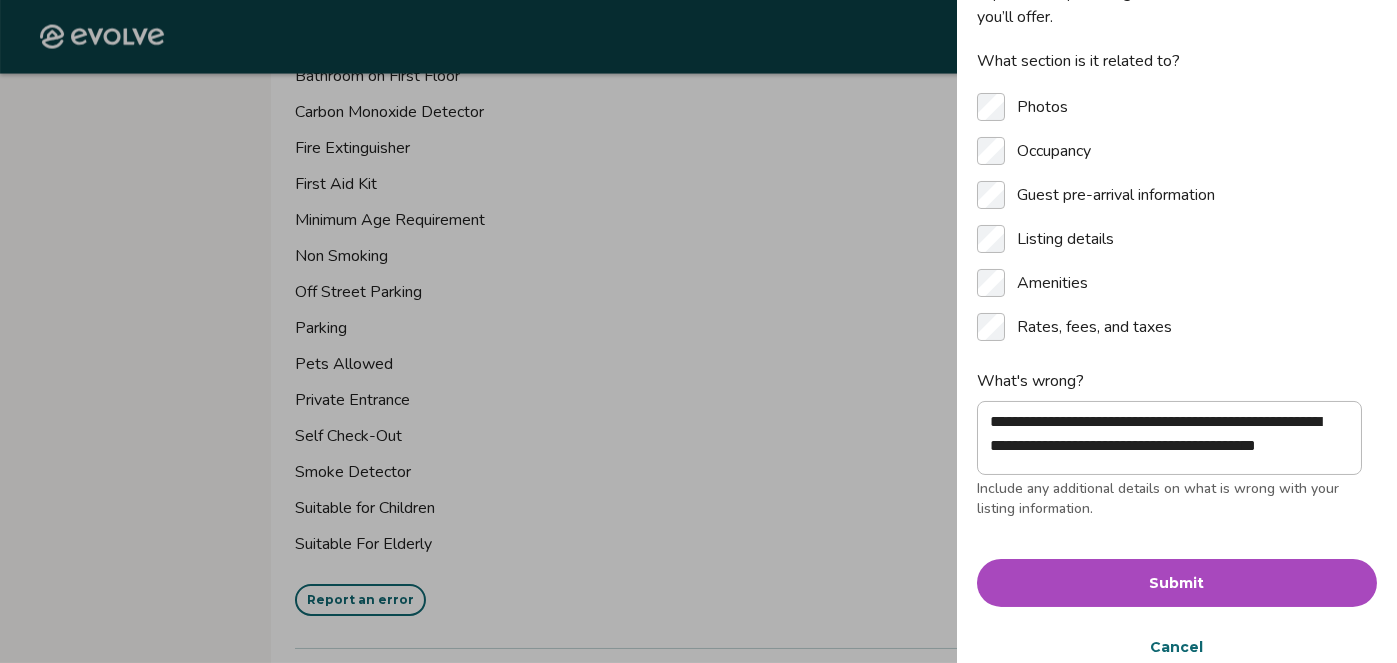click on "Submit" at bounding box center (1177, 583) 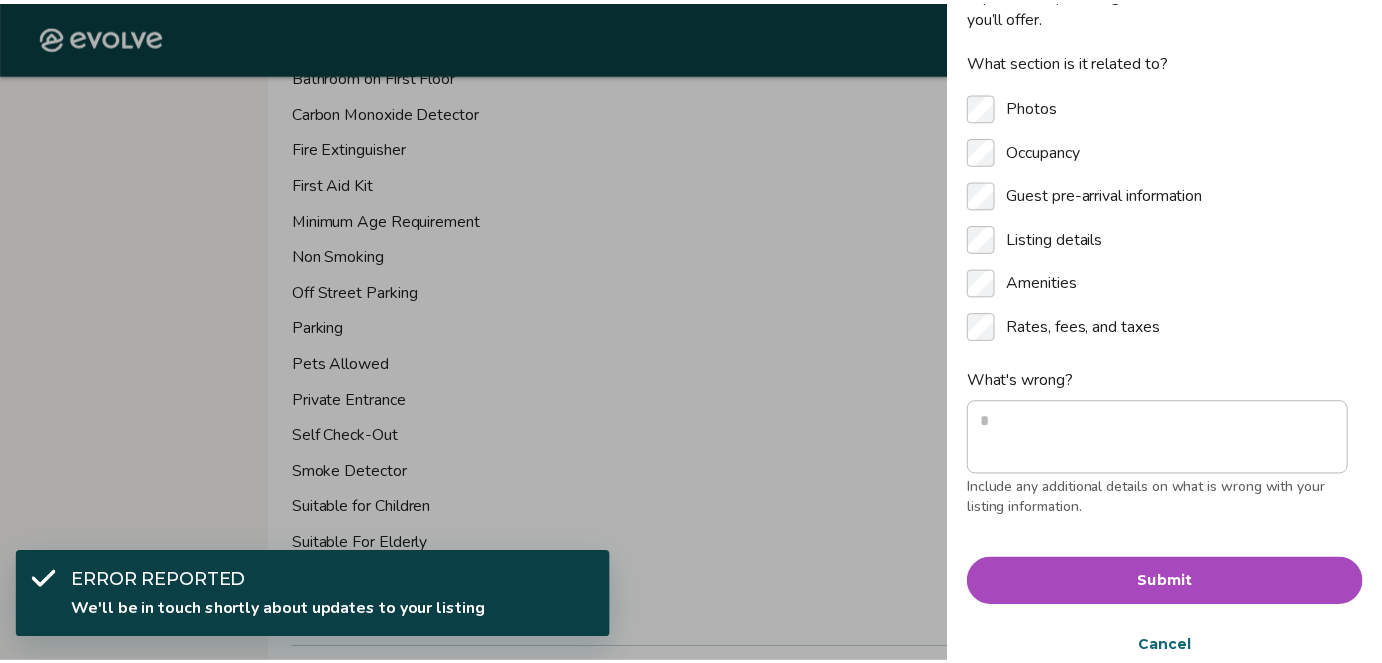 scroll, scrollTop: 0, scrollLeft: 0, axis: both 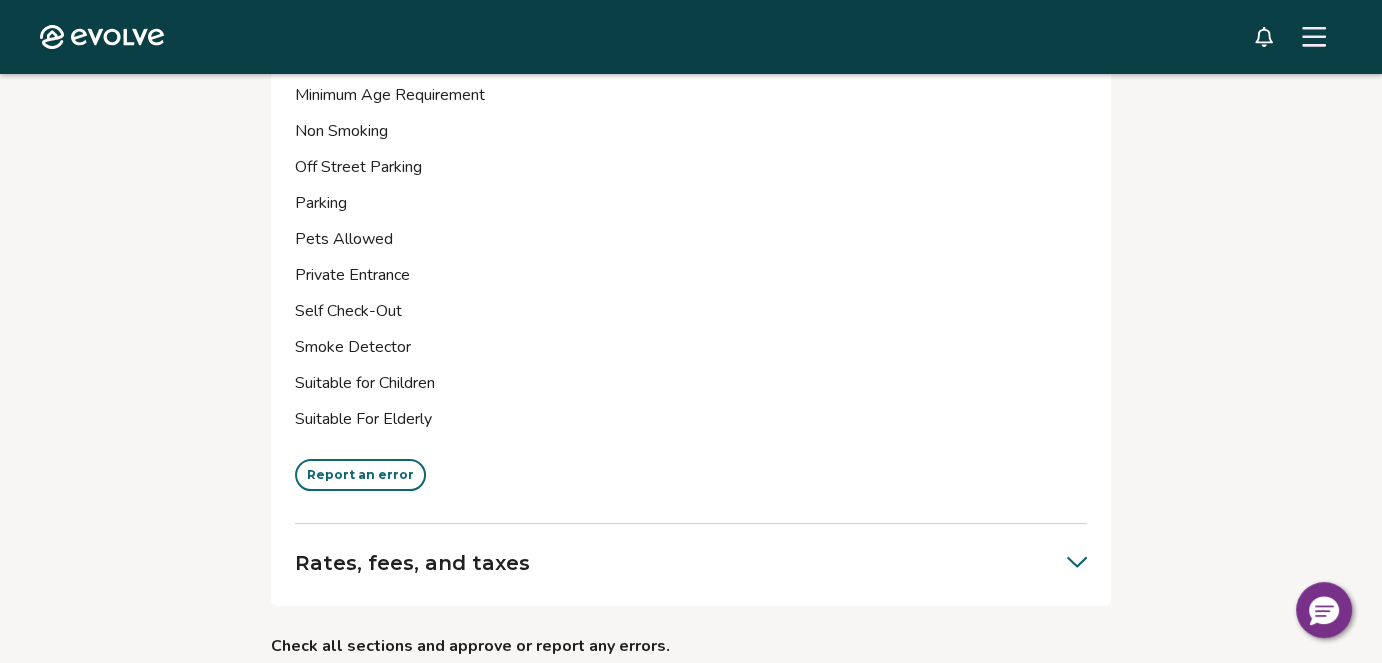 click on "Report an error" at bounding box center [516, 698] 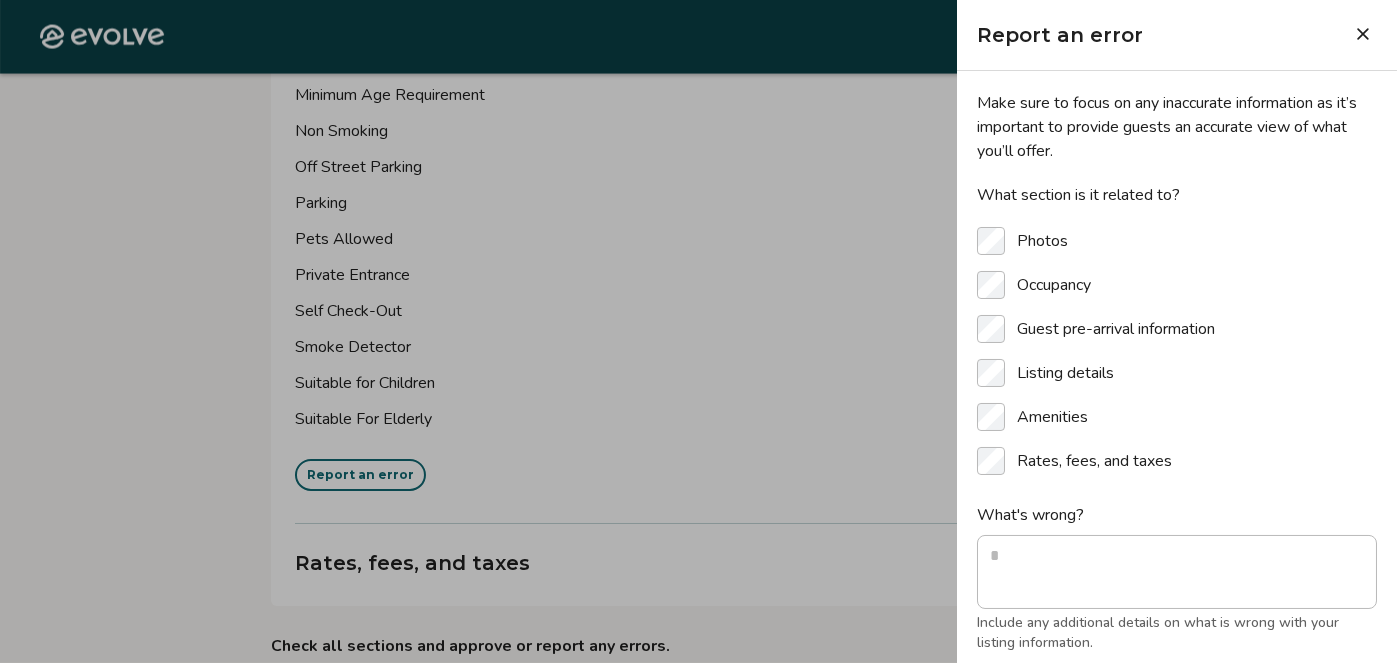 click at bounding box center [698, 331] 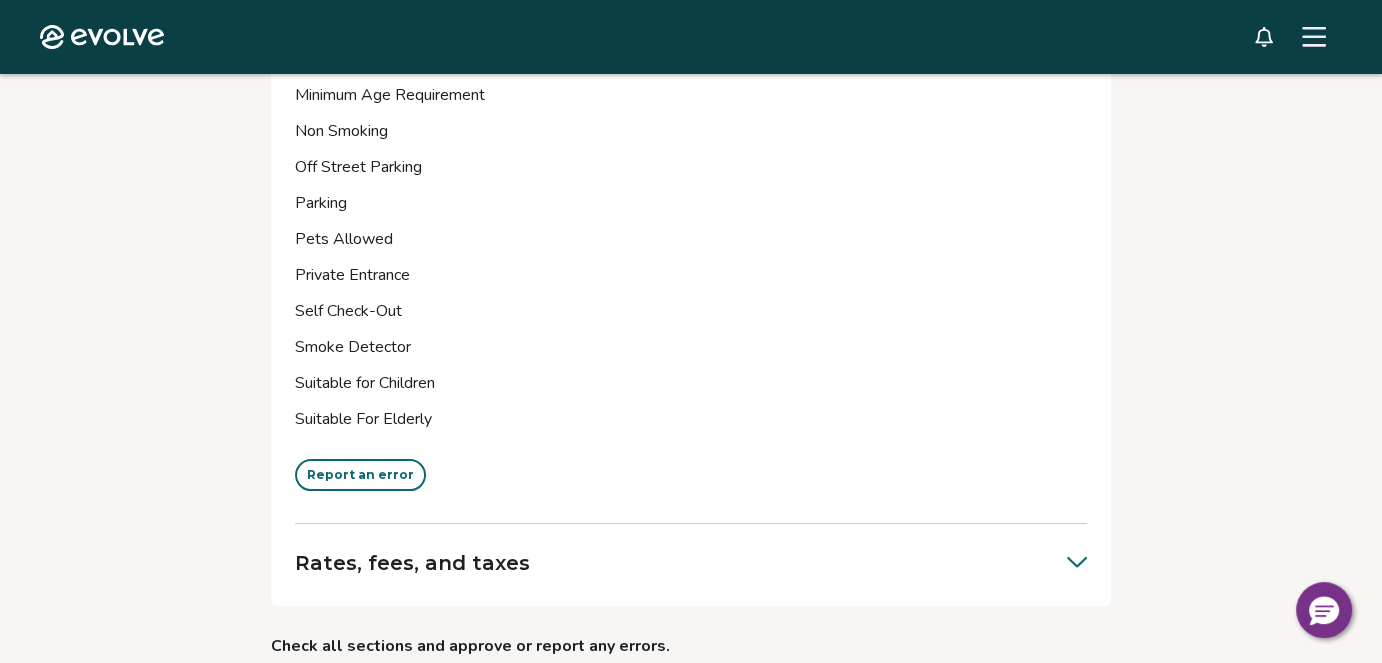click 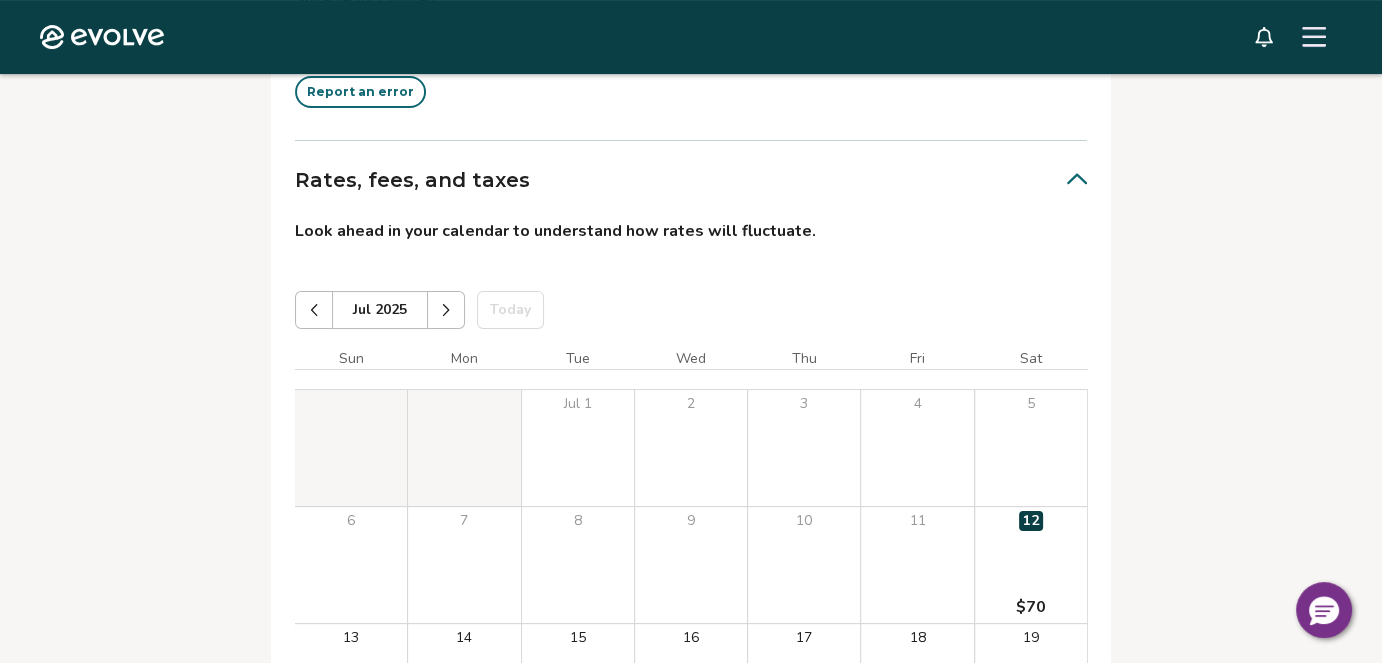scroll, scrollTop: 7671, scrollLeft: 0, axis: vertical 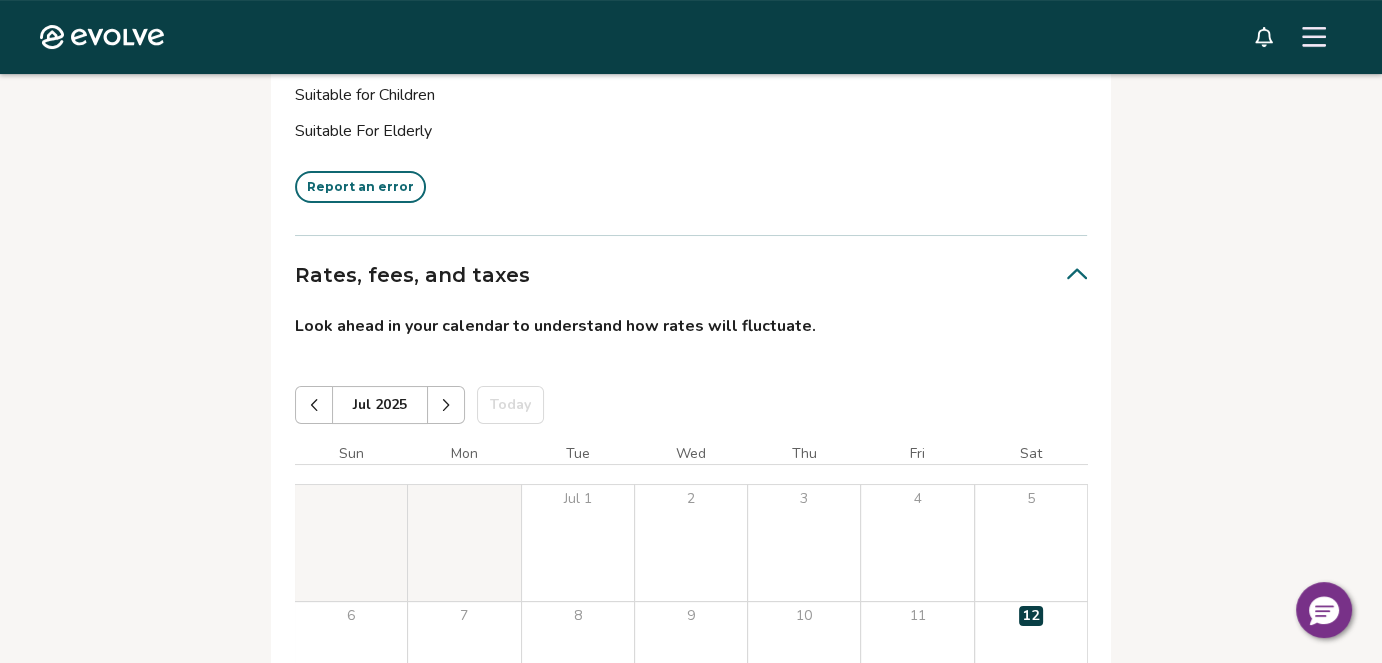 click 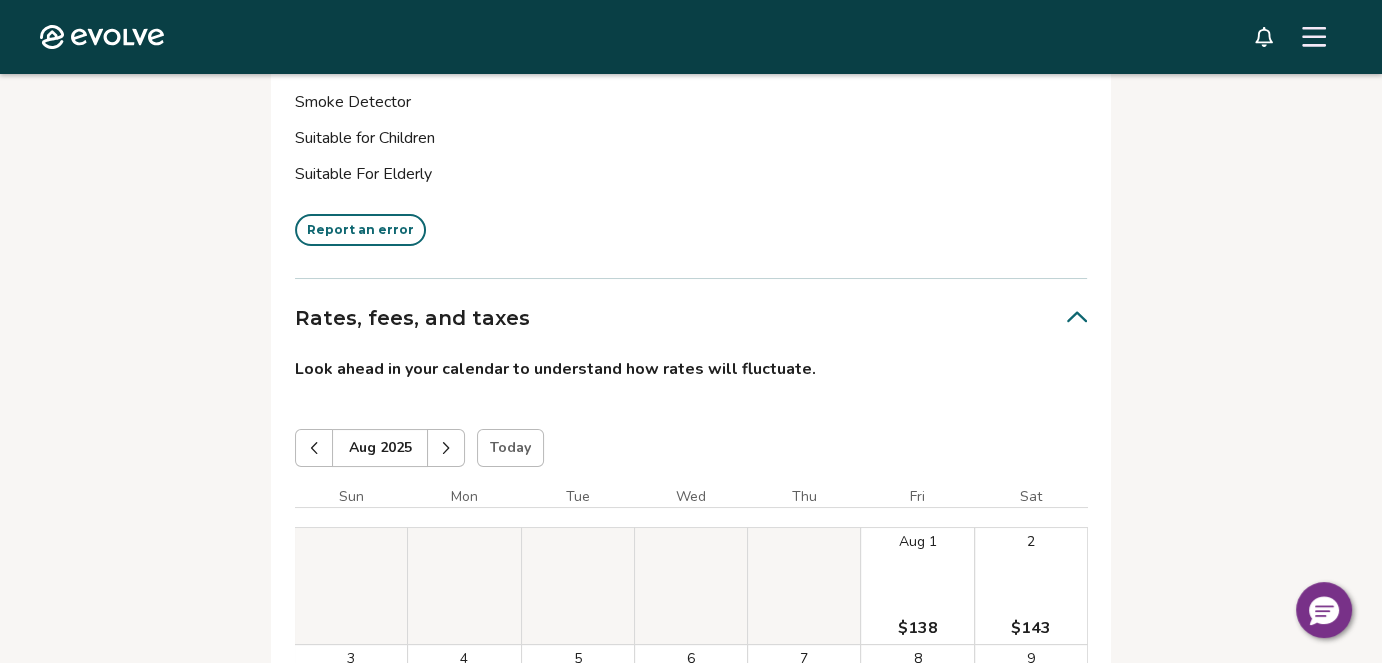 scroll, scrollTop: 7596, scrollLeft: 0, axis: vertical 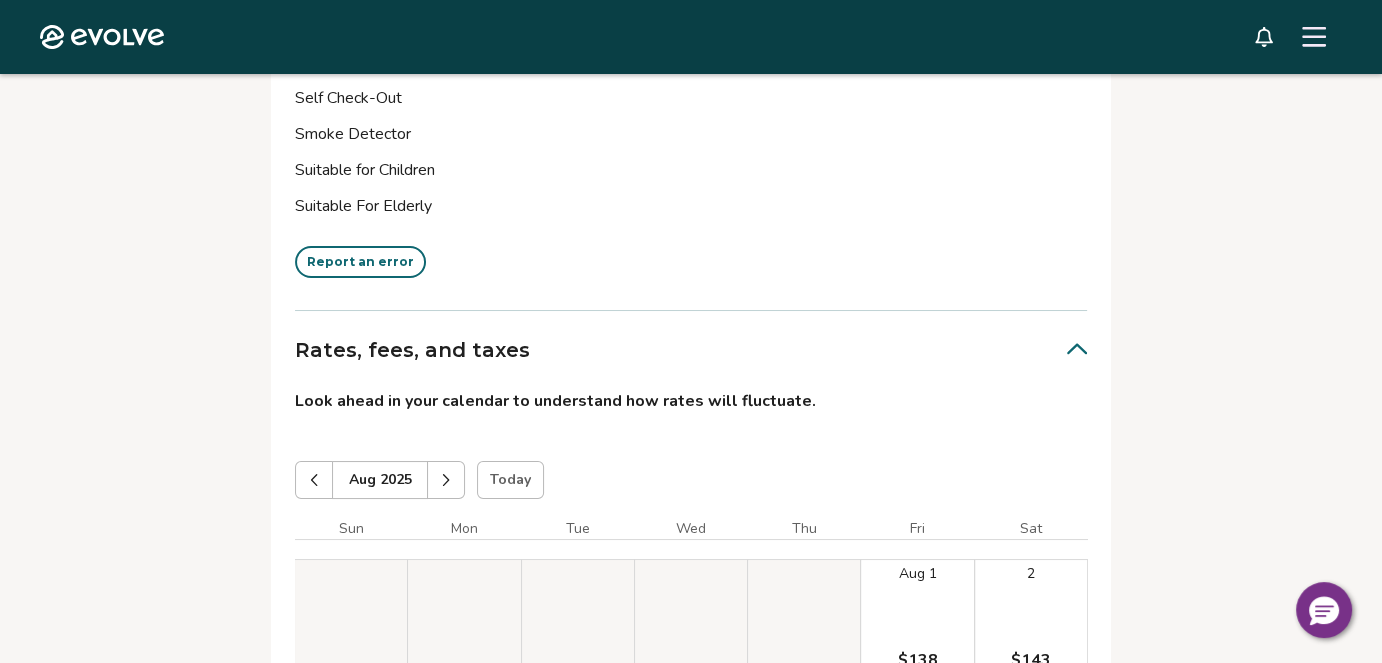 click 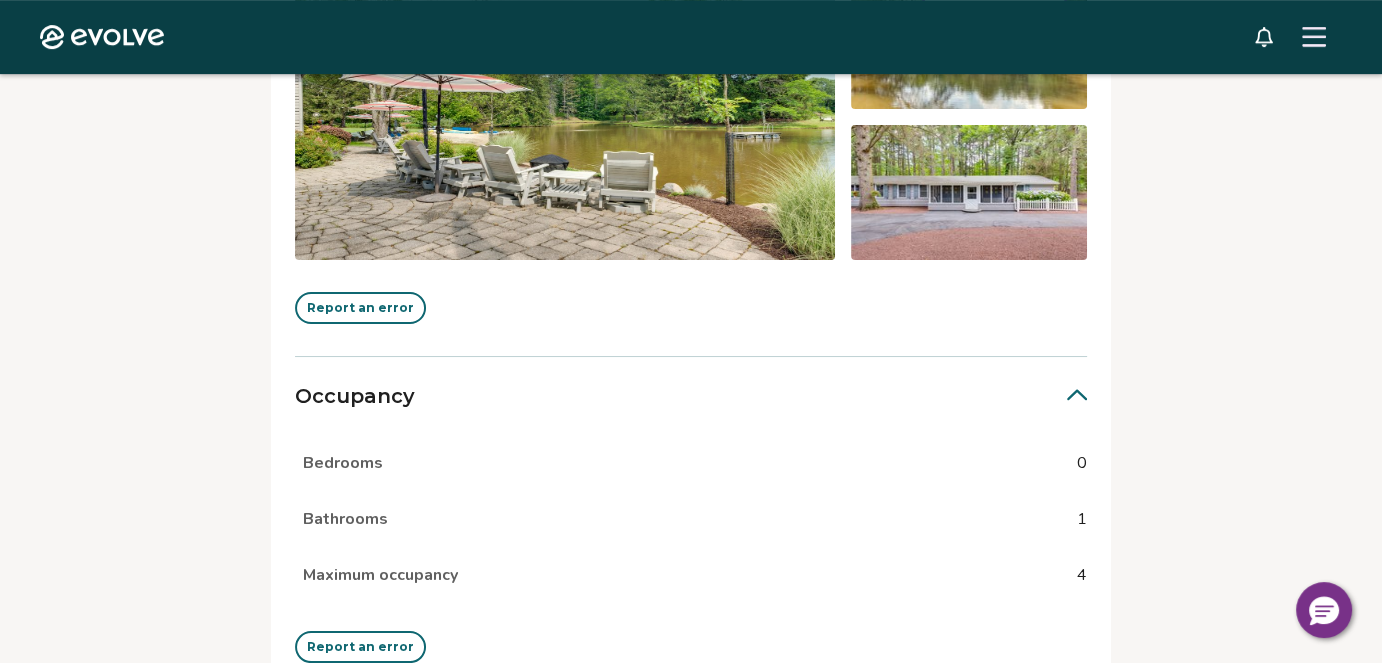 scroll, scrollTop: 621, scrollLeft: 0, axis: vertical 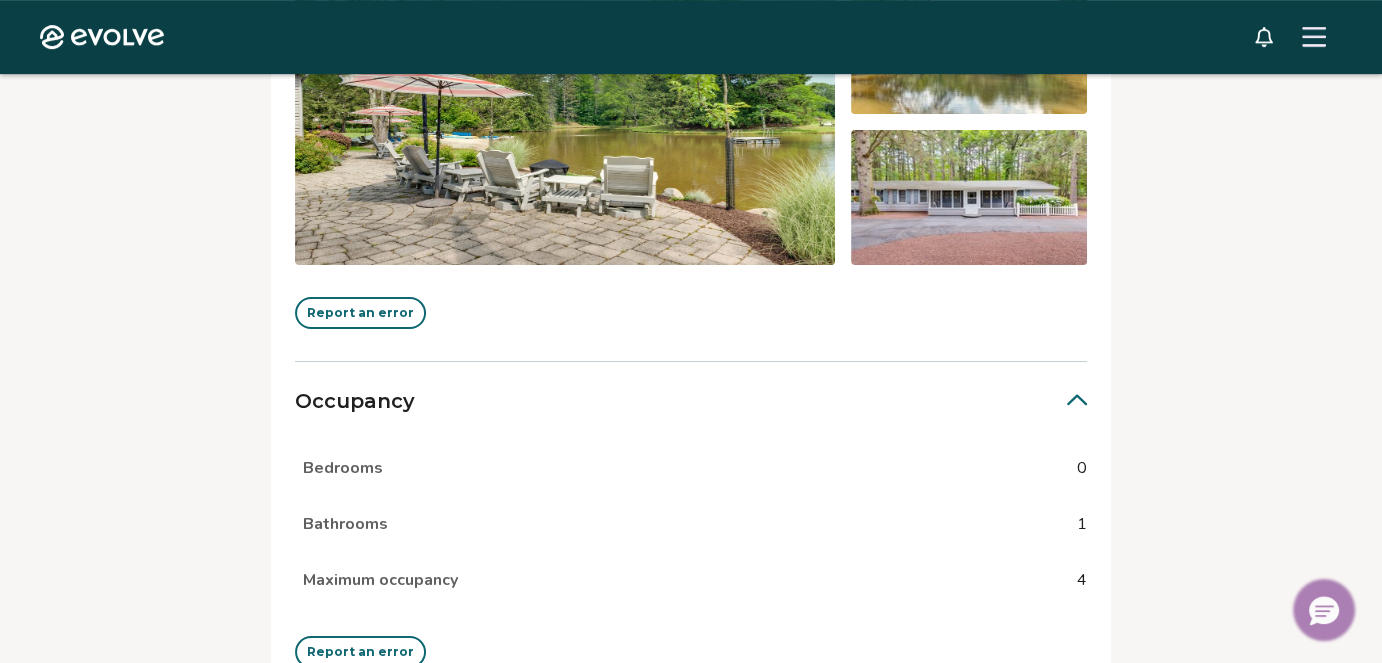 click 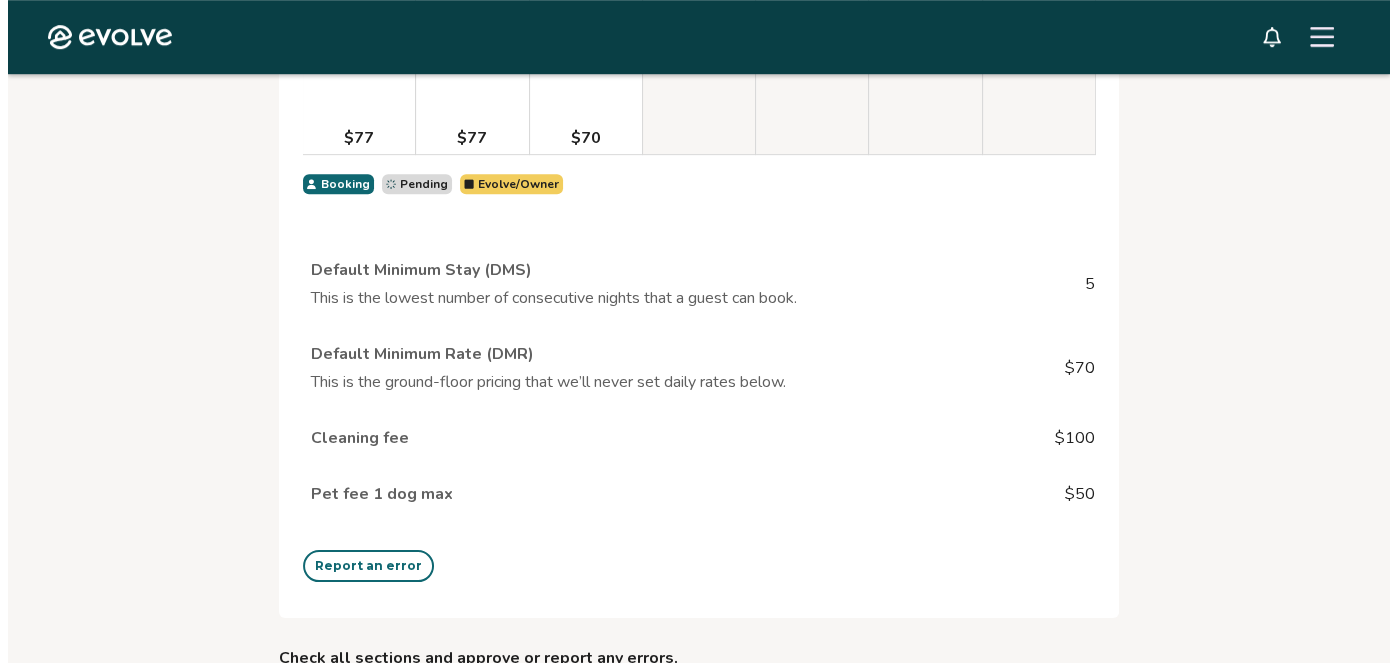 scroll, scrollTop: 8596, scrollLeft: 0, axis: vertical 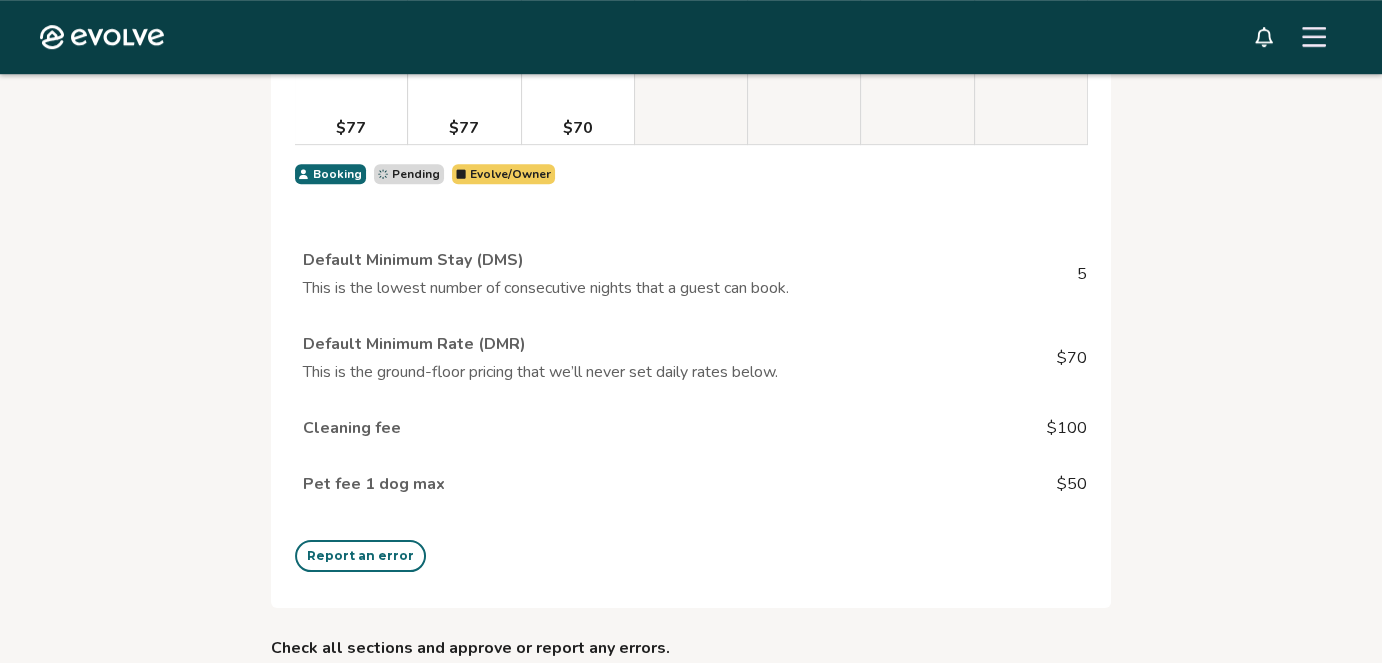click on "Report an error" at bounding box center [516, 700] 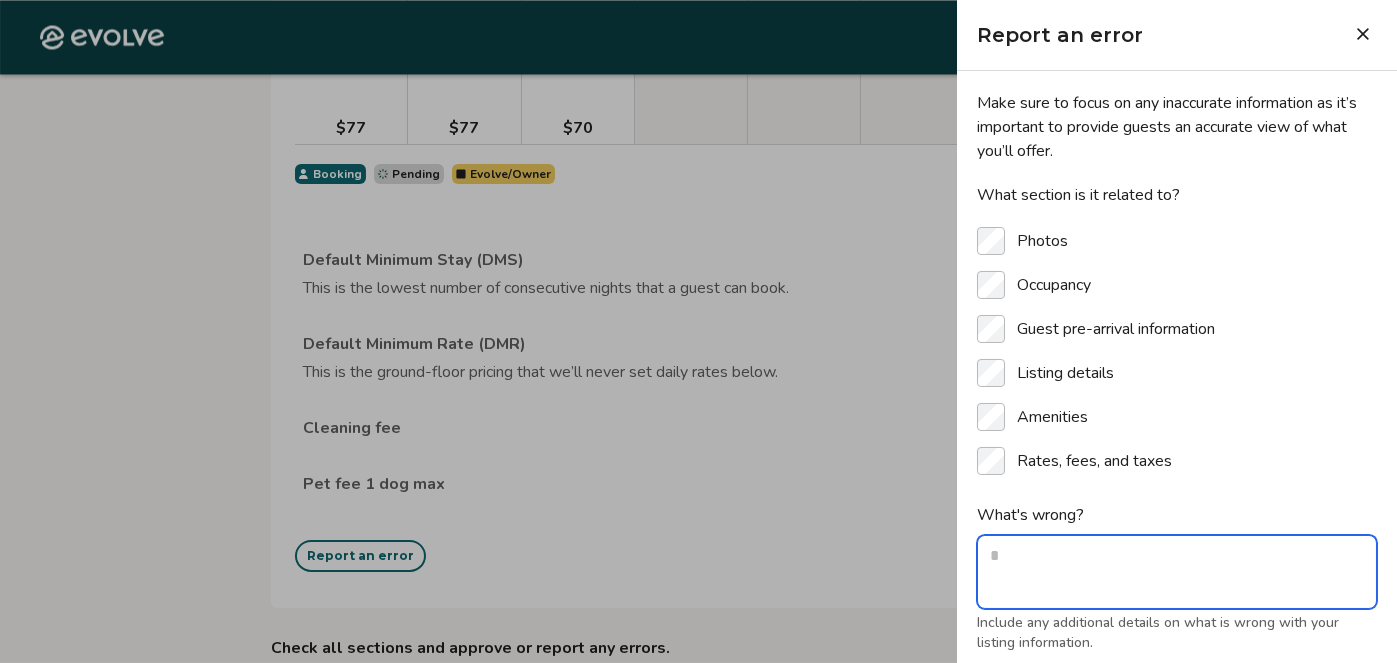 click on "What's wrong?" at bounding box center [1177, 572] 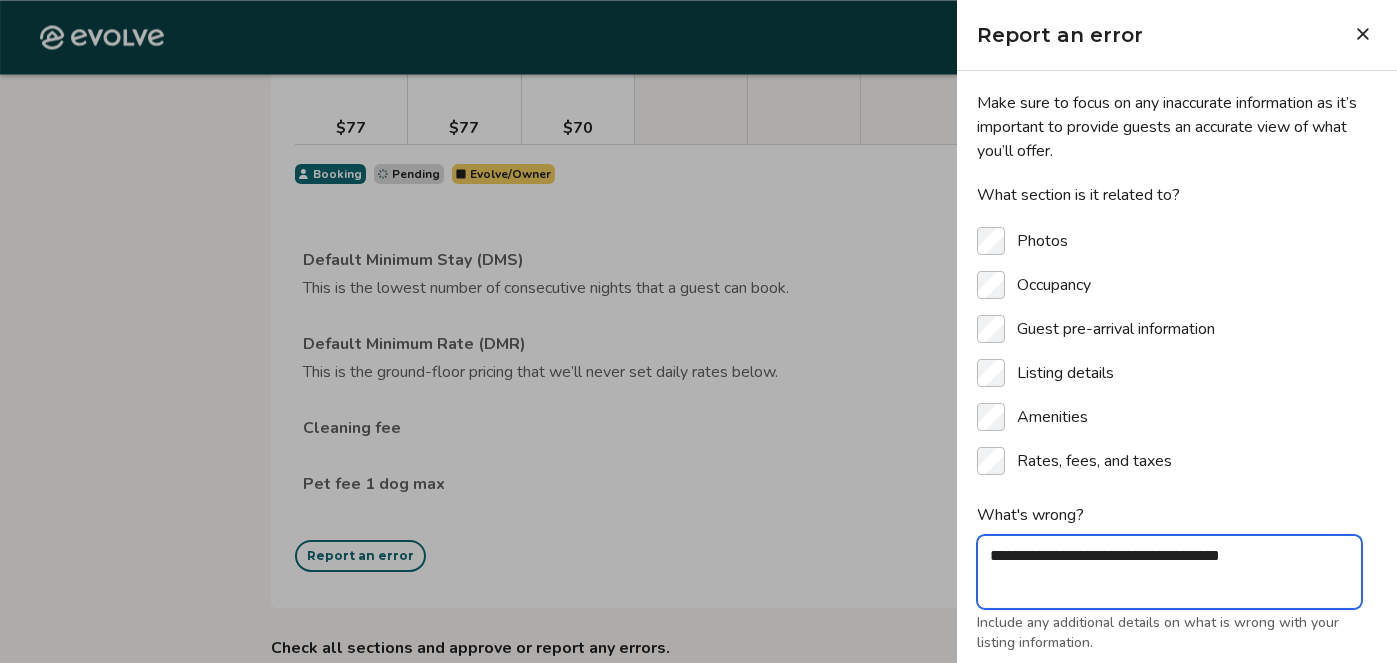 click on "**********" at bounding box center [1169, 572] 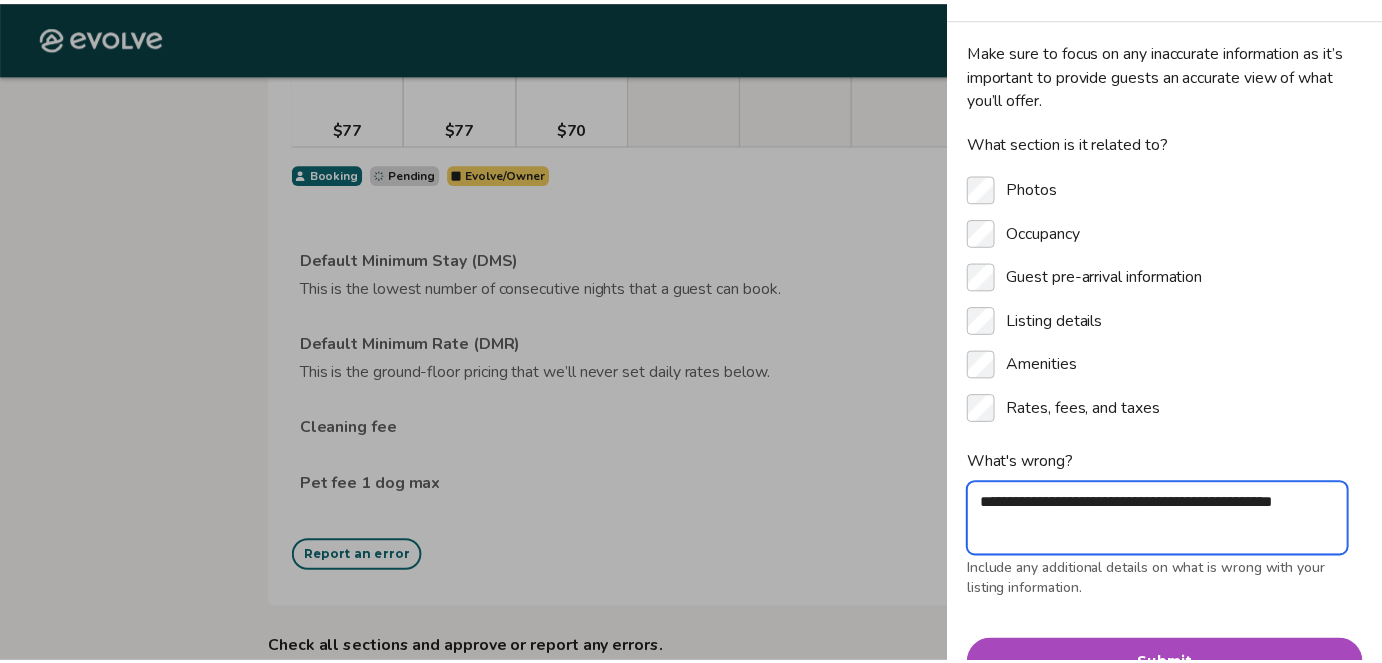 scroll, scrollTop: 159, scrollLeft: 0, axis: vertical 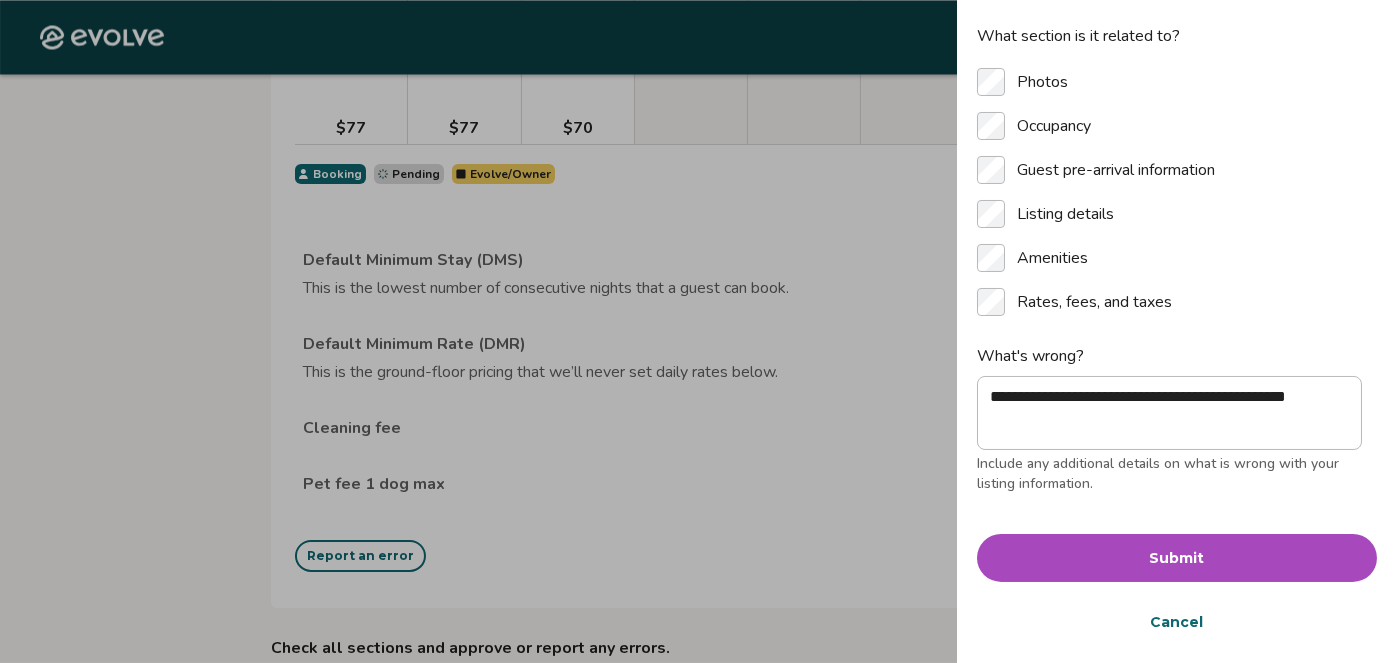 click on "Submit" at bounding box center [1177, 558] 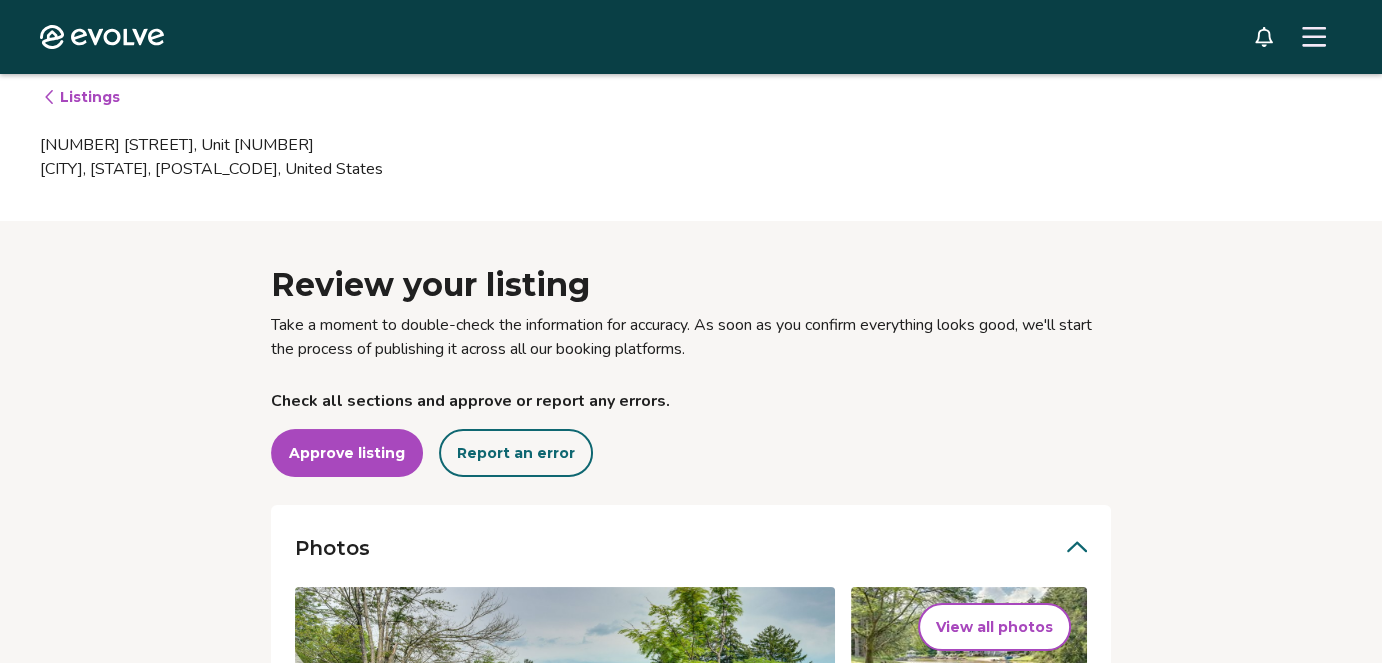 scroll, scrollTop: 0, scrollLeft: 0, axis: both 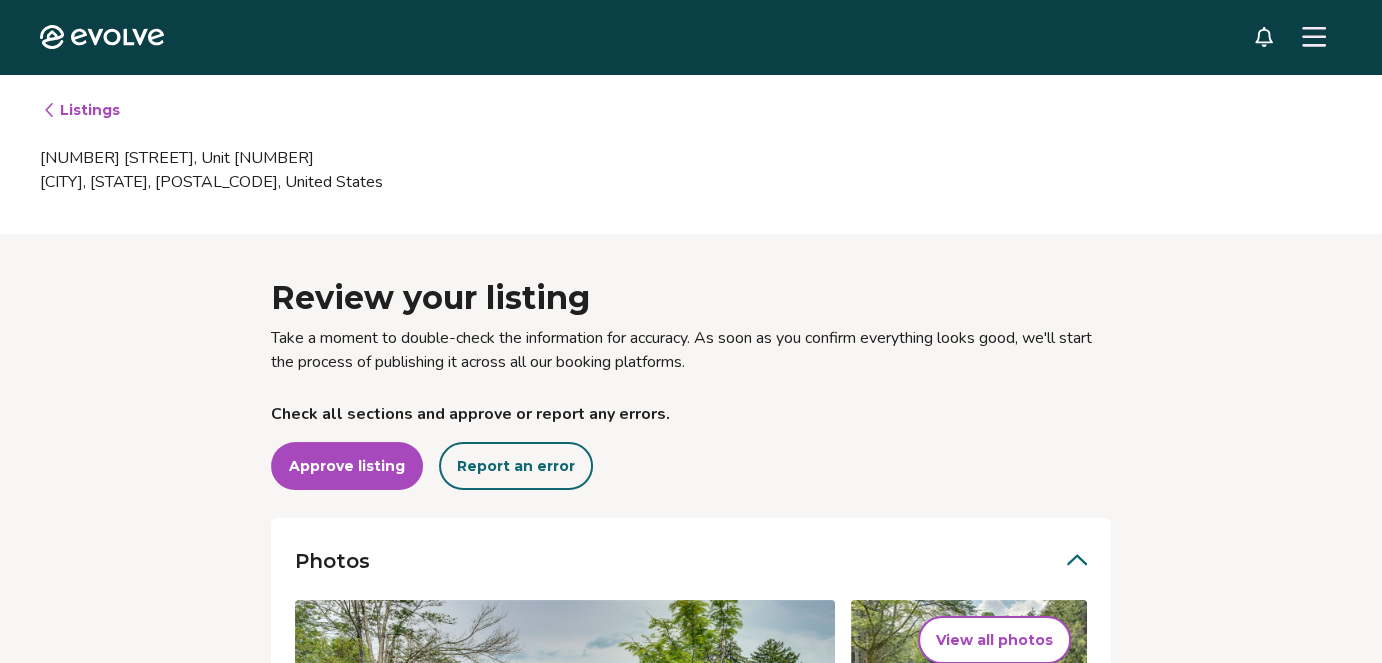 click on "Listings" at bounding box center [81, 110] 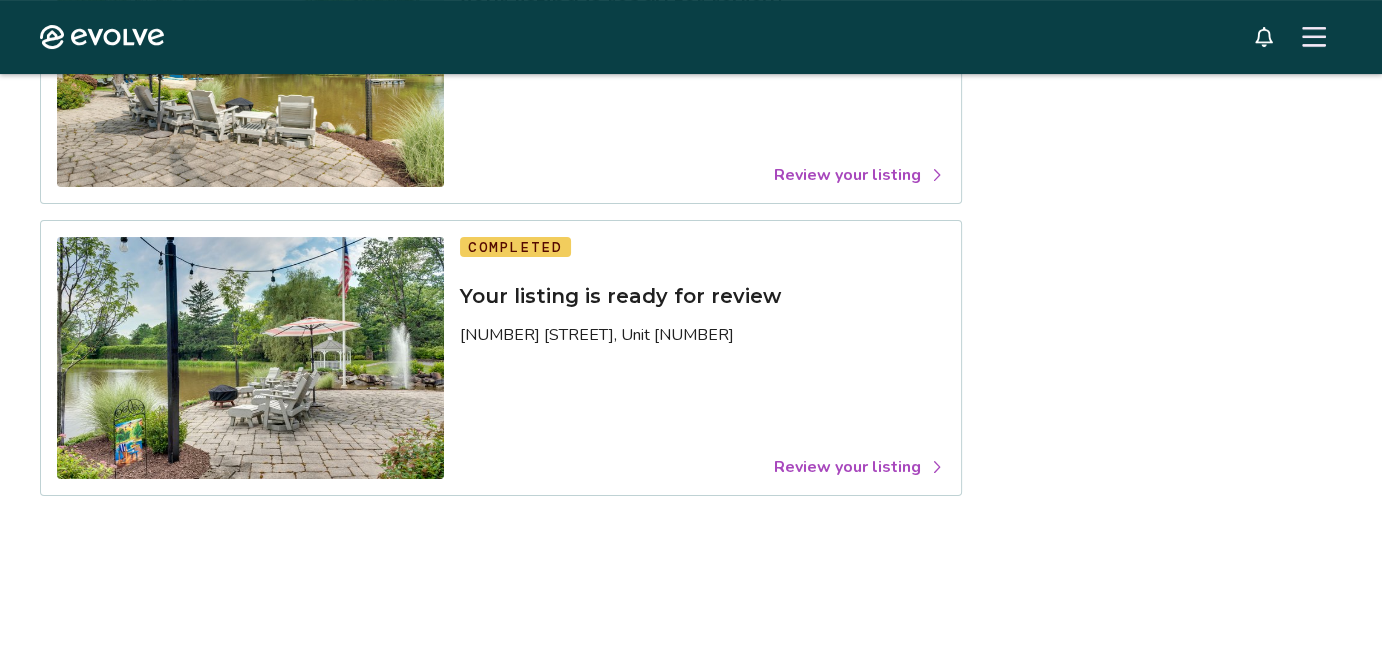 scroll, scrollTop: 325, scrollLeft: 0, axis: vertical 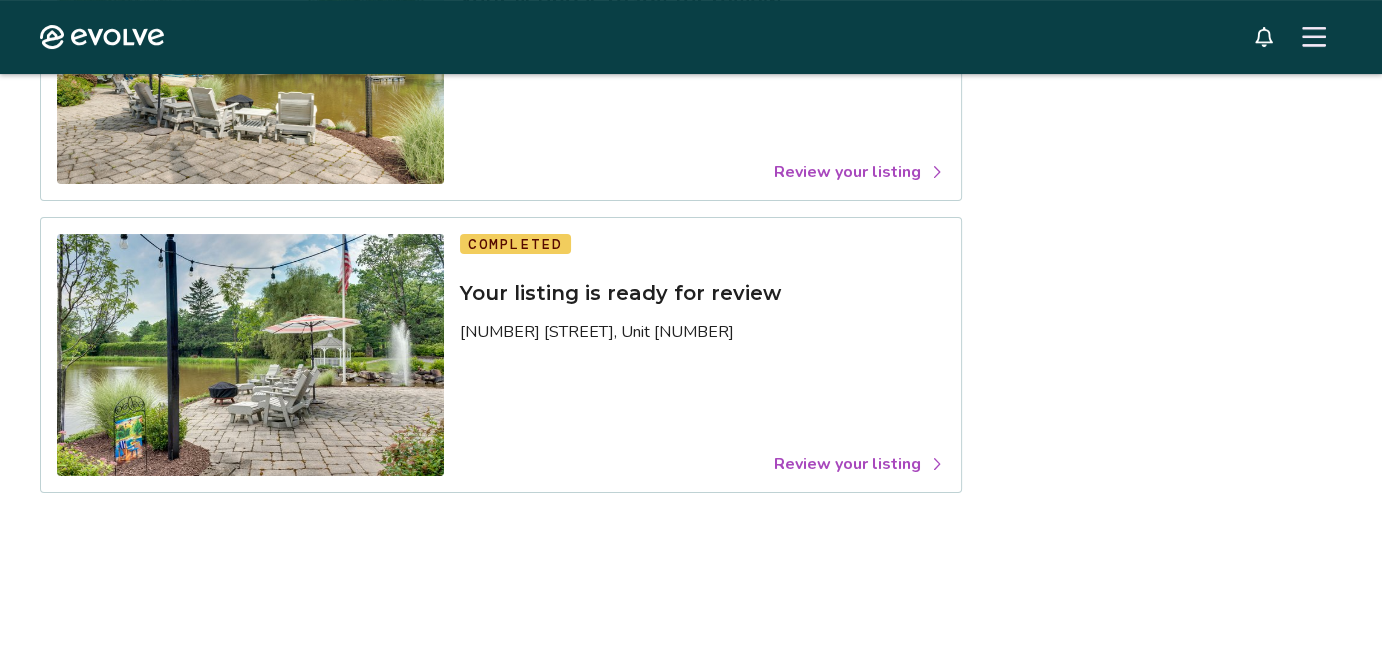 click on "Review your listing" at bounding box center (859, 464) 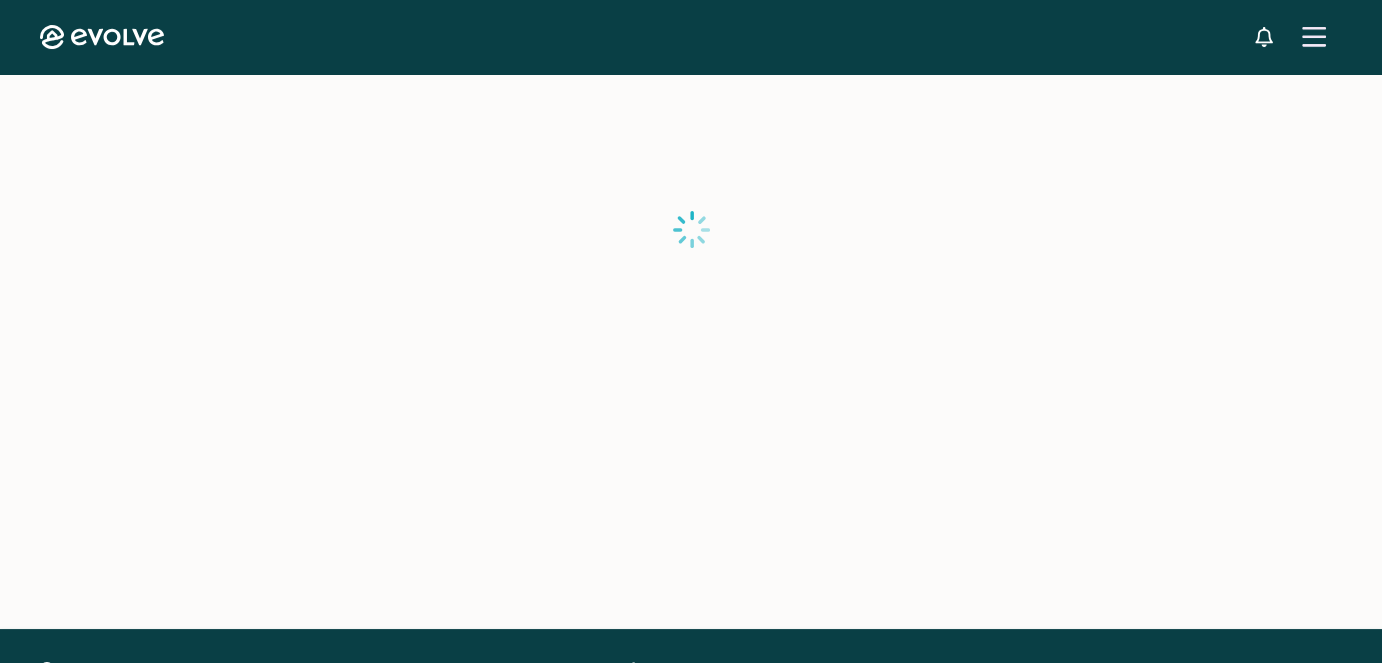 scroll, scrollTop: 0, scrollLeft: 0, axis: both 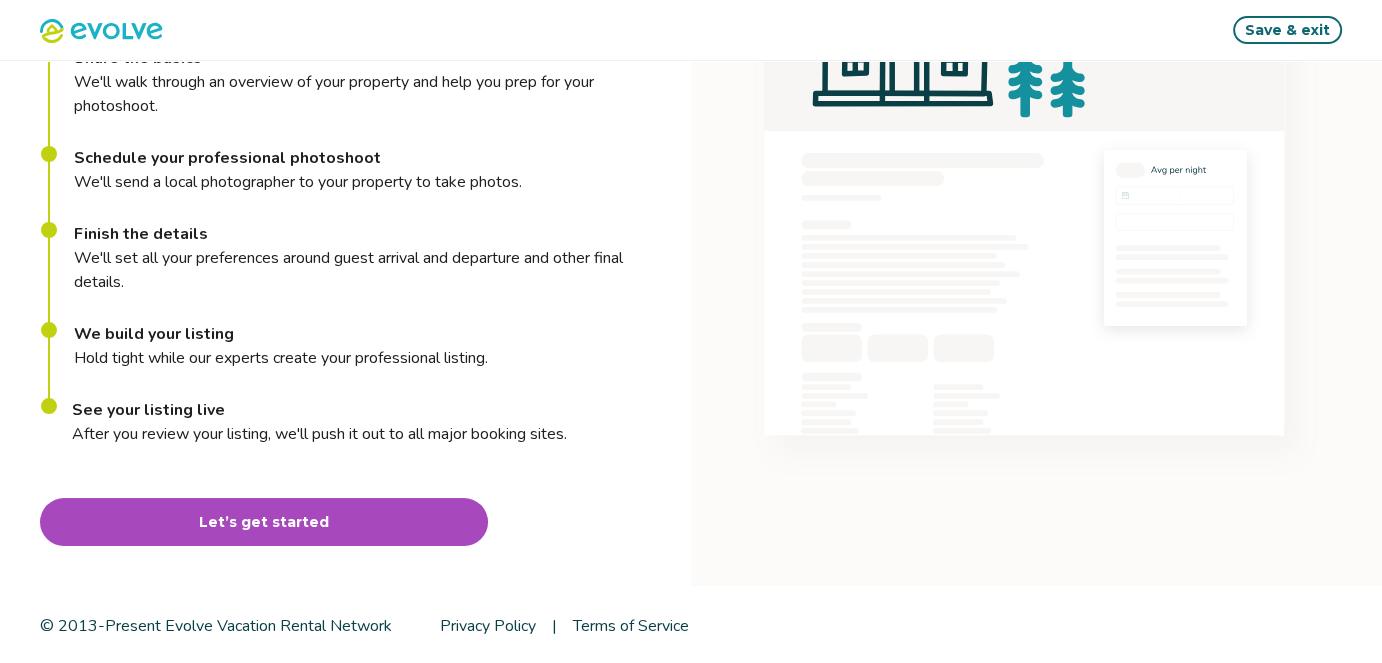 click on "Let’s get started" at bounding box center [264, 522] 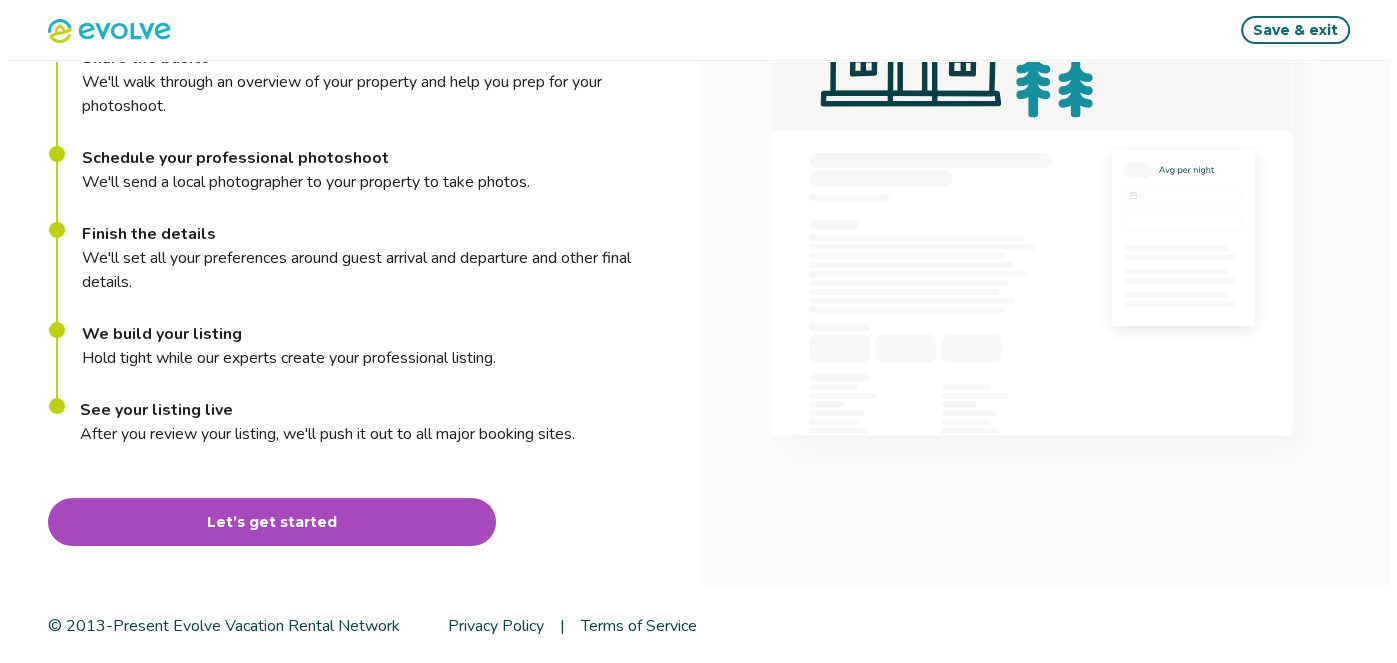 scroll, scrollTop: 0, scrollLeft: 0, axis: both 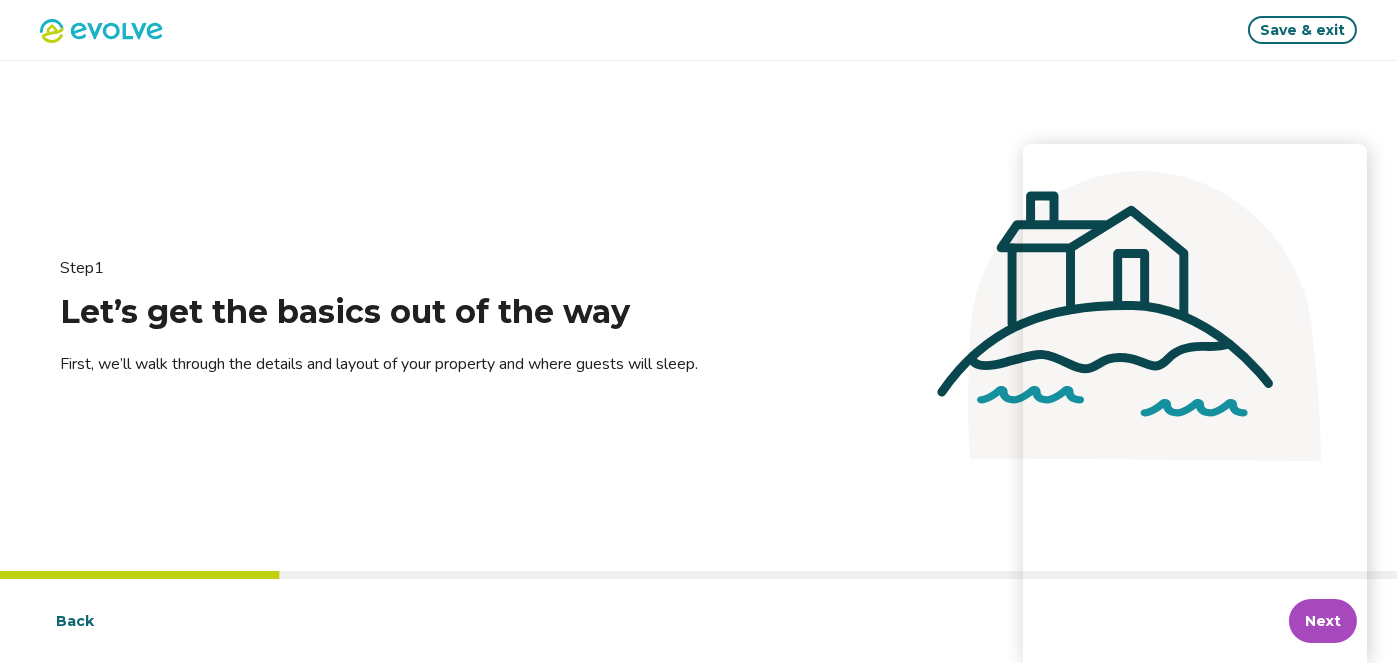 click 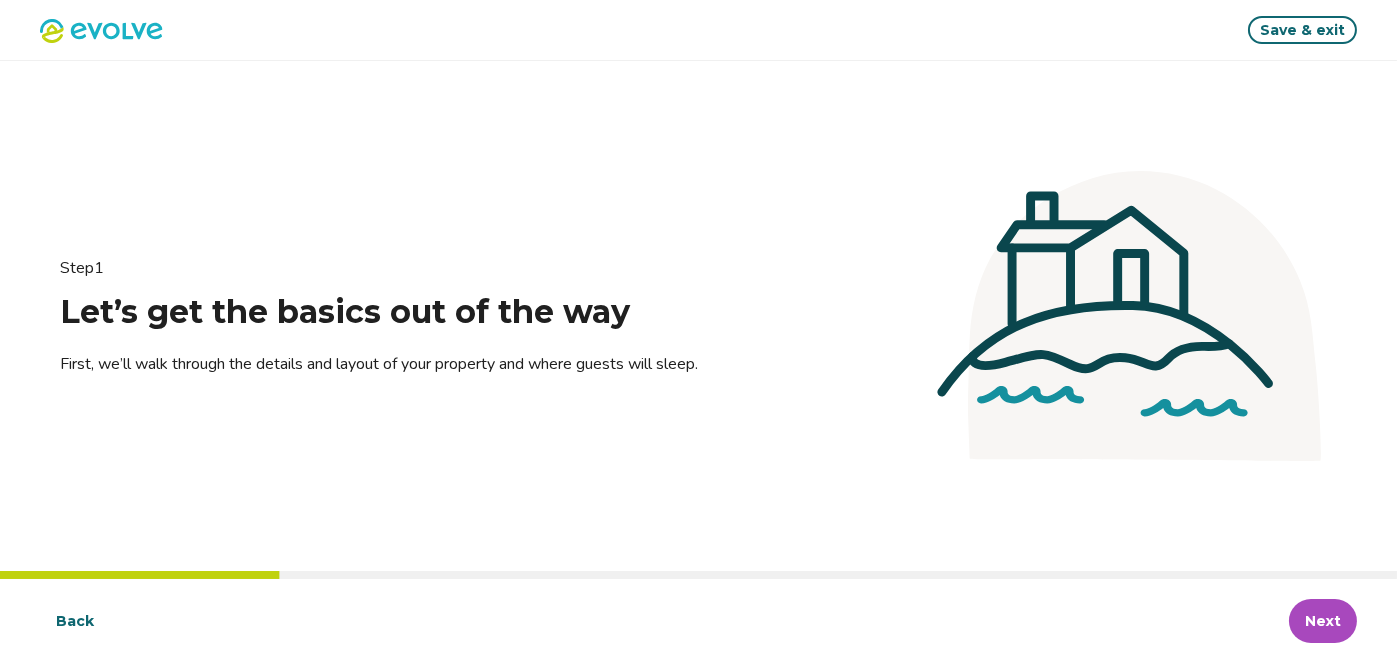 click on "Next" at bounding box center [1323, 621] 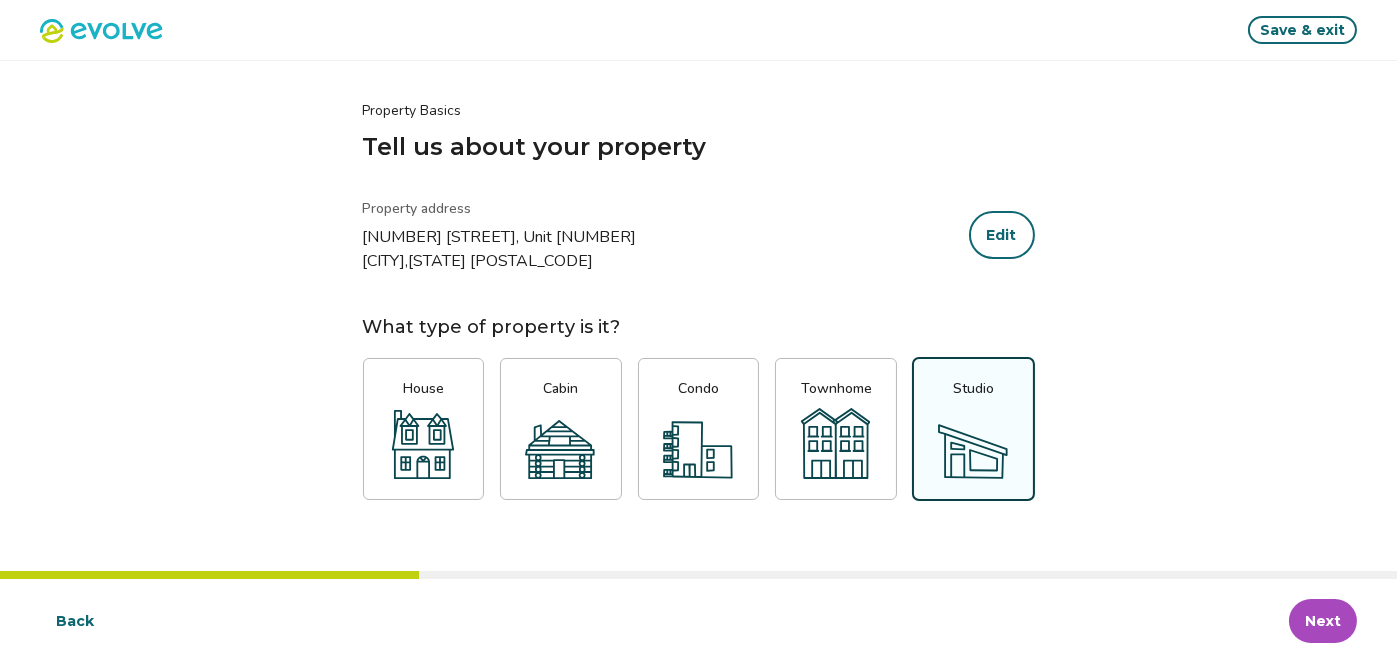 click on "Back" at bounding box center [75, 621] 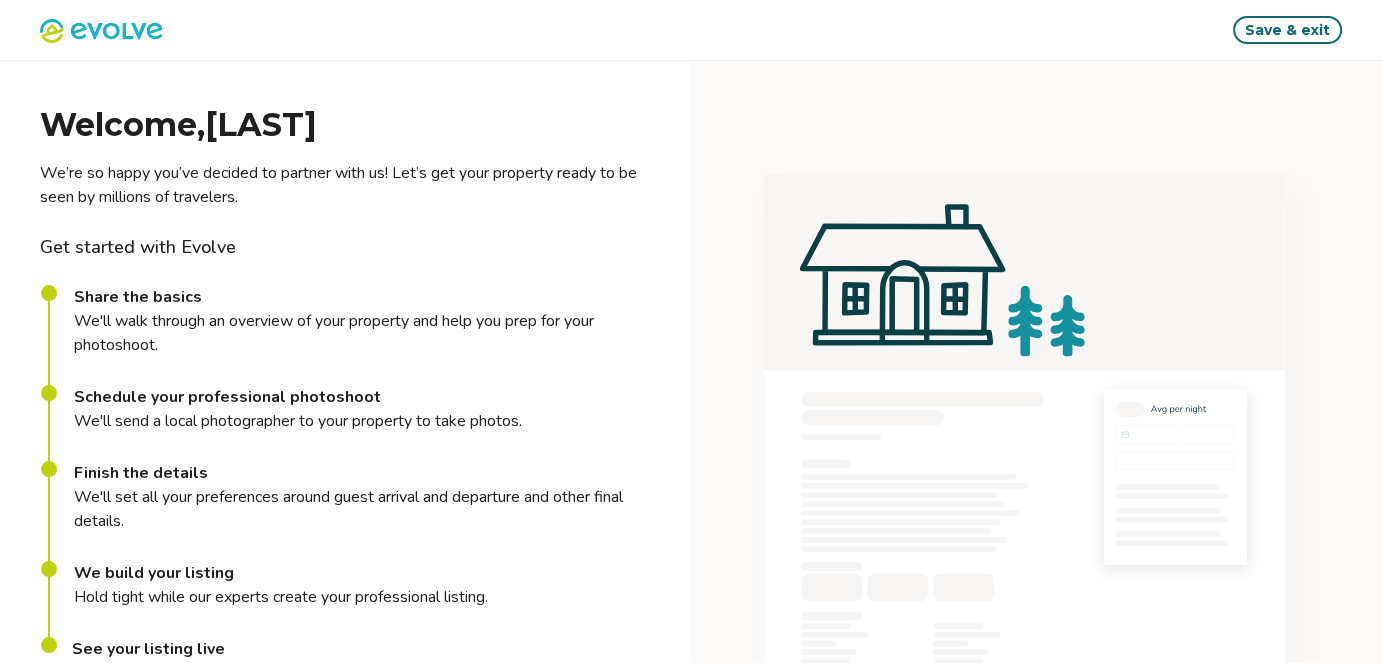 scroll, scrollTop: 0, scrollLeft: 0, axis: both 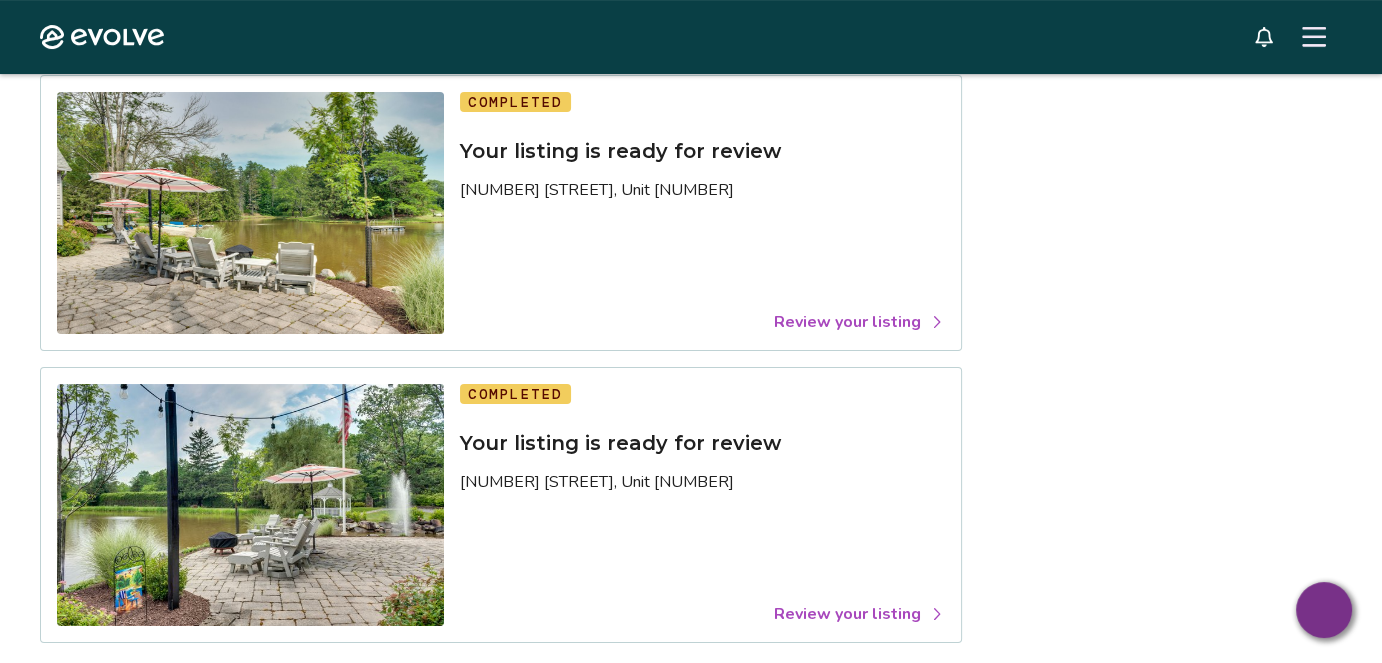 click on "Review your listing" at bounding box center [859, 614] 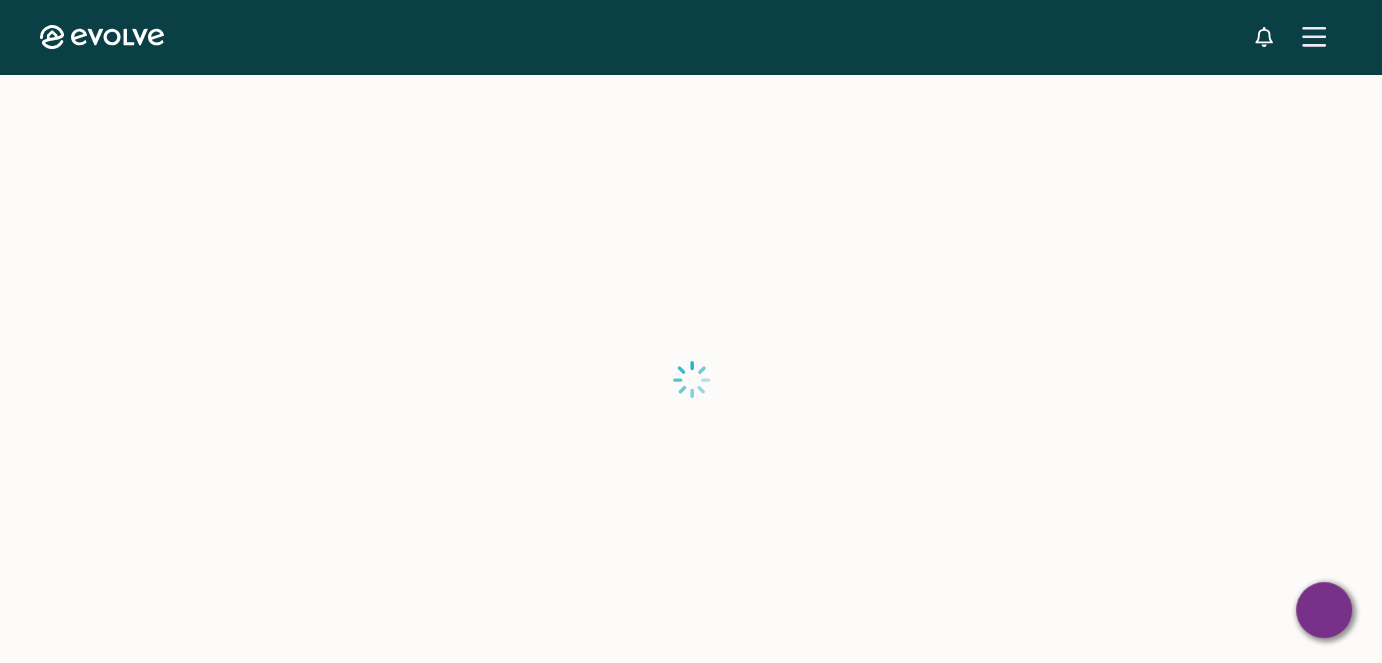 scroll, scrollTop: 0, scrollLeft: 0, axis: both 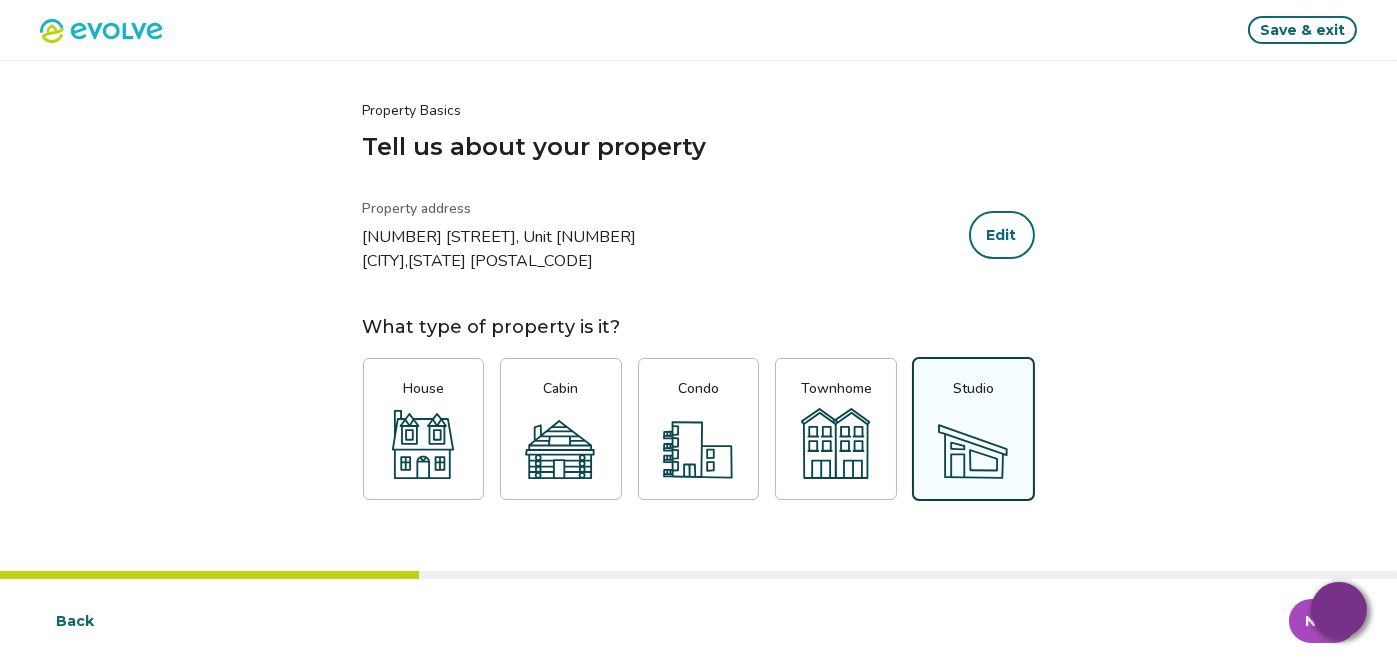click on "Save & exit" at bounding box center [1302, 30] 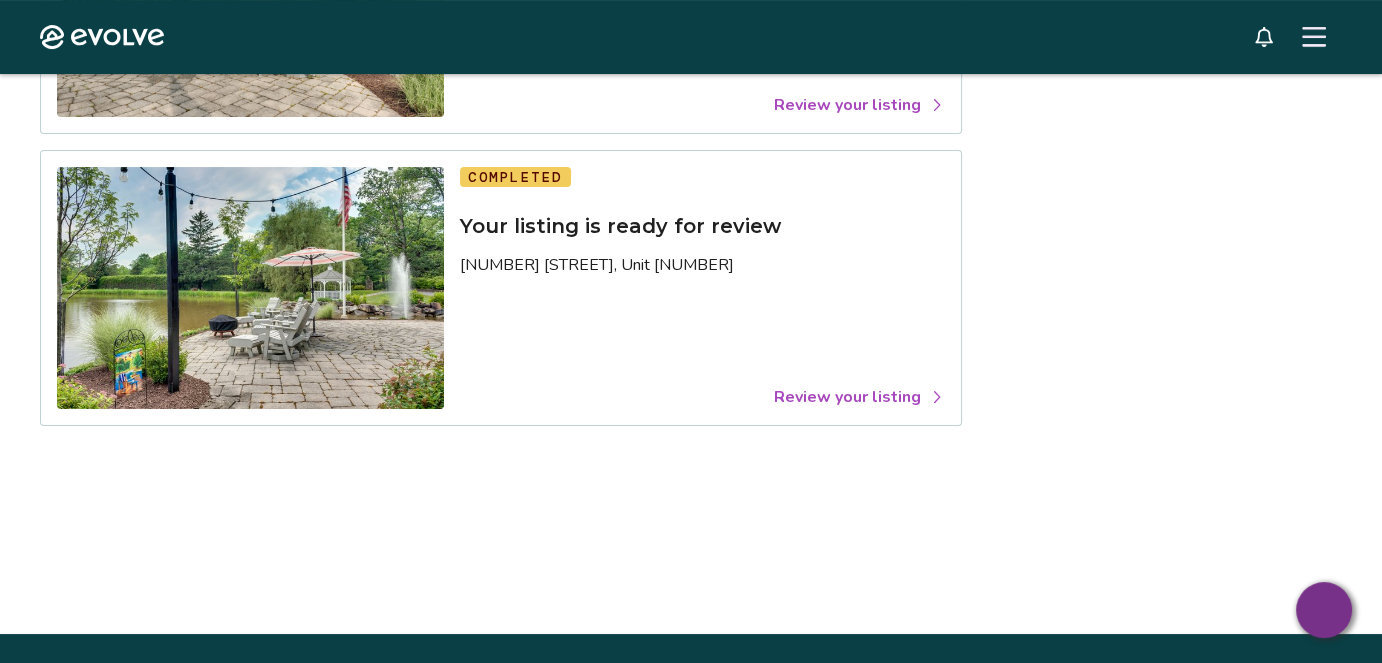 scroll, scrollTop: 389, scrollLeft: 0, axis: vertical 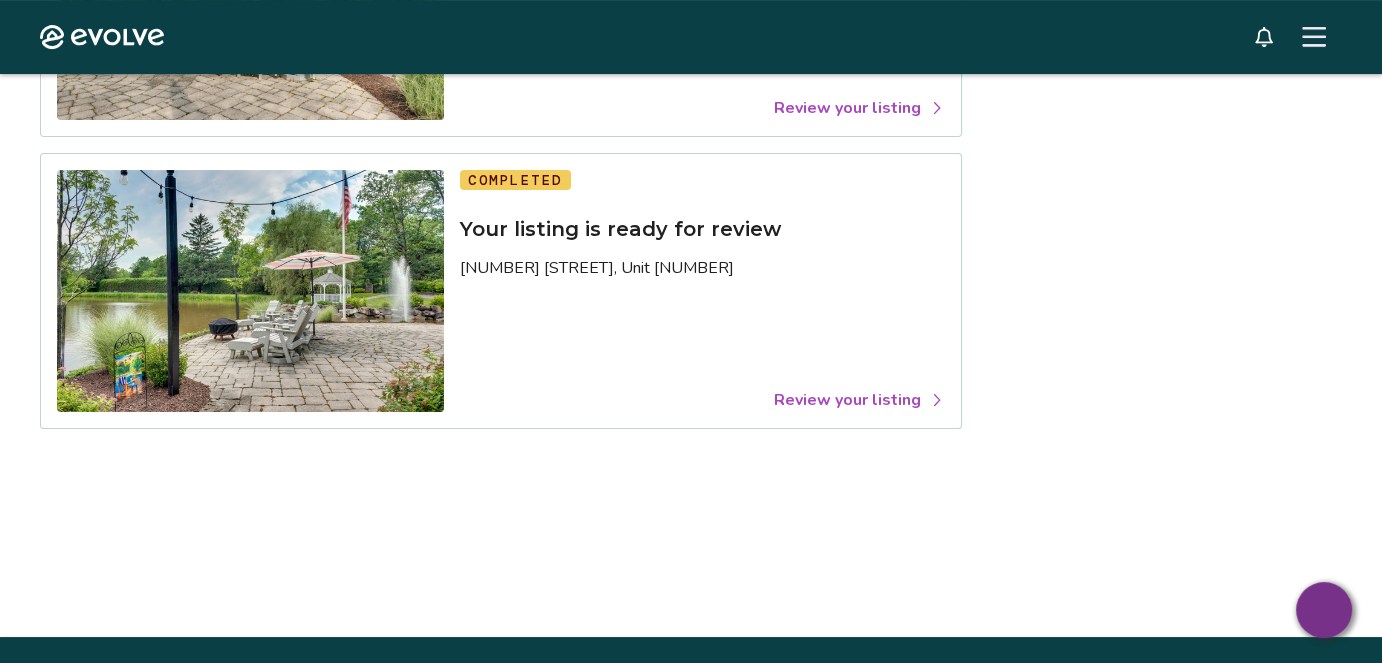 click on "Review your listing" at bounding box center [859, 400] 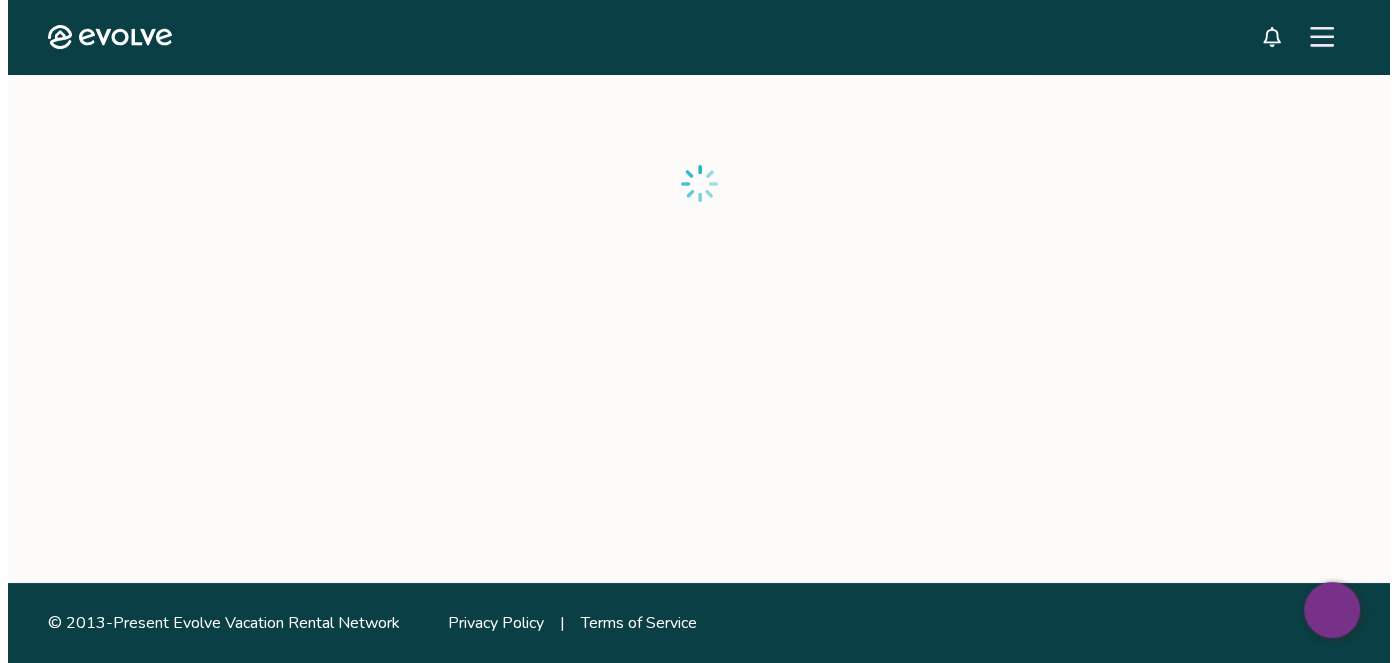 scroll, scrollTop: 0, scrollLeft: 0, axis: both 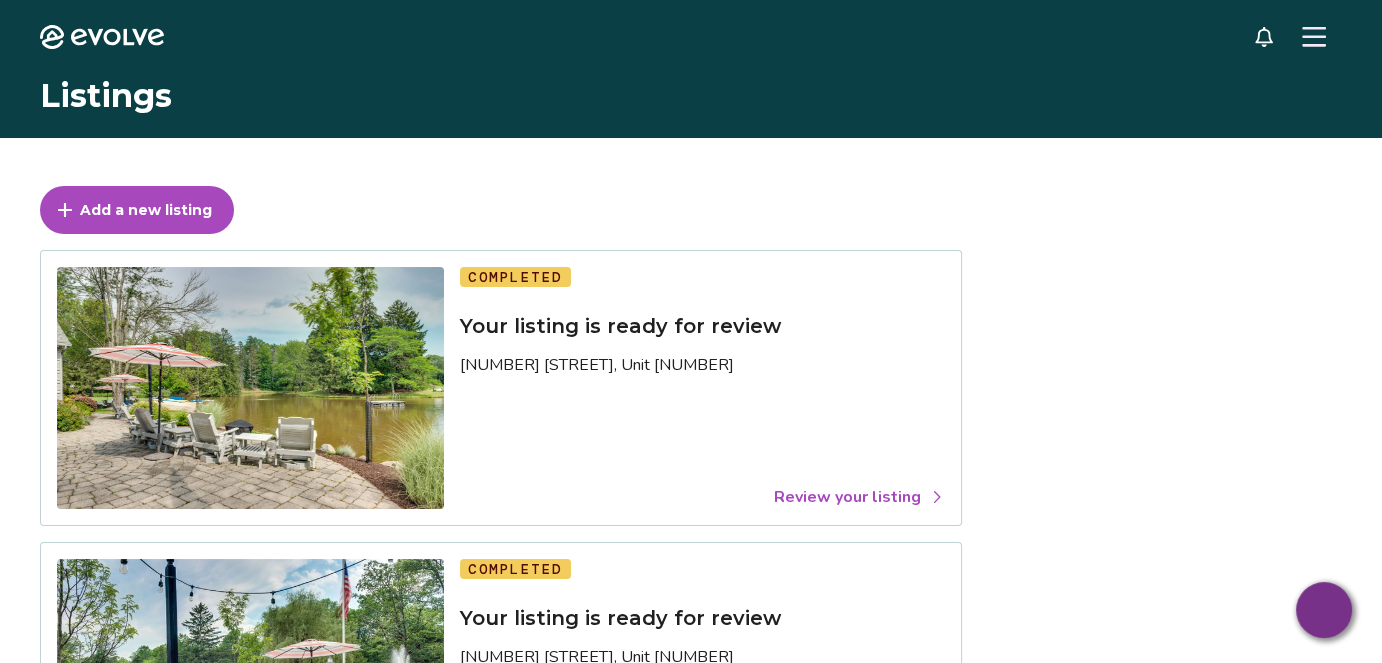 click at bounding box center (1314, 37) 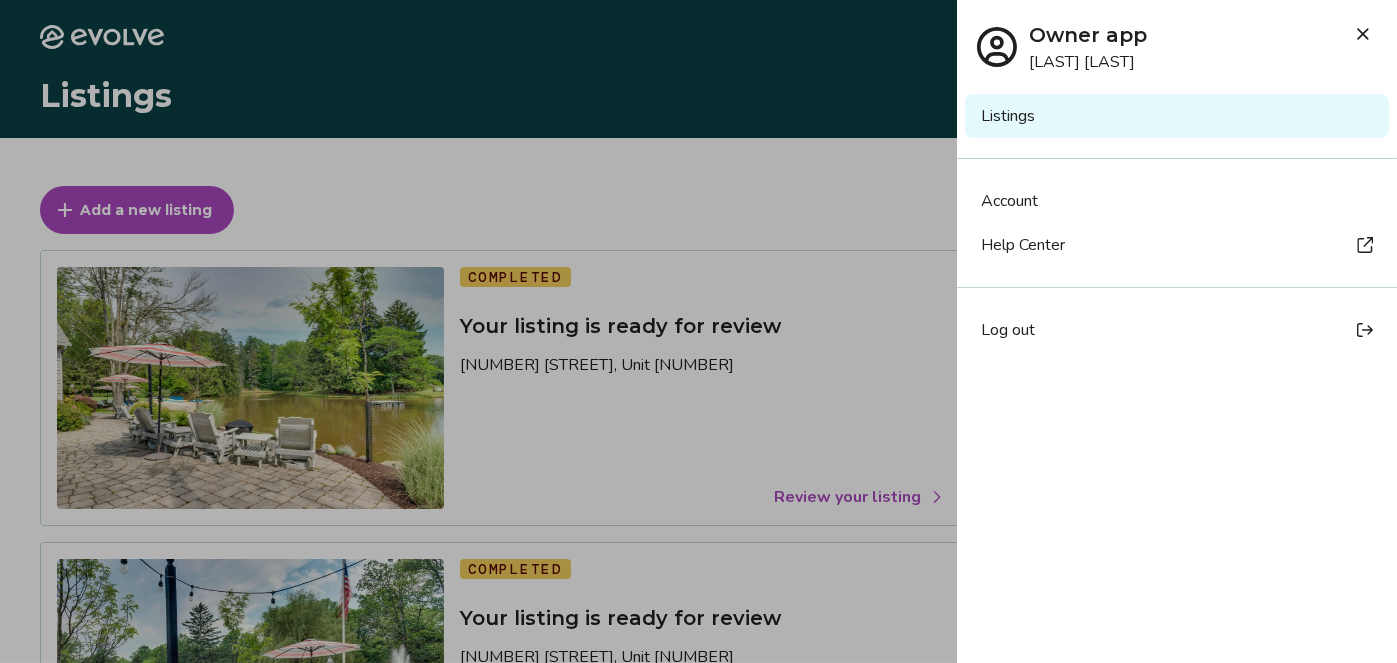 click at bounding box center (698, 331) 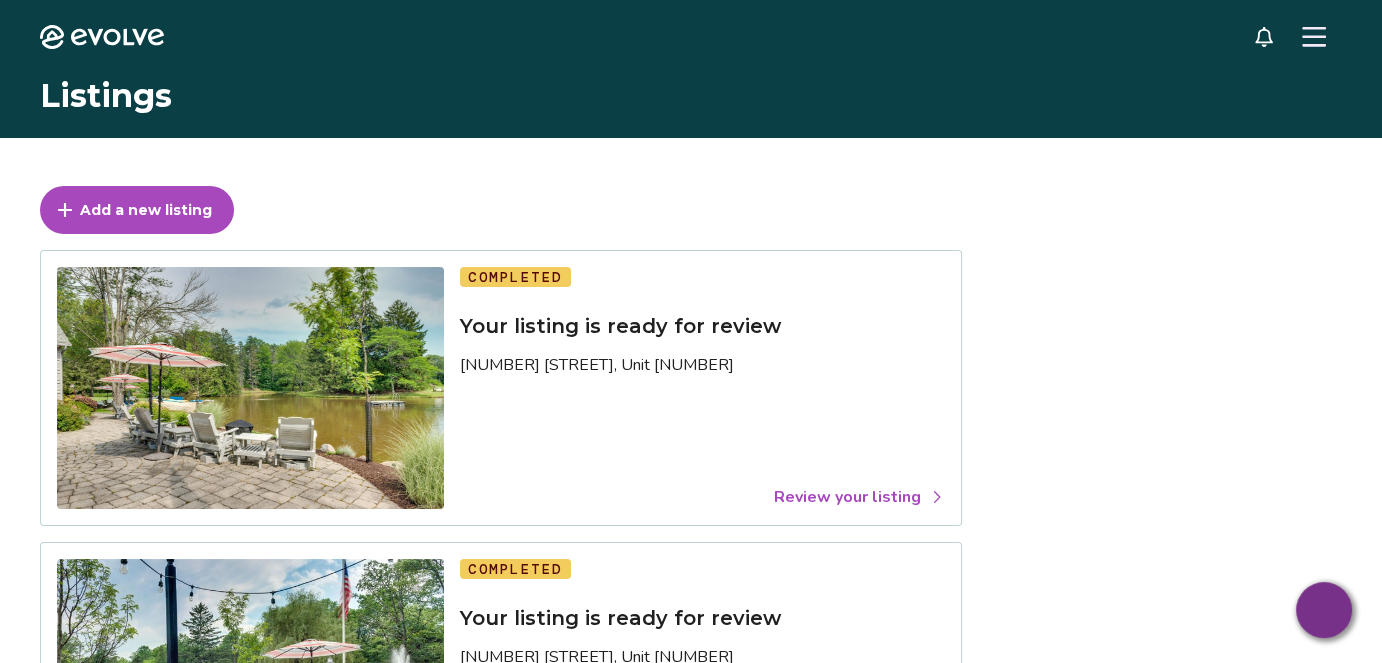 click on "Review your listing" at bounding box center [859, 497] 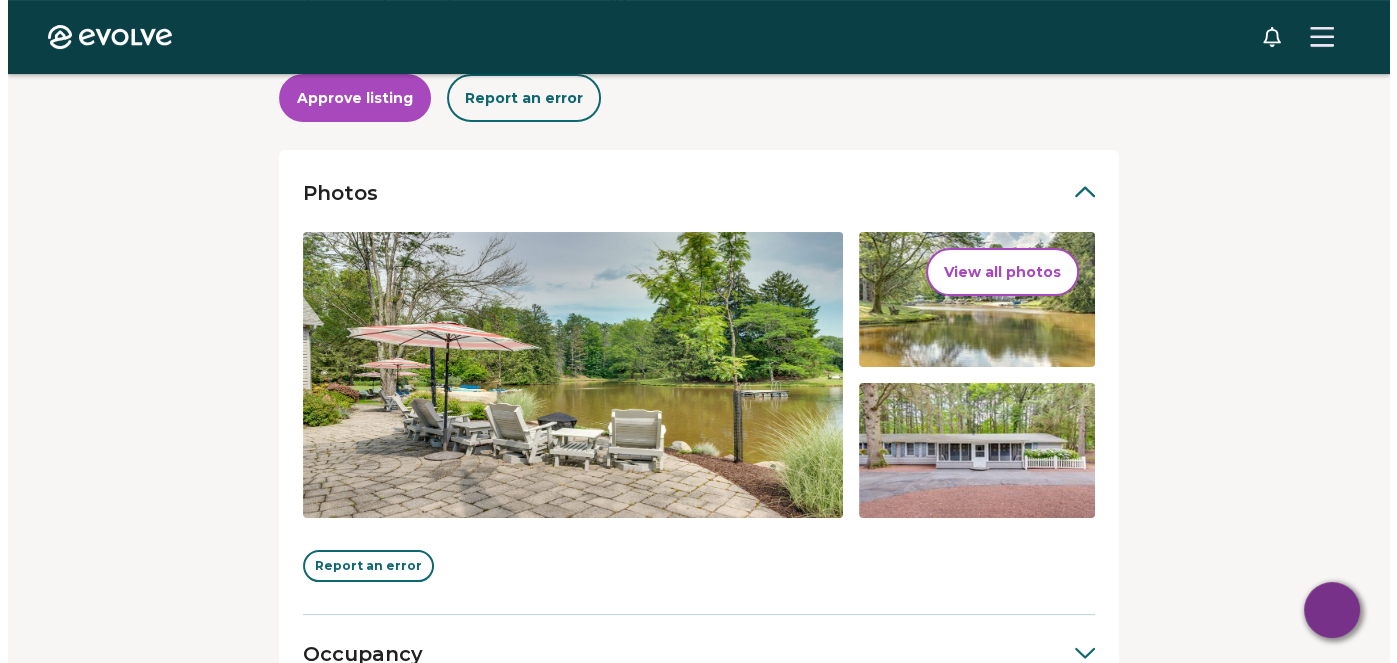 scroll, scrollTop: 325, scrollLeft: 0, axis: vertical 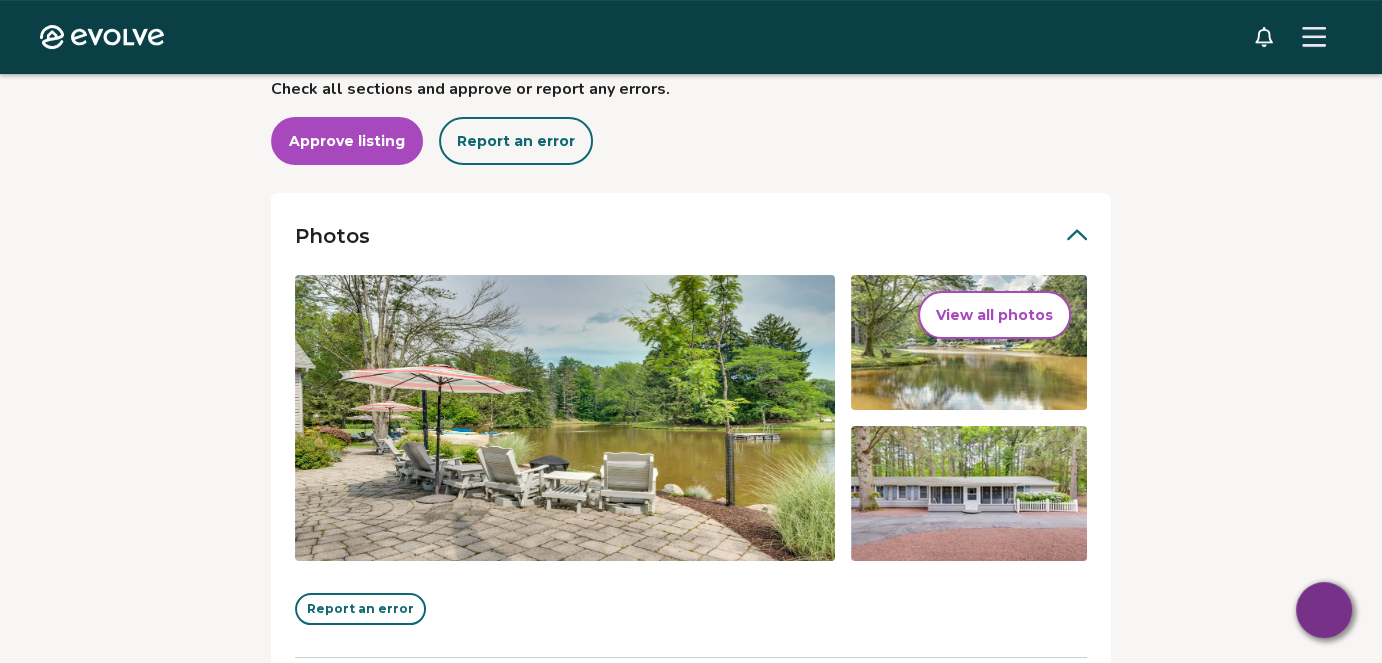 click on "View all photos" at bounding box center (994, 315) 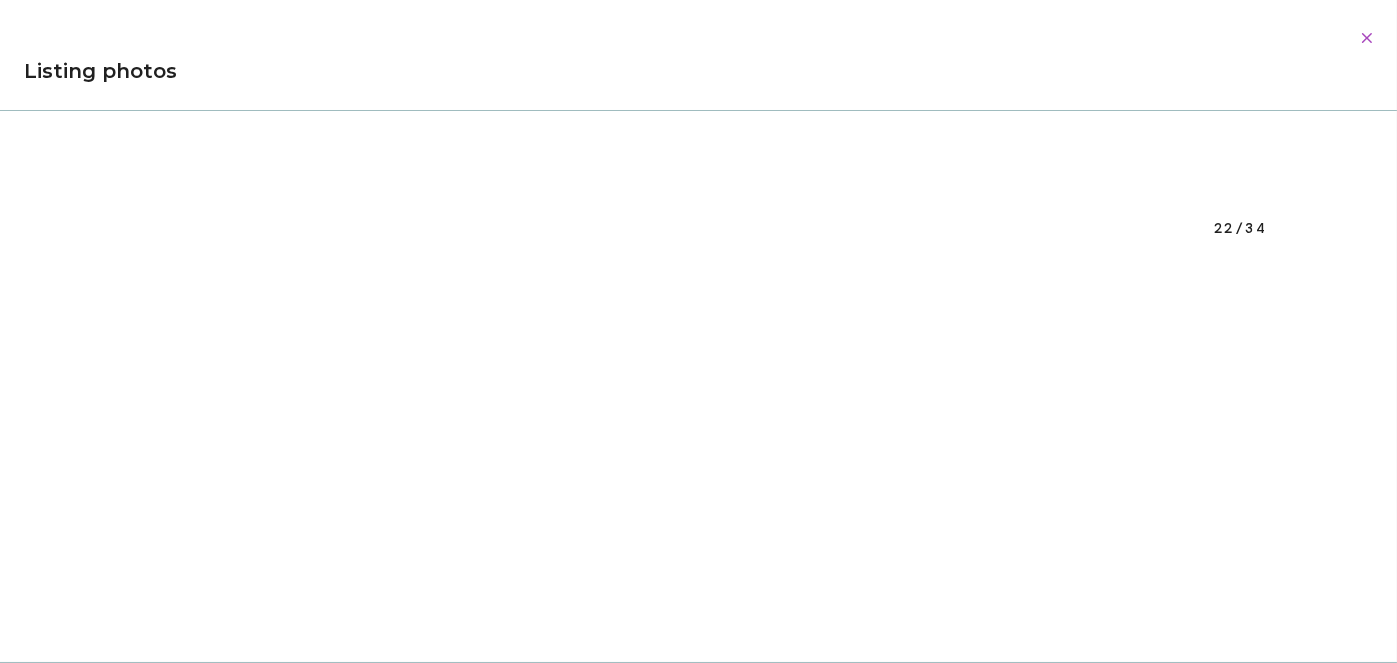 scroll, scrollTop: 15749, scrollLeft: 0, axis: vertical 